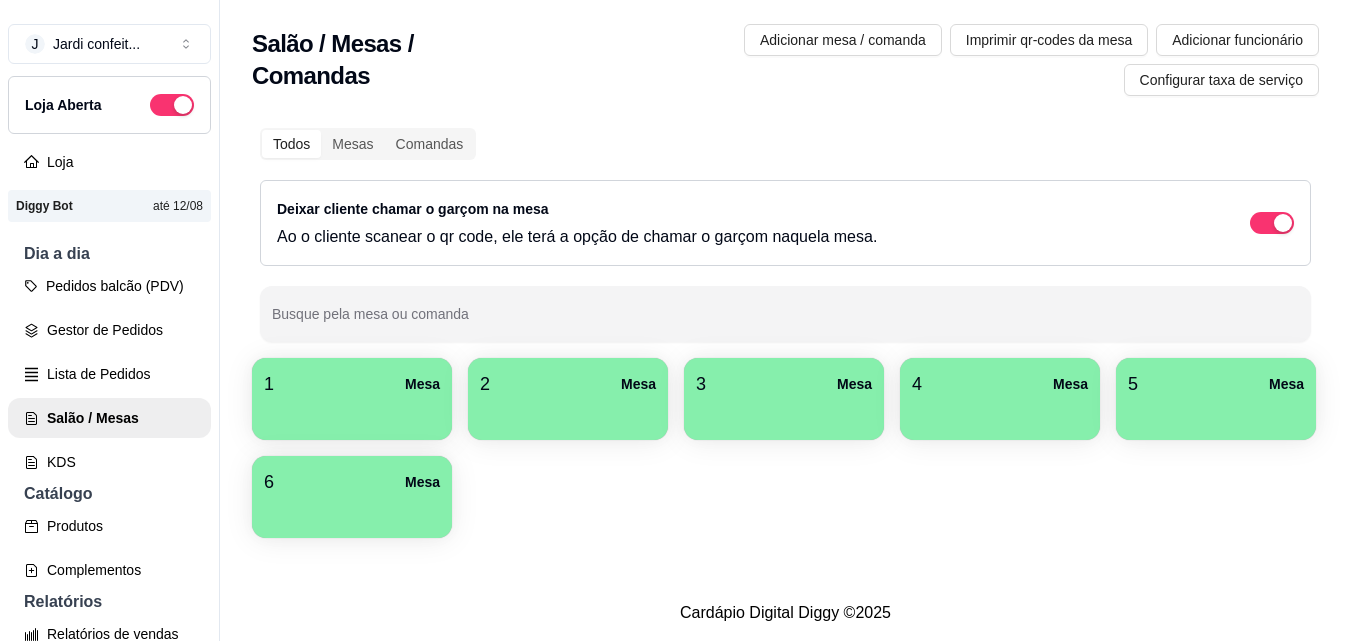 scroll, scrollTop: 0, scrollLeft: 0, axis: both 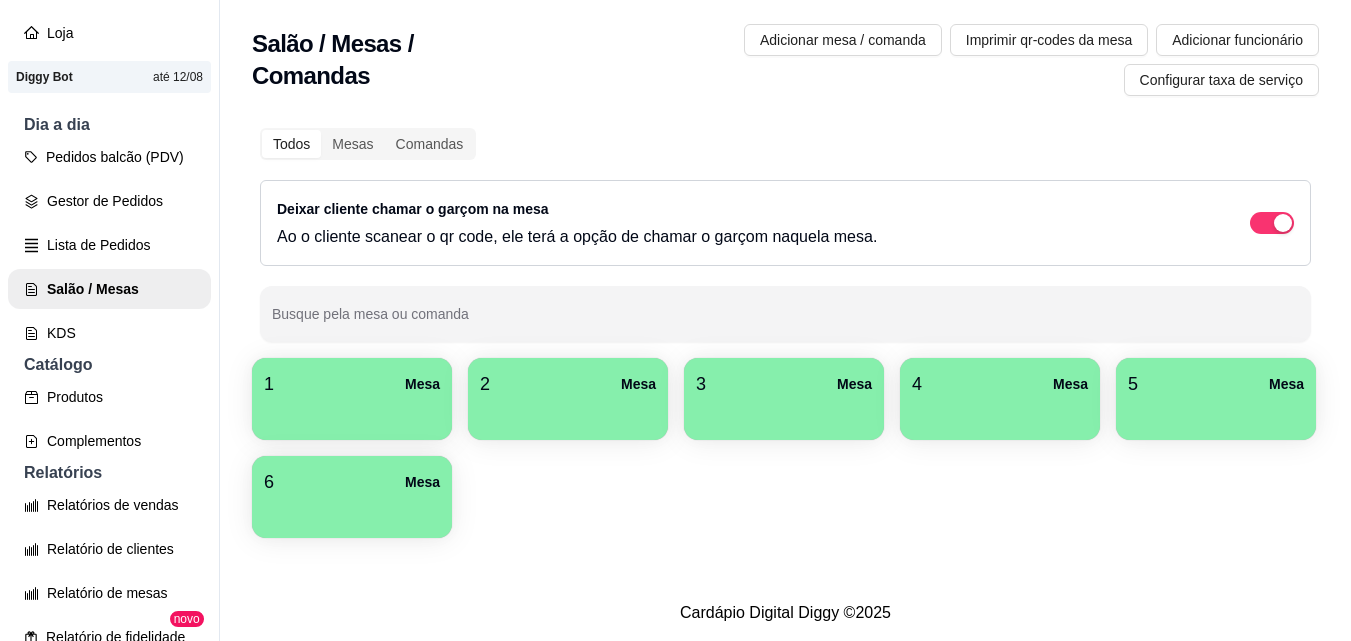 click on "1 Mesa" at bounding box center (352, 384) 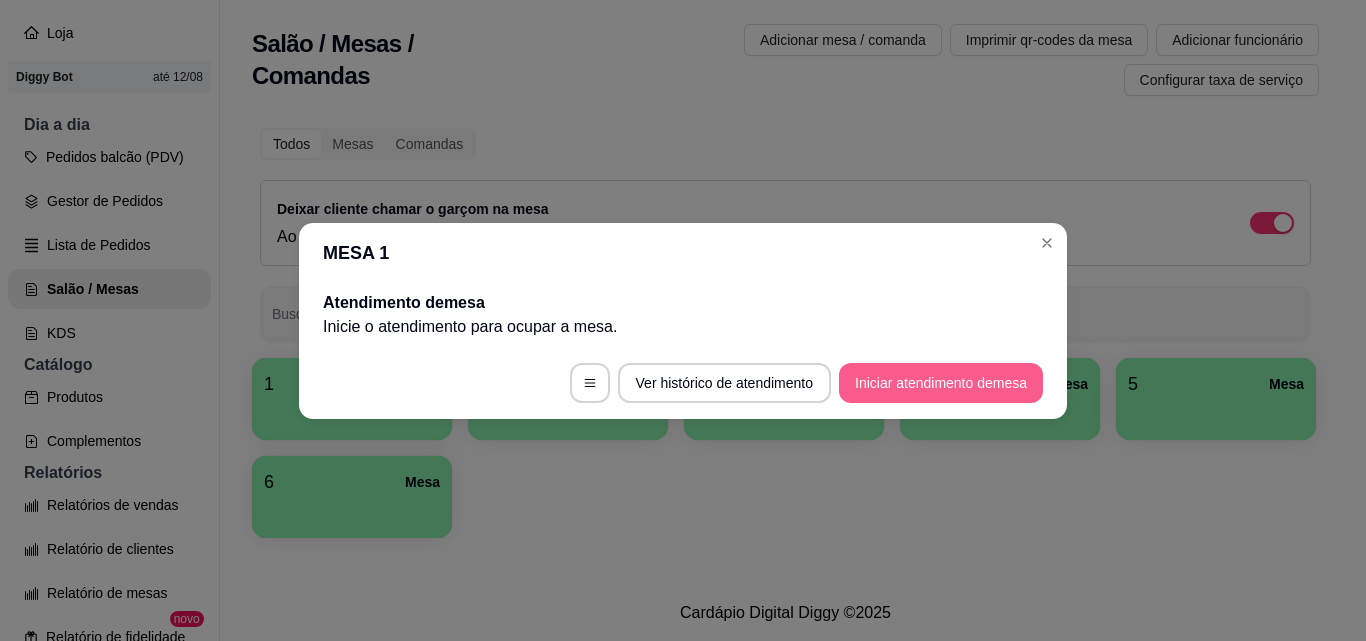 click on "Iniciar atendimento de  mesa" at bounding box center [941, 383] 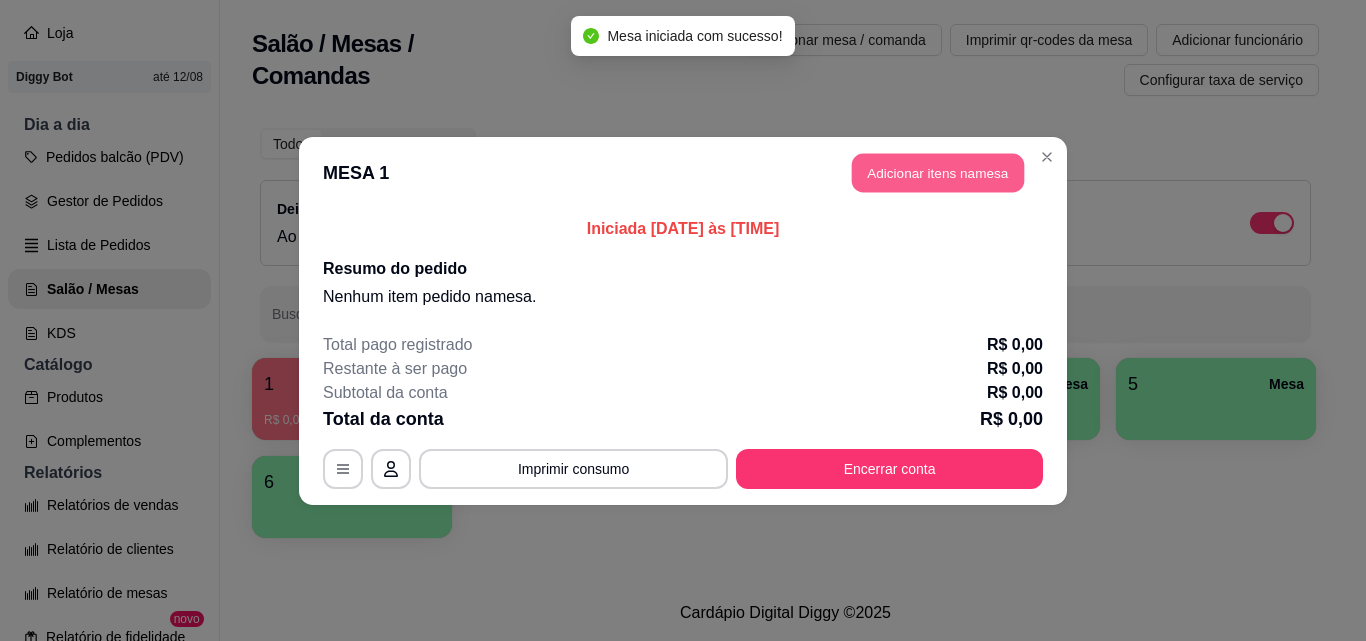 click on "Adicionar itens na  mesa" at bounding box center [938, 172] 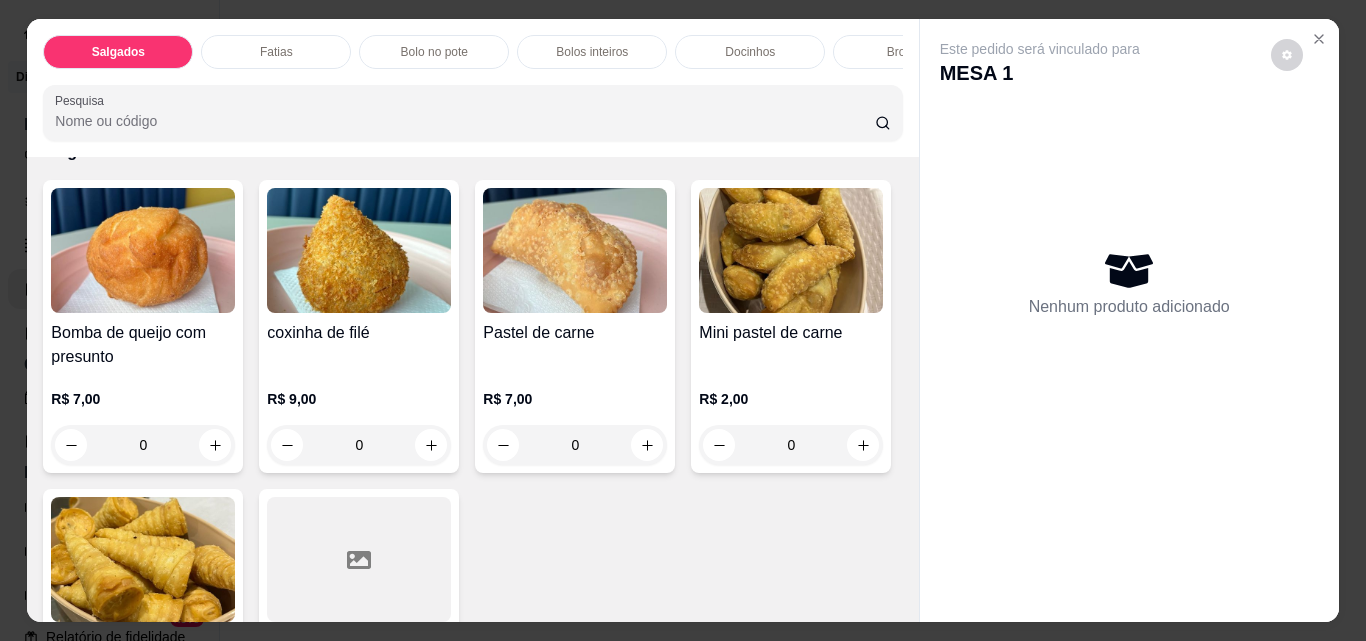 scroll, scrollTop: 100, scrollLeft: 0, axis: vertical 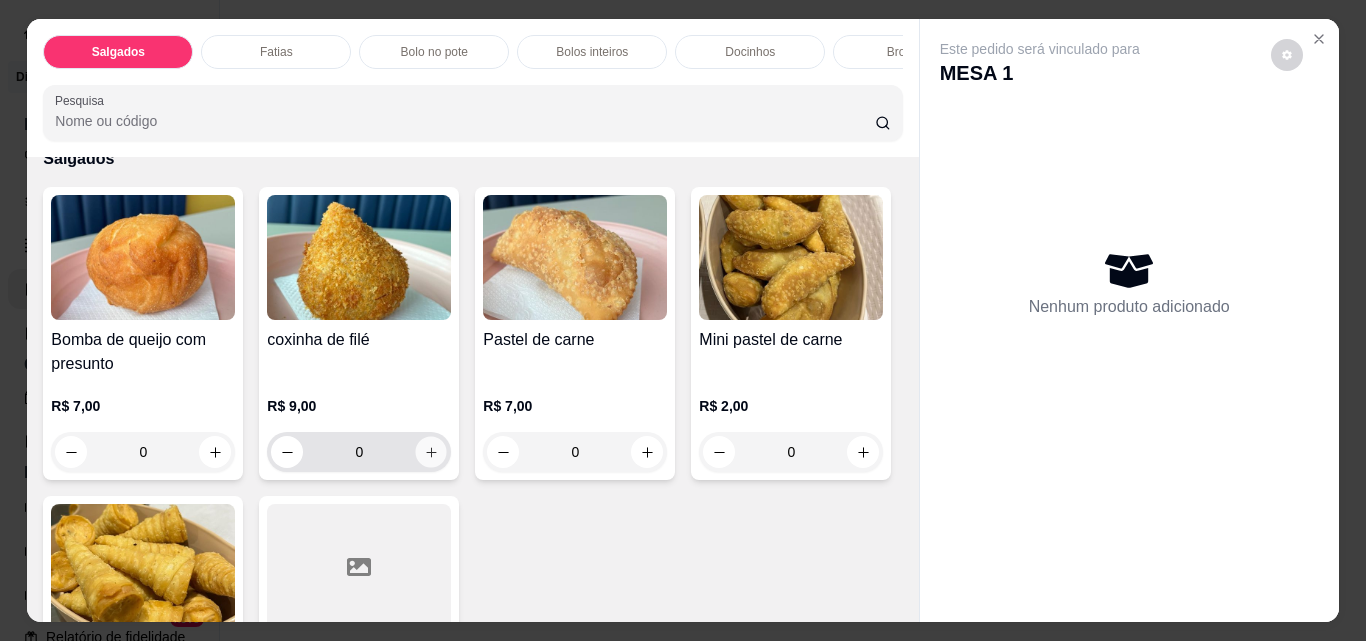 click 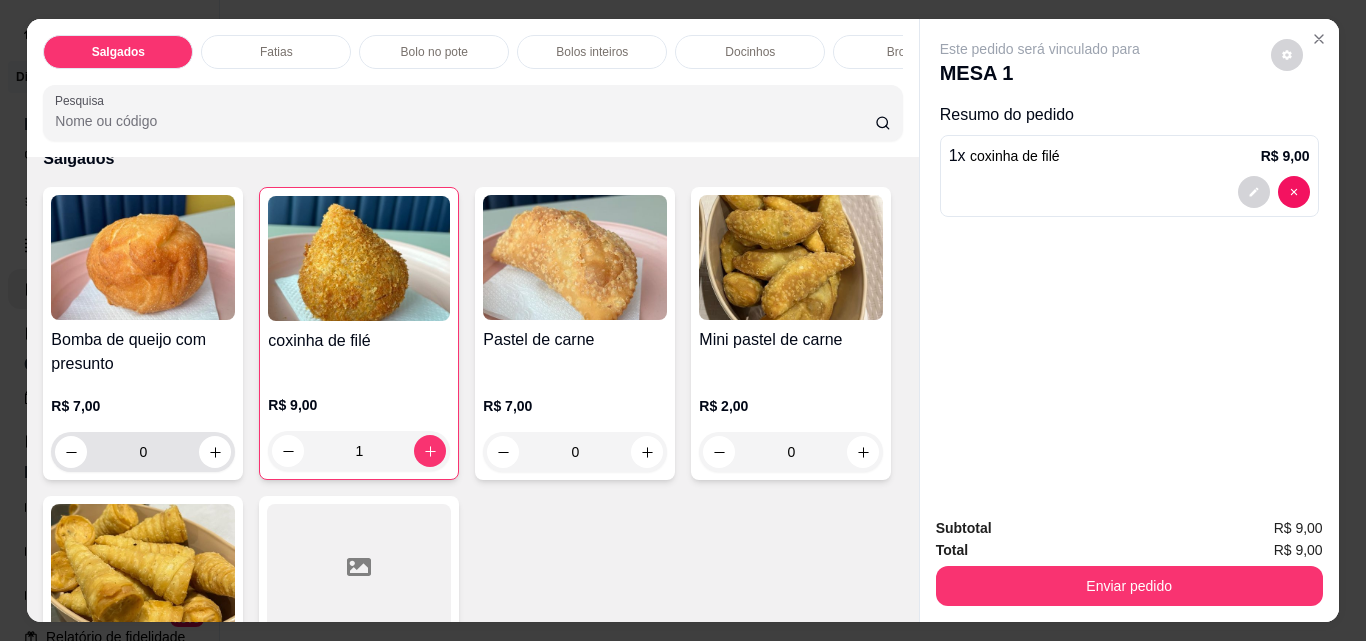 click on "0" at bounding box center [143, 452] 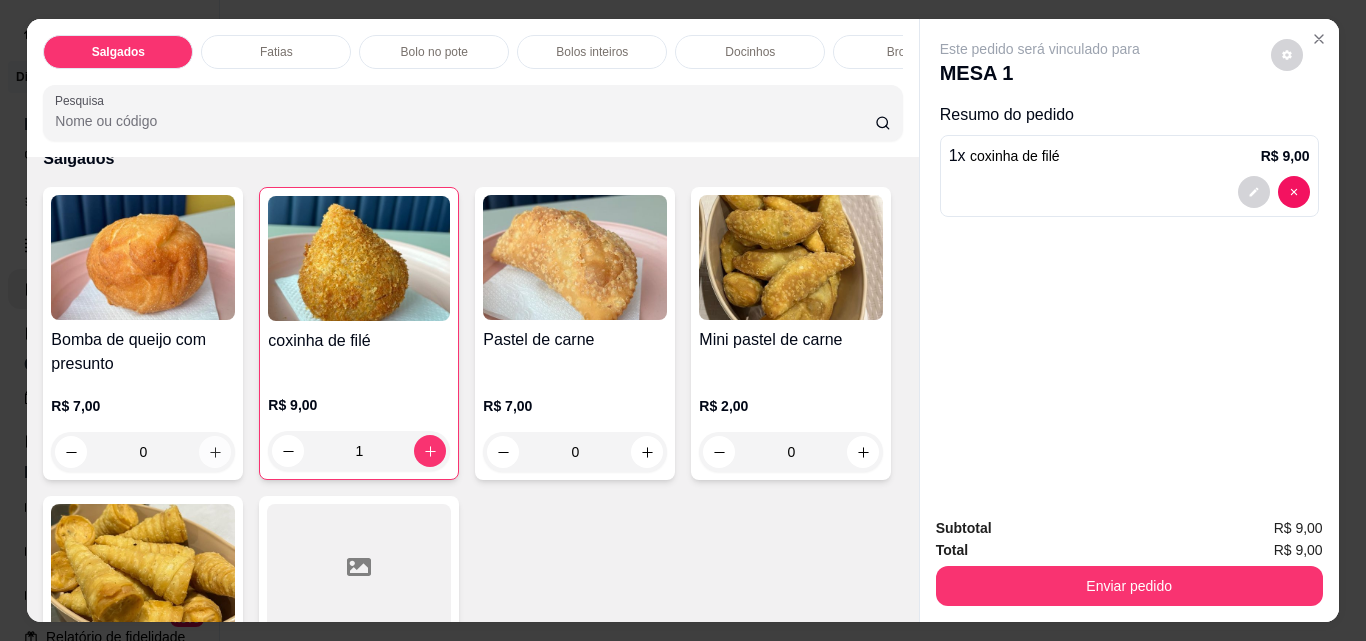 click 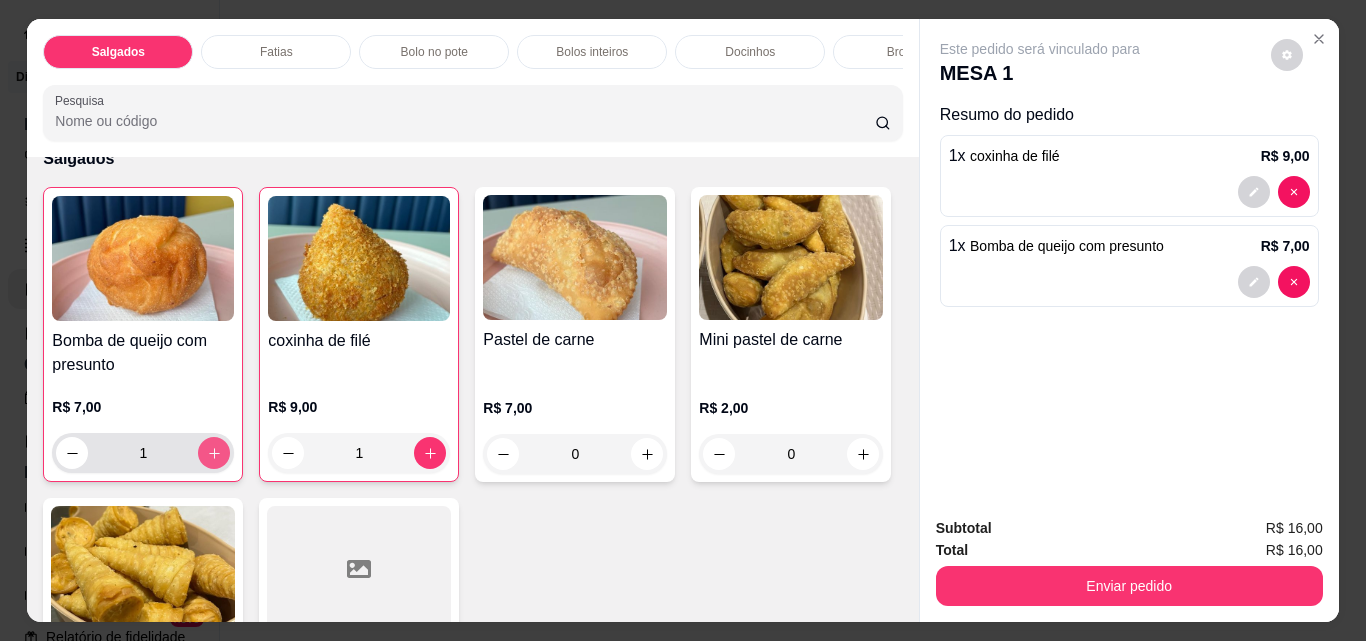 type on "1" 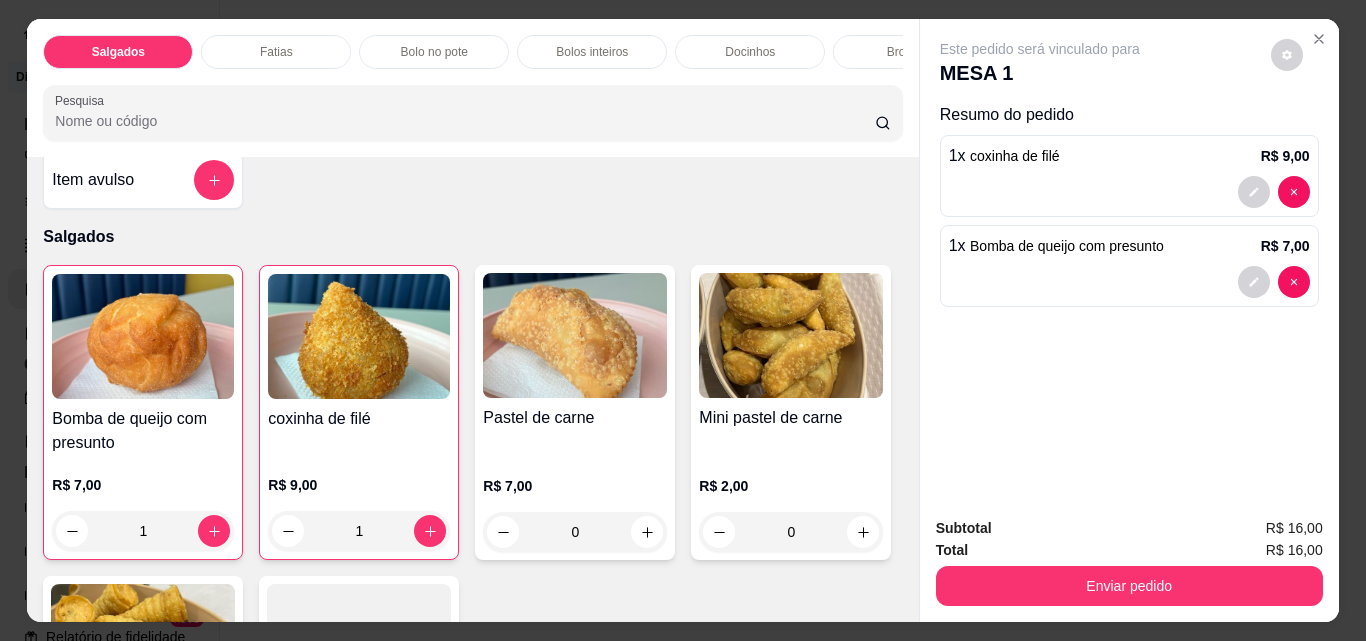 scroll, scrollTop: 0, scrollLeft: 0, axis: both 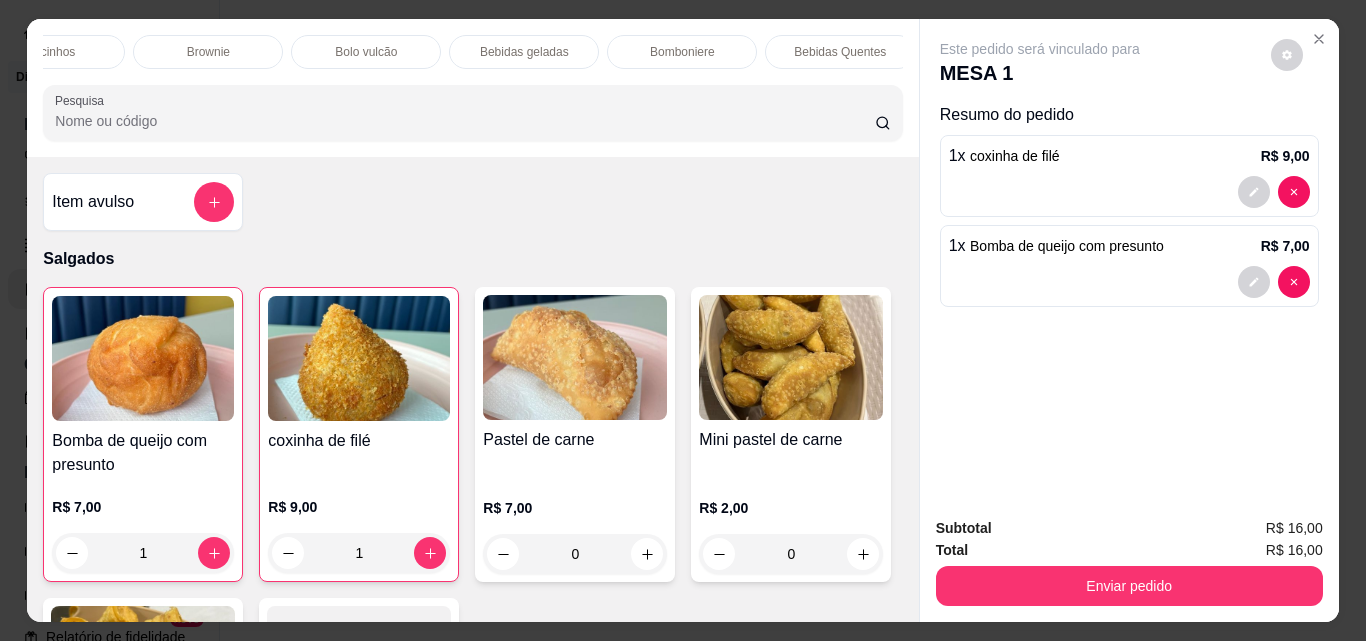 click on "Bebidas geladas" at bounding box center (524, 52) 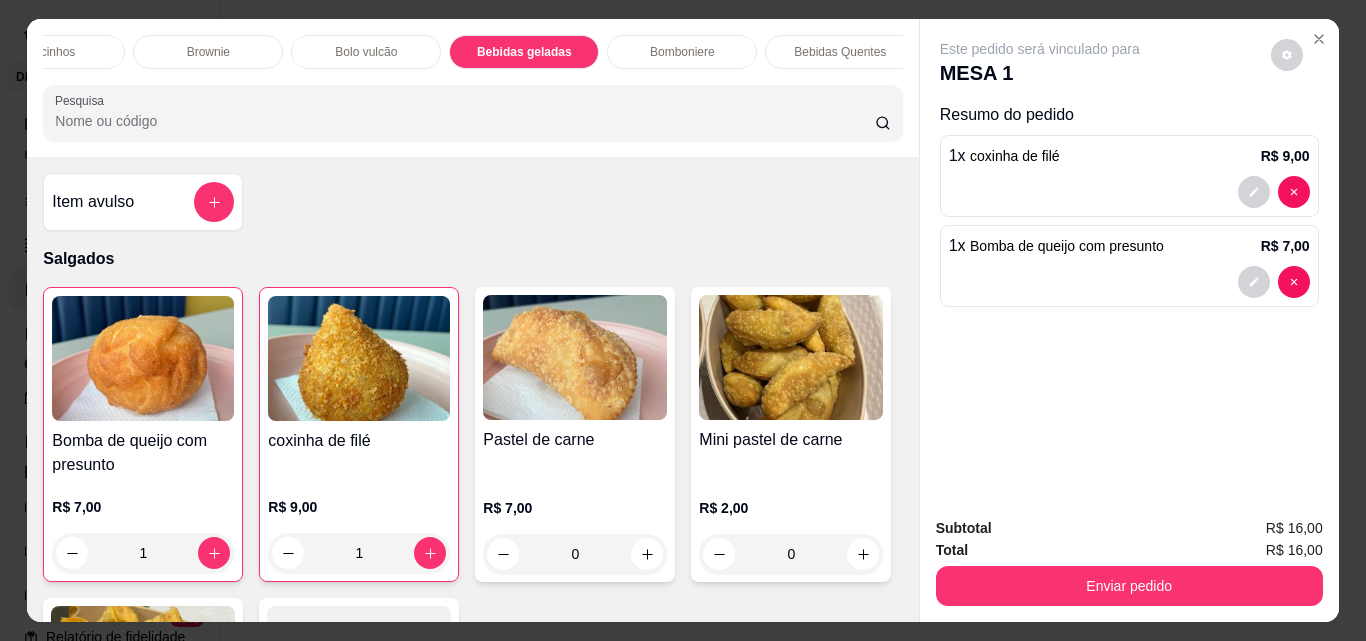 scroll, scrollTop: 3454, scrollLeft: 0, axis: vertical 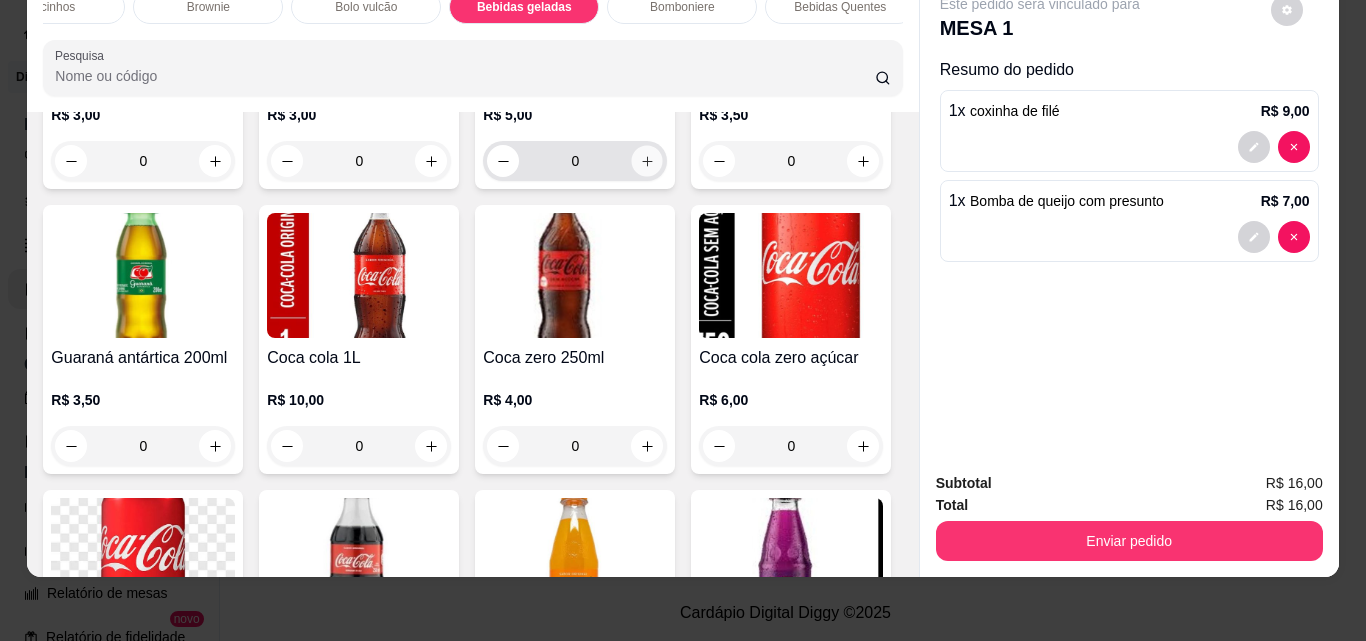 click 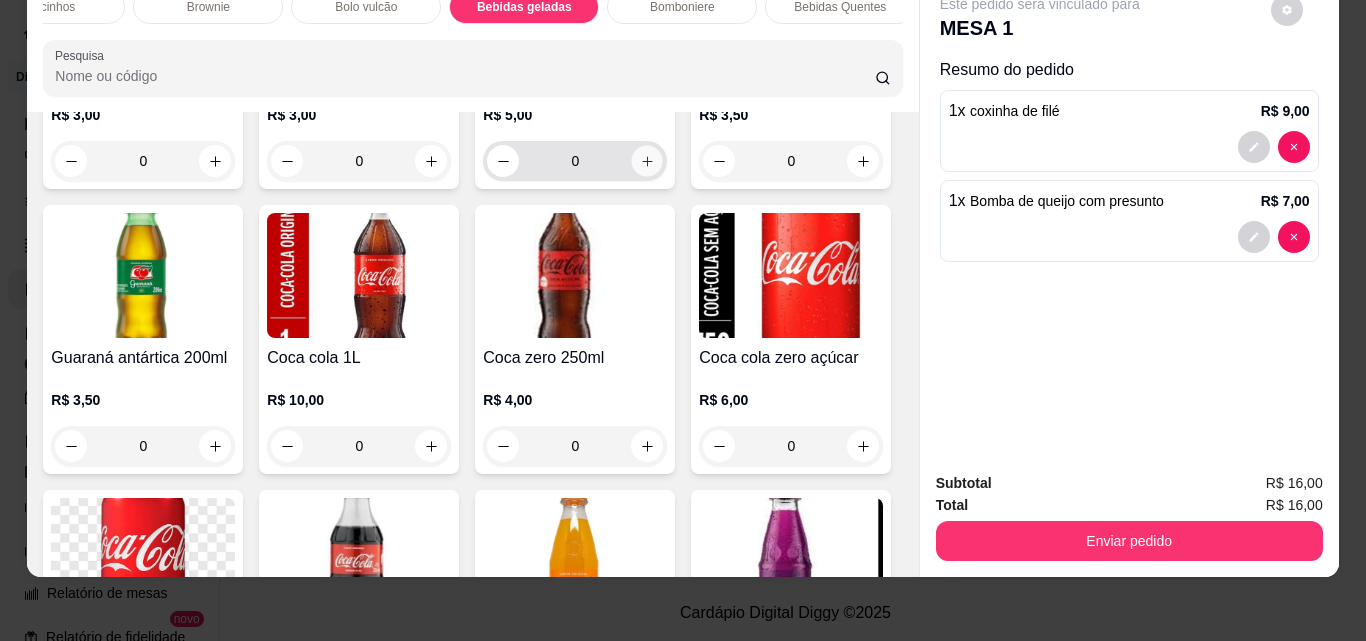 type on "1" 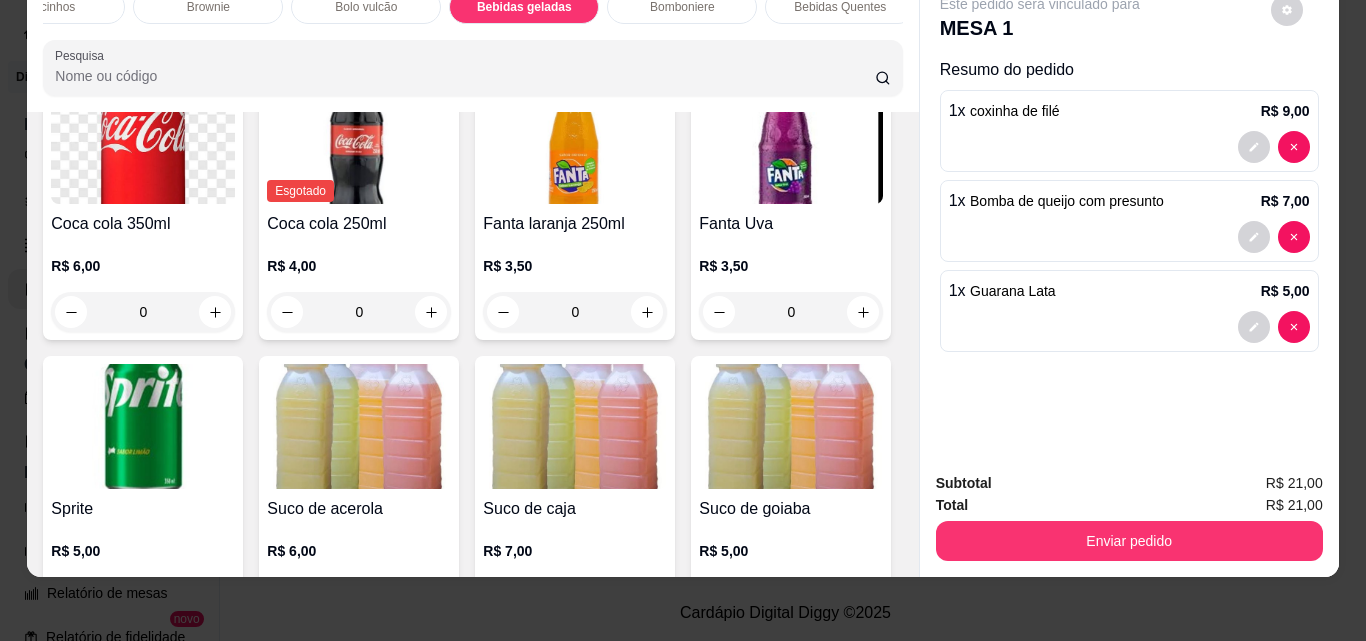 scroll, scrollTop: 4054, scrollLeft: 0, axis: vertical 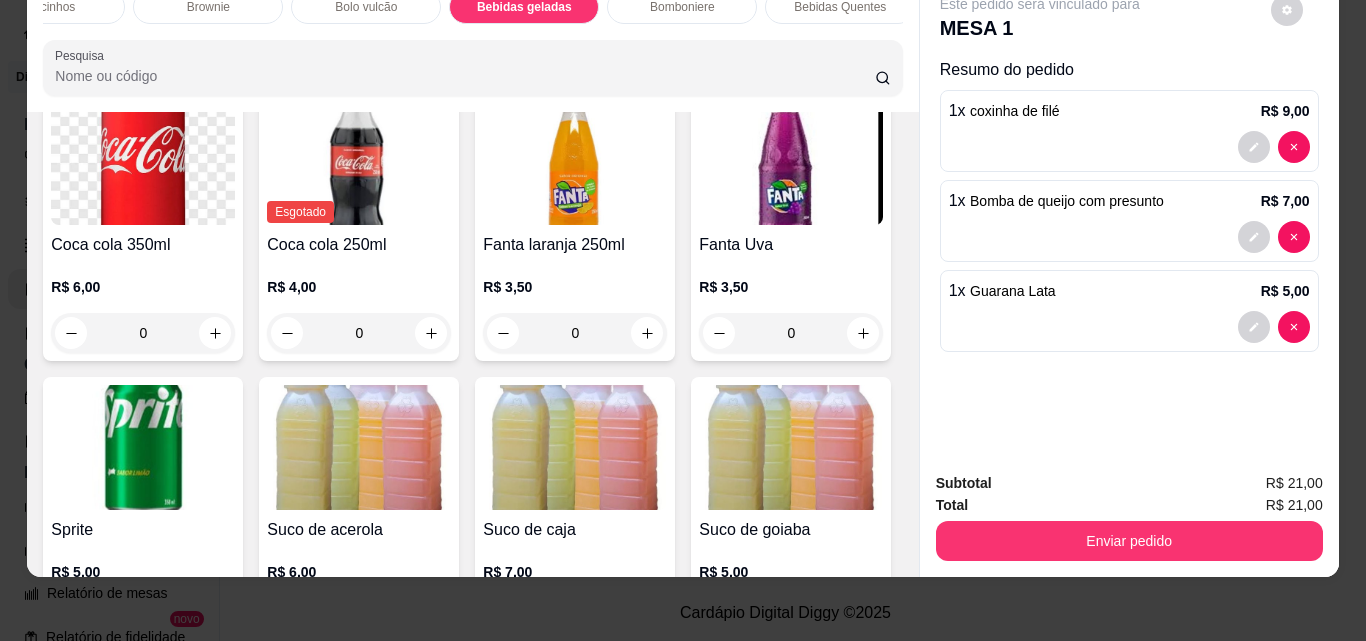 click 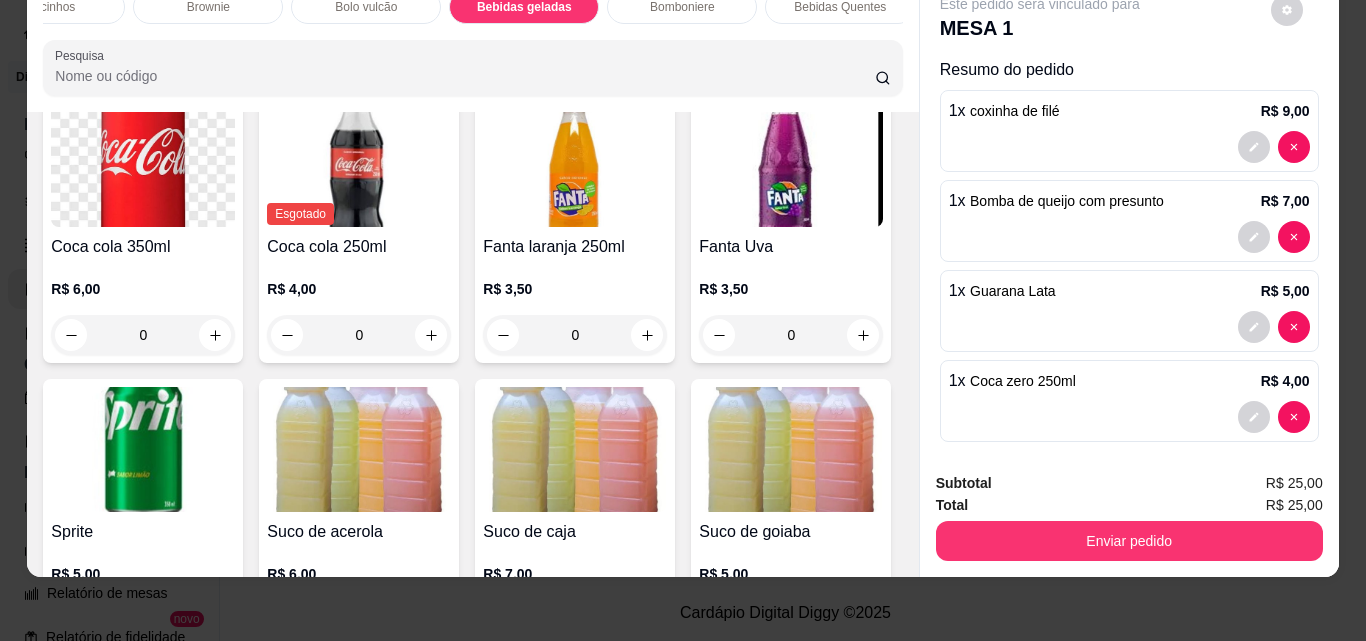 type on "1" 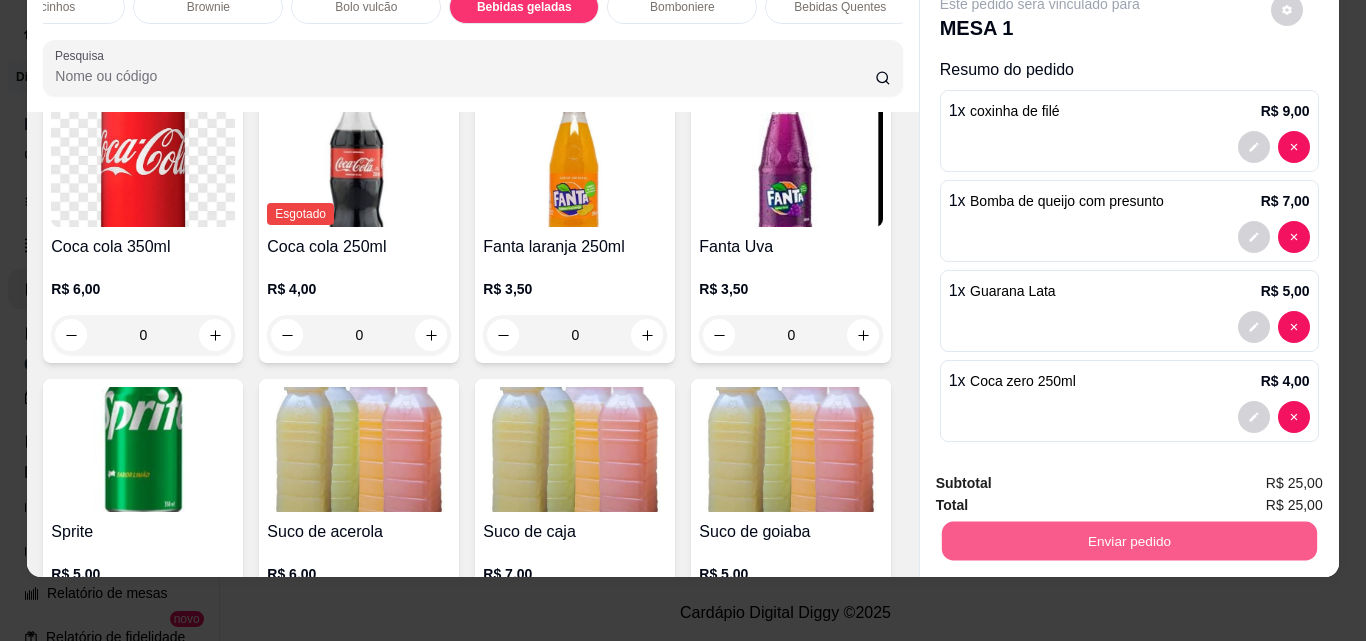 click on "Enviar pedido" at bounding box center [1128, 540] 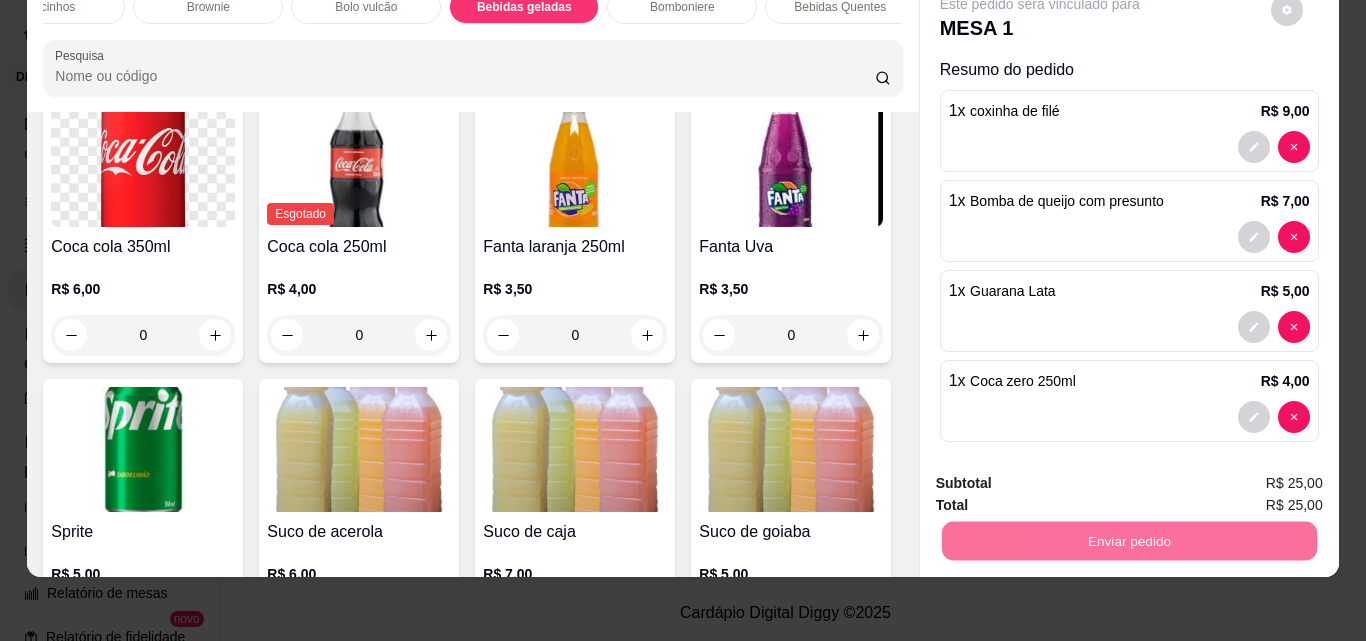 click on "Não registrar e enviar pedido" at bounding box center [1063, 477] 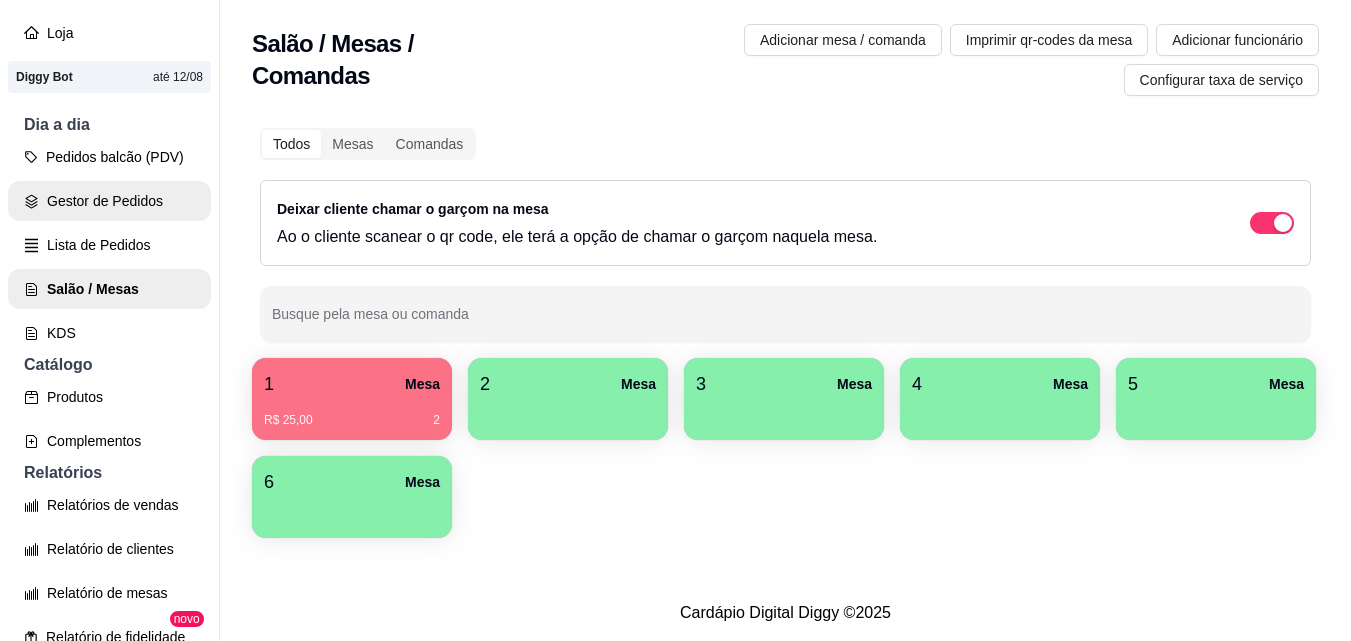 click on "Gestor de Pedidos" at bounding box center (109, 201) 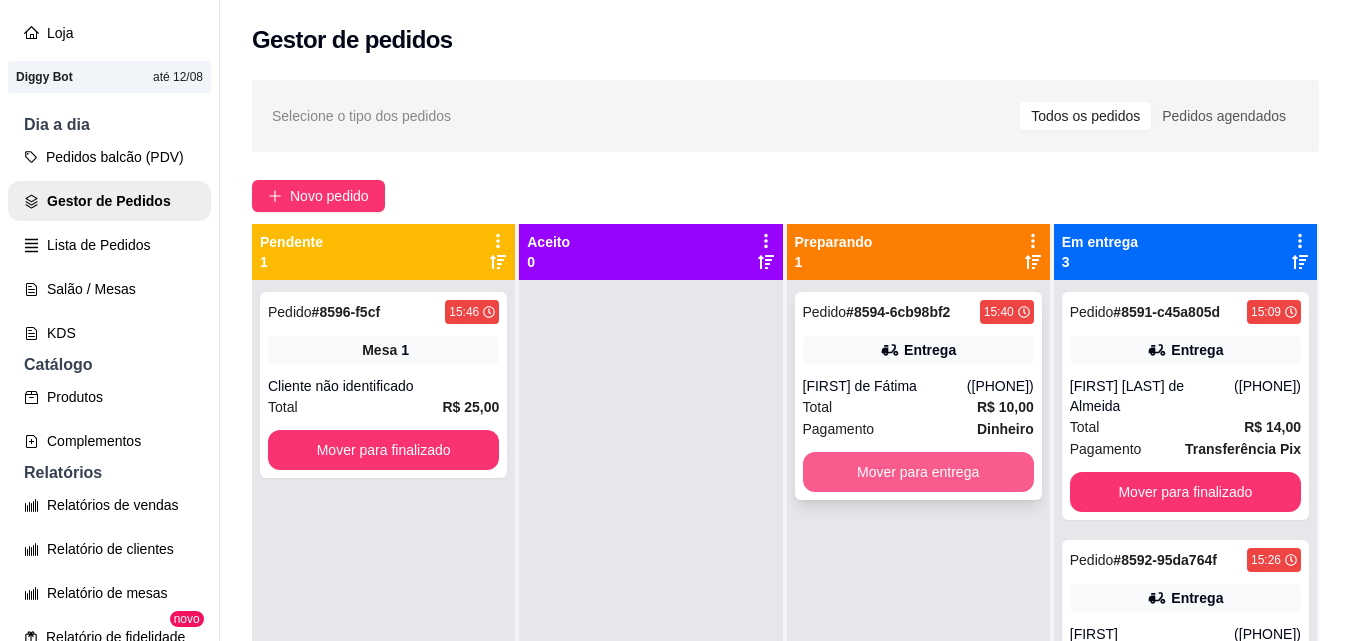 click on "Mover para entrega" at bounding box center [918, 472] 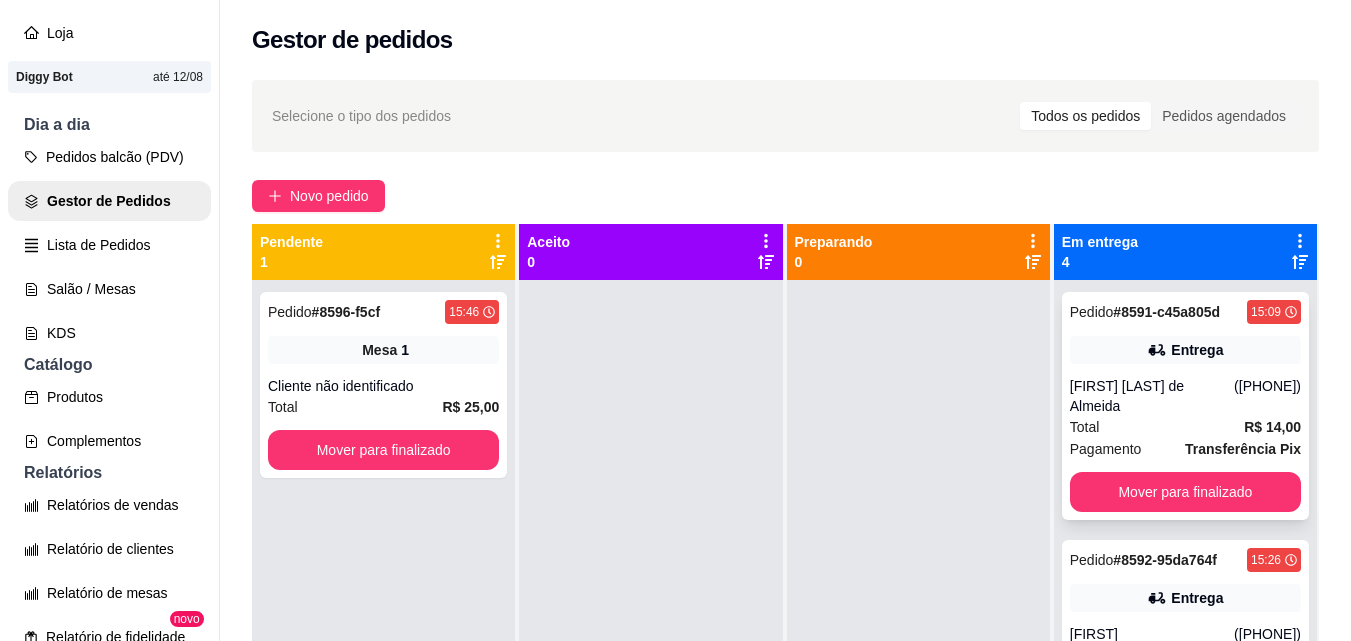click on "R$ 14,00" at bounding box center [1272, 427] 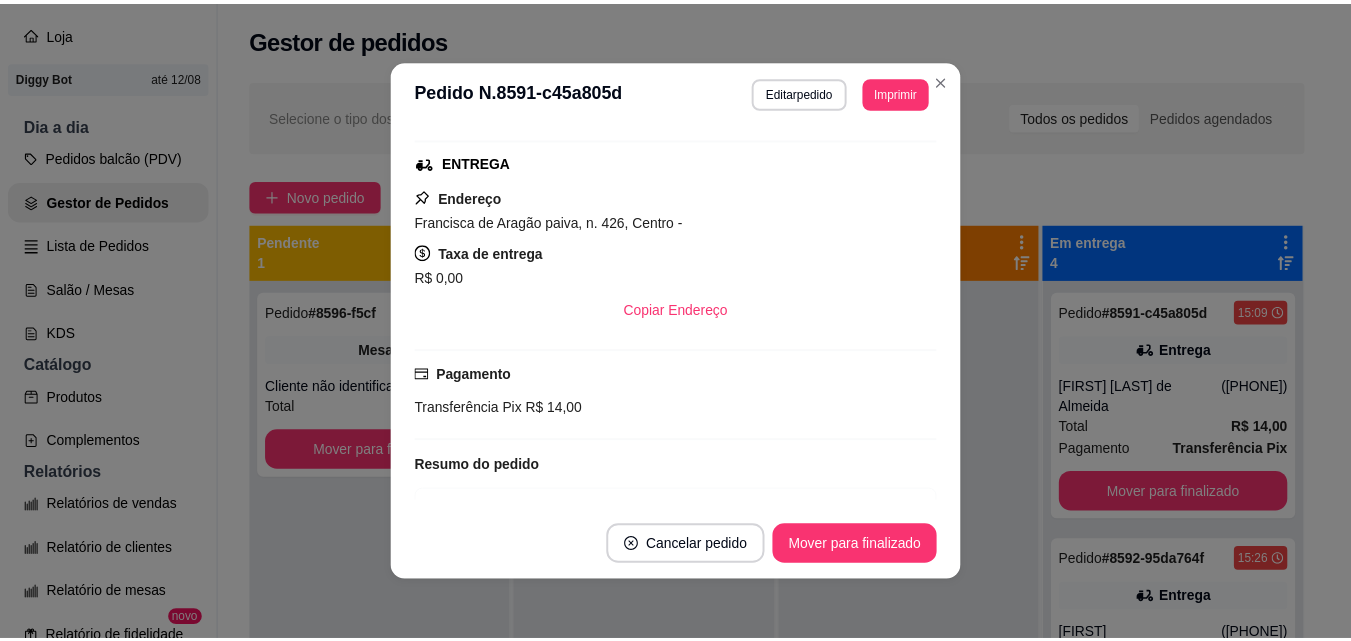 scroll, scrollTop: 400, scrollLeft: 0, axis: vertical 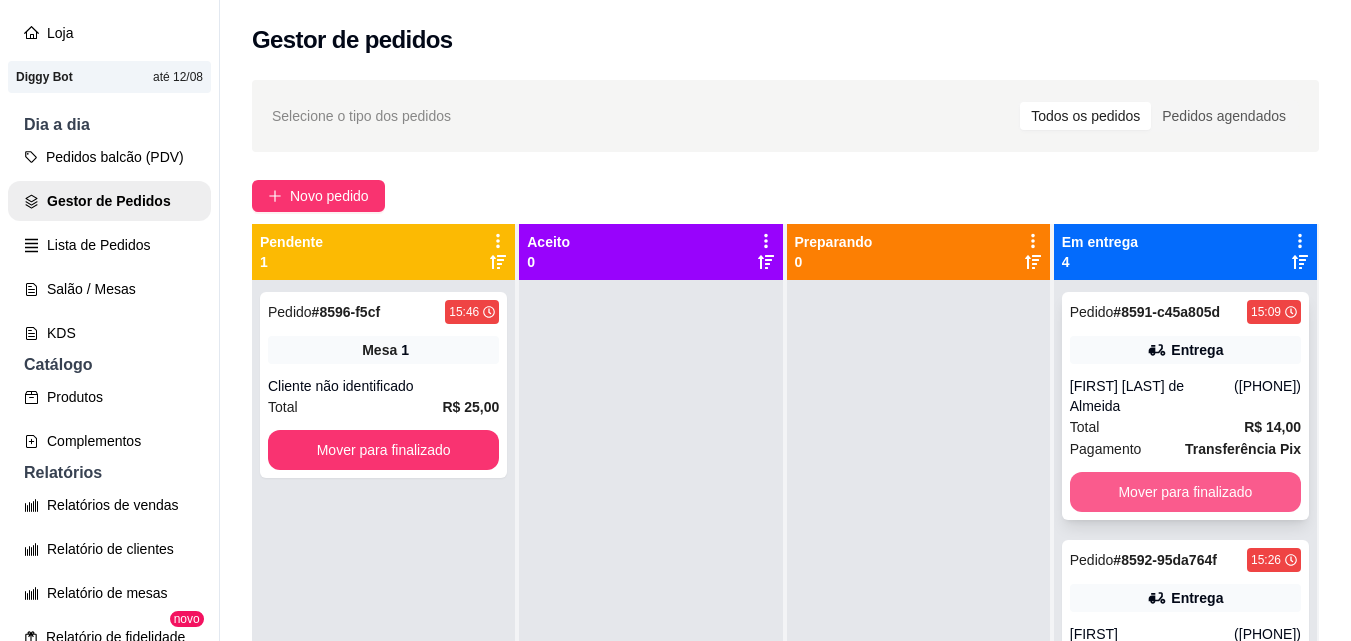 click on "Mover para finalizado" at bounding box center [1185, 492] 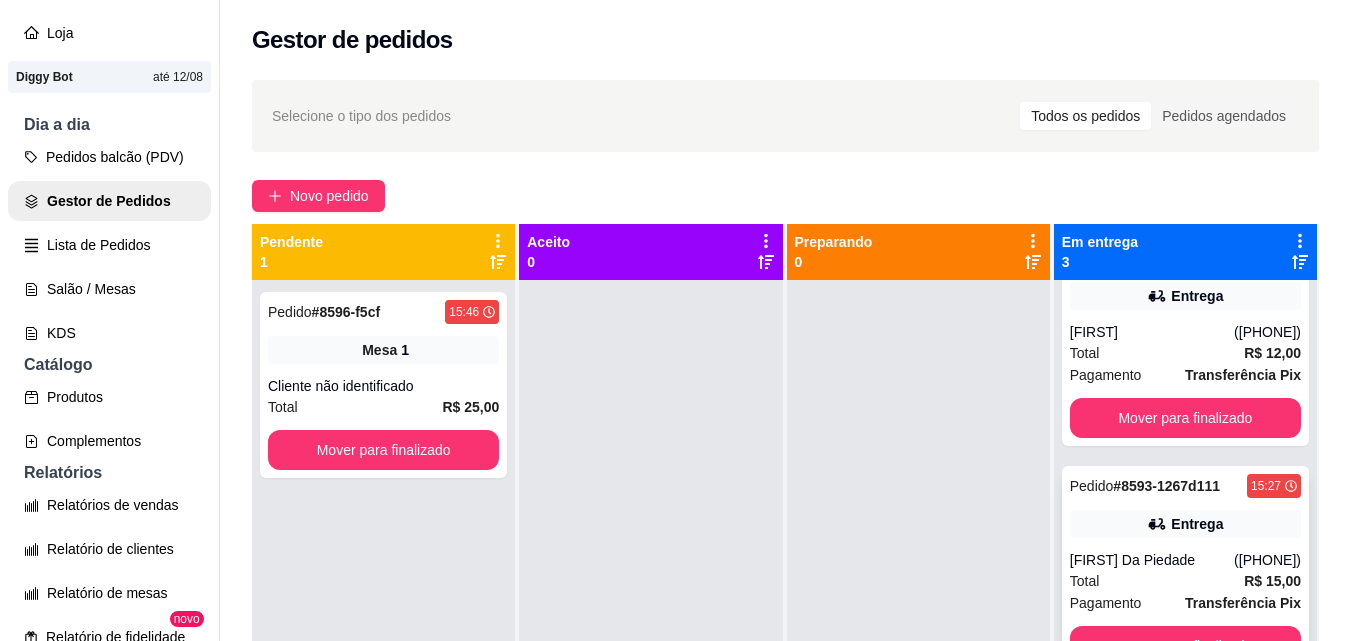 scroll, scrollTop: 83, scrollLeft: 0, axis: vertical 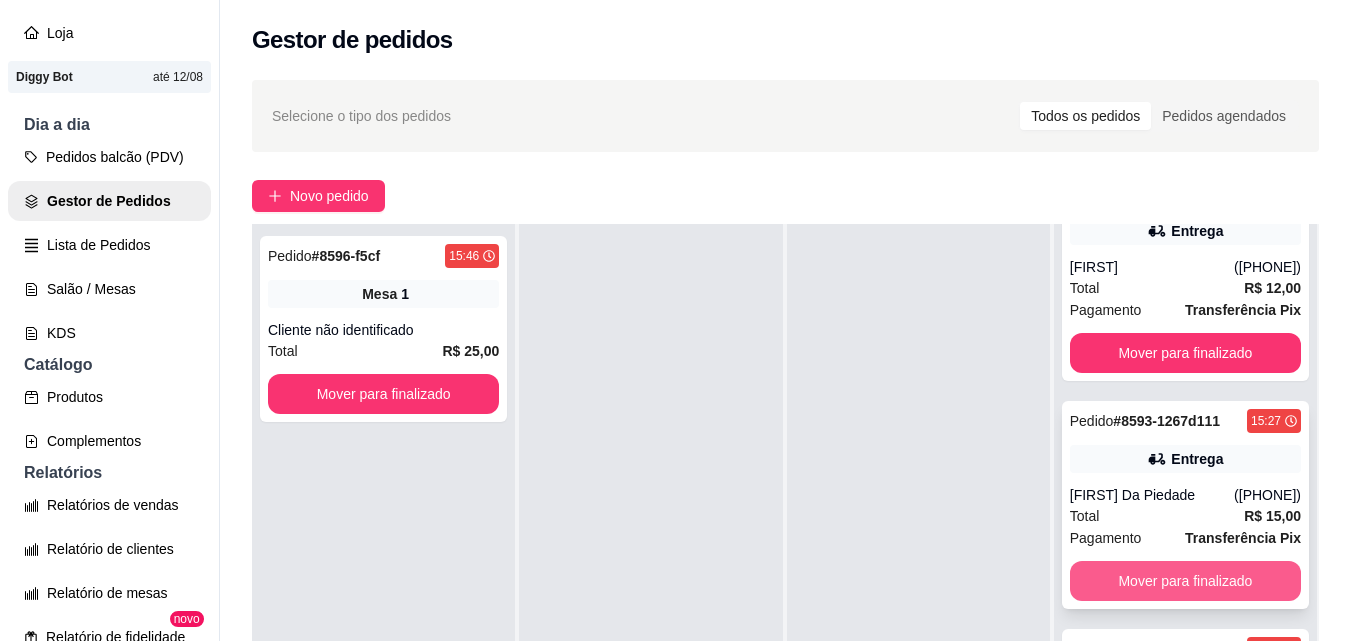 click on "Mover para finalizado" at bounding box center (1185, 581) 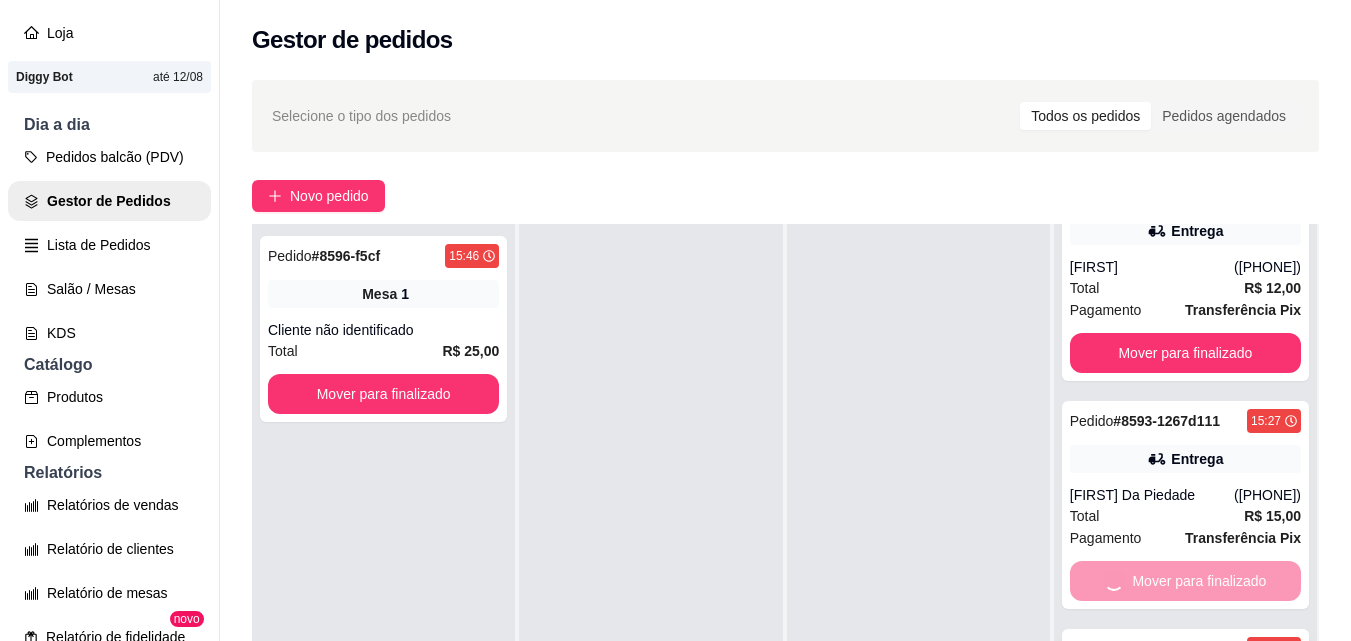 scroll, scrollTop: 0, scrollLeft: 0, axis: both 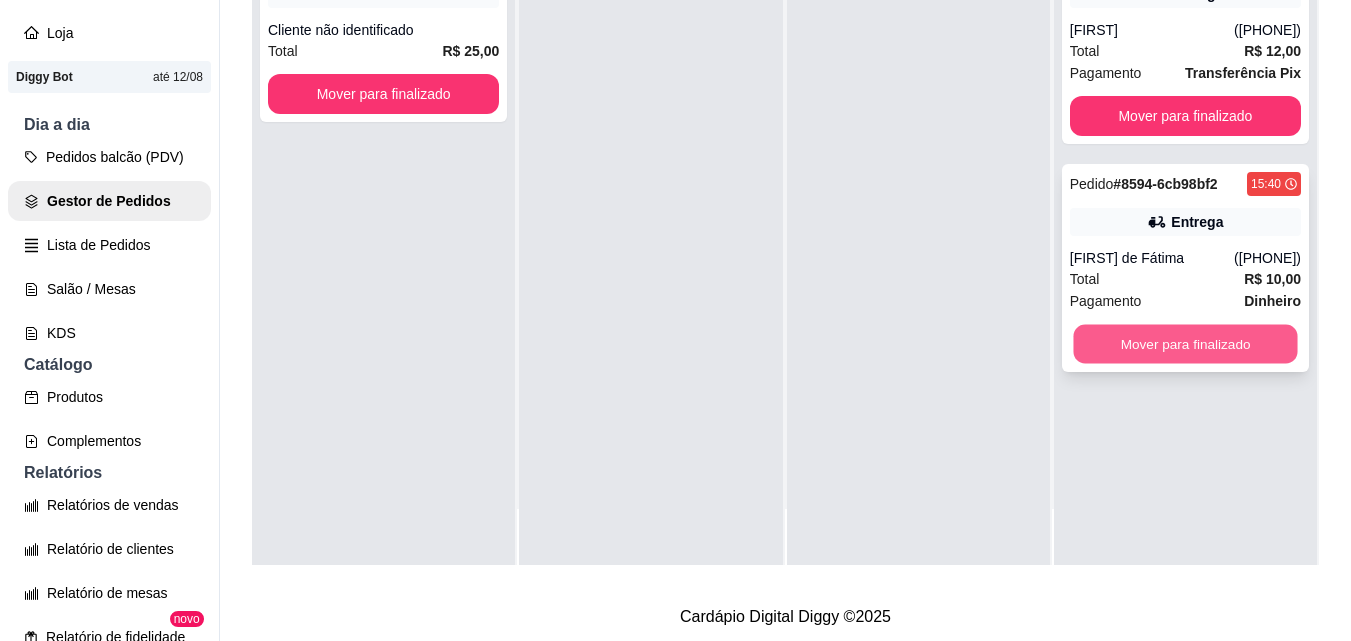 click on "Mover para finalizado" at bounding box center (1185, 344) 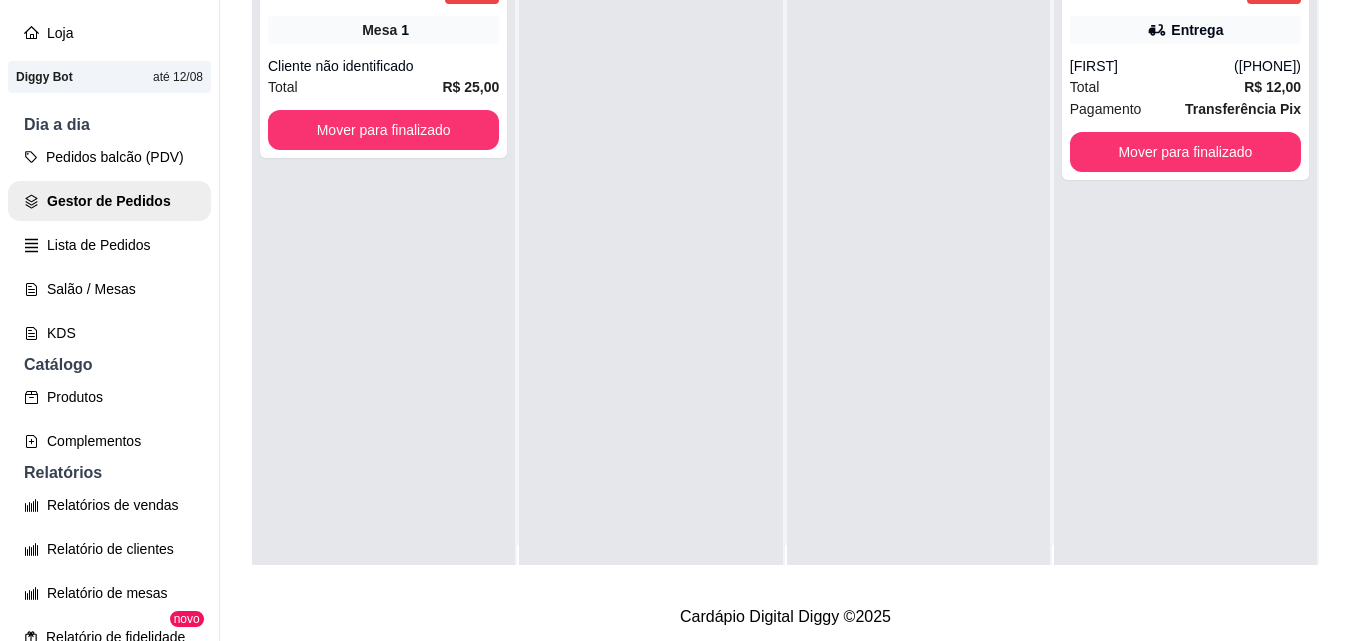 scroll, scrollTop: 0, scrollLeft: 0, axis: both 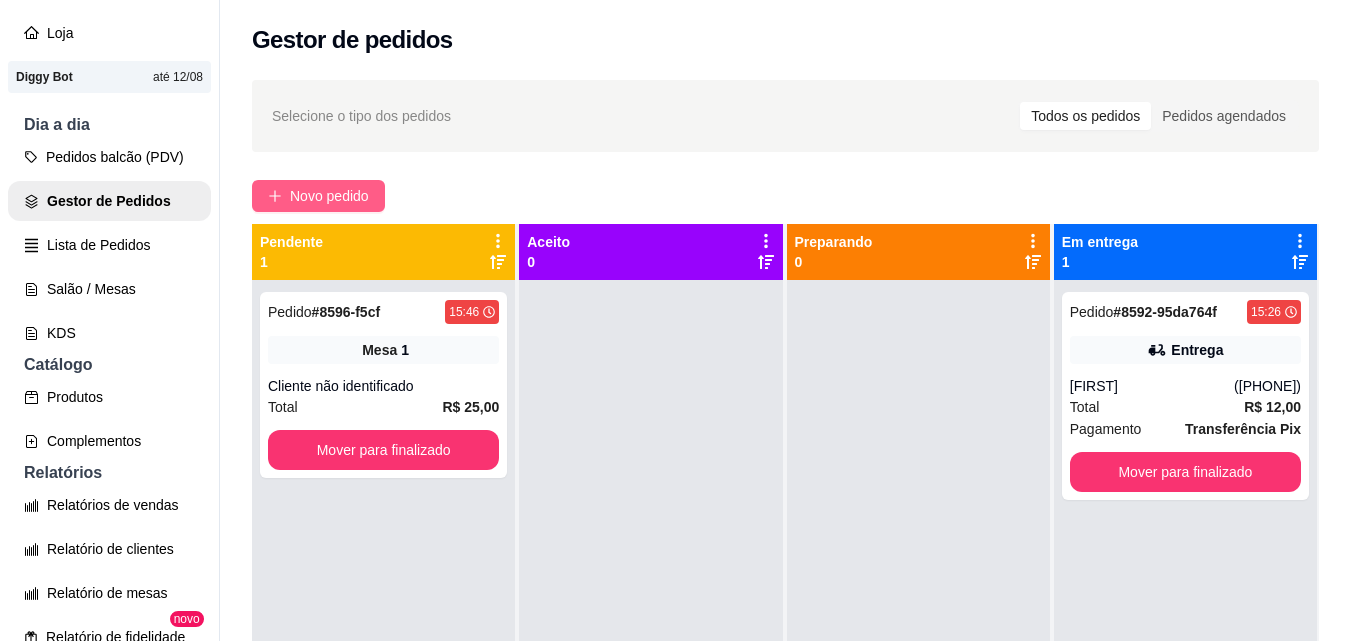 click on "Novo pedido" at bounding box center (329, 196) 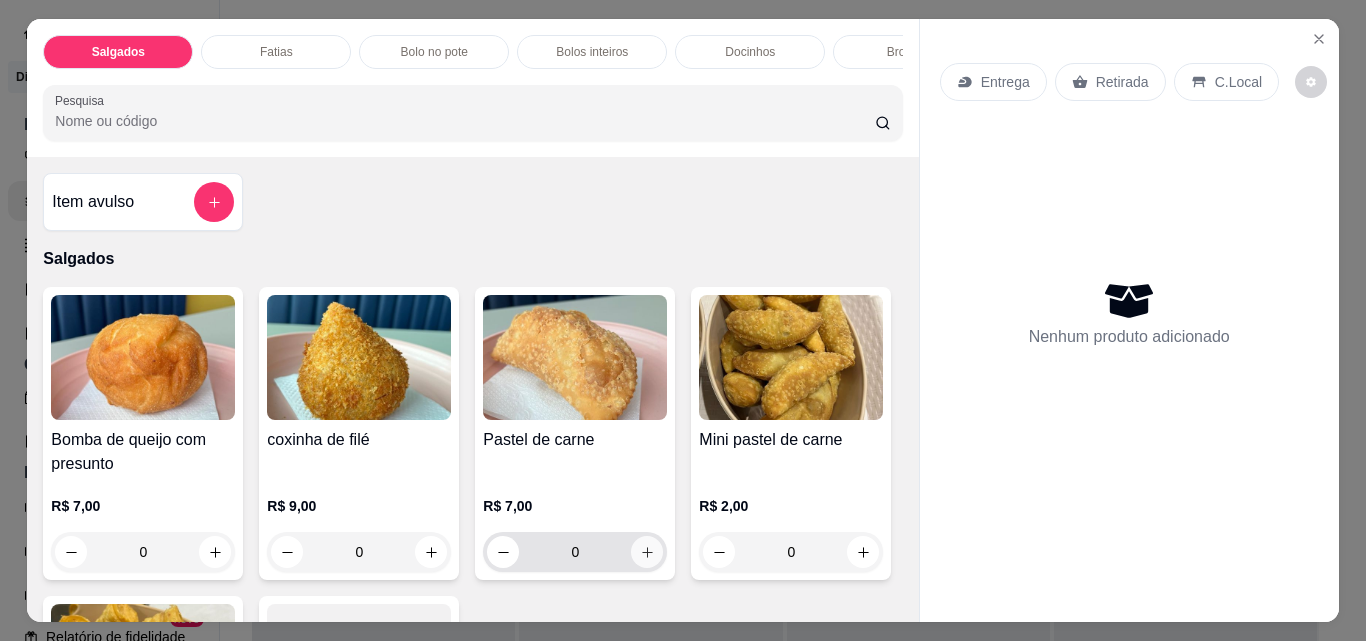 click 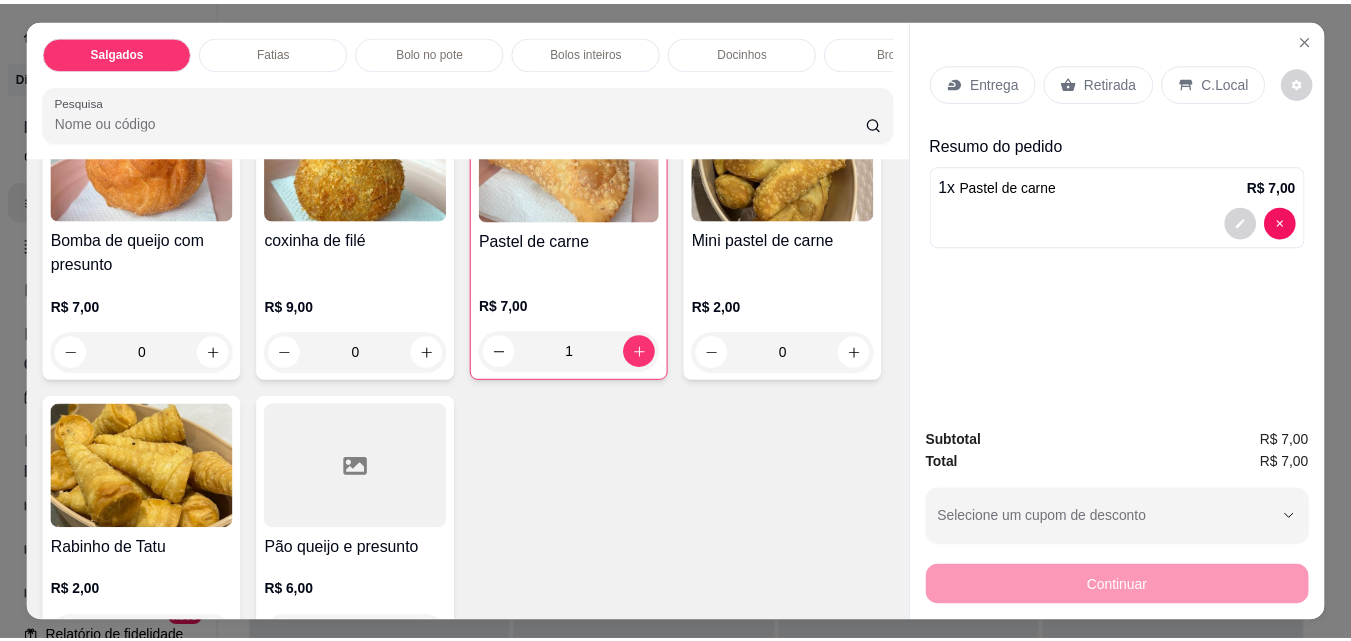 scroll, scrollTop: 400, scrollLeft: 0, axis: vertical 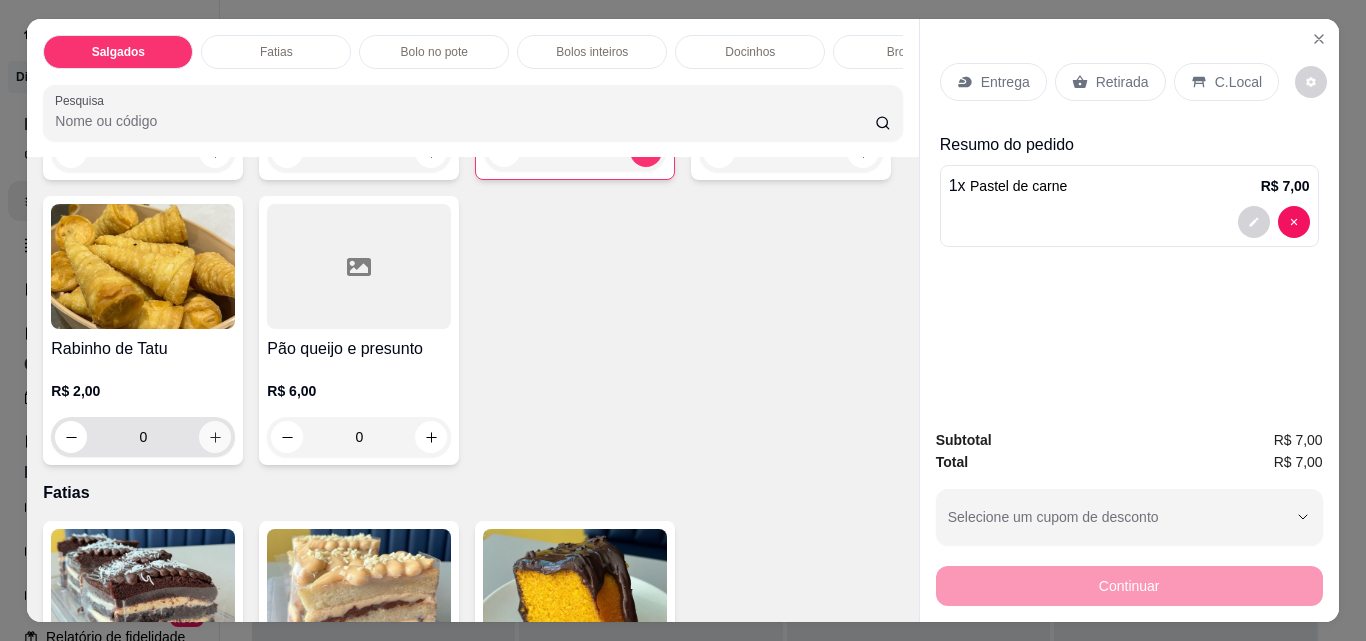 click 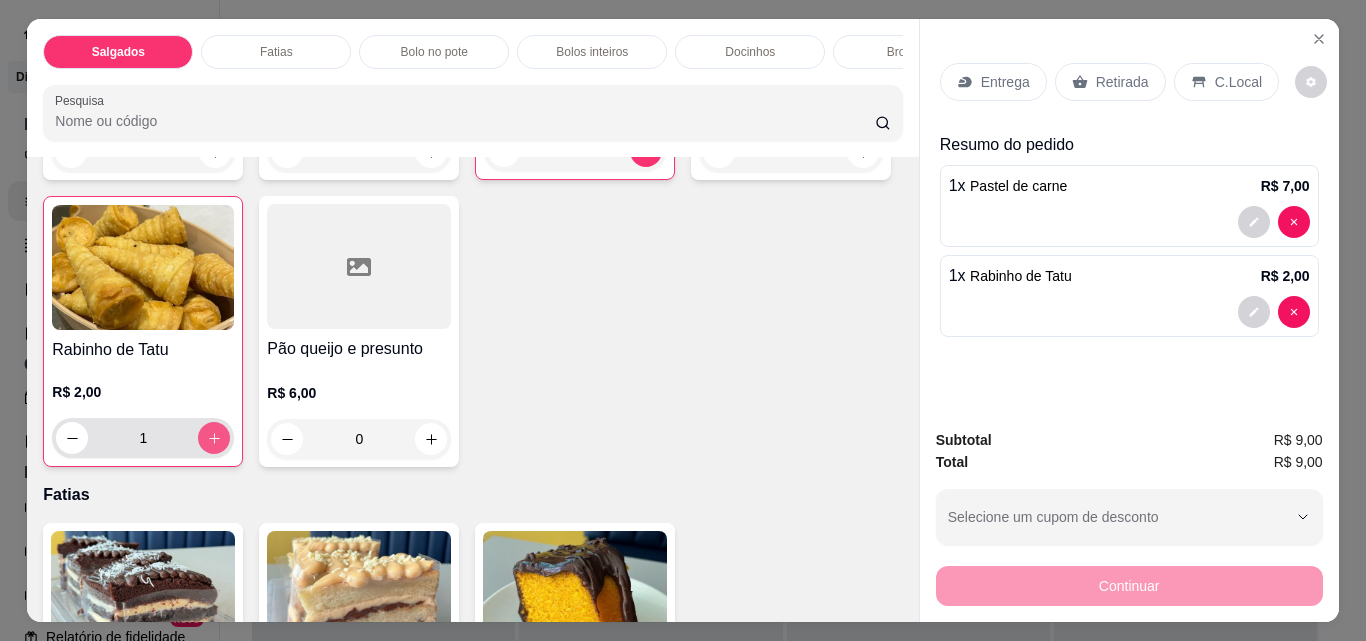 type on "1" 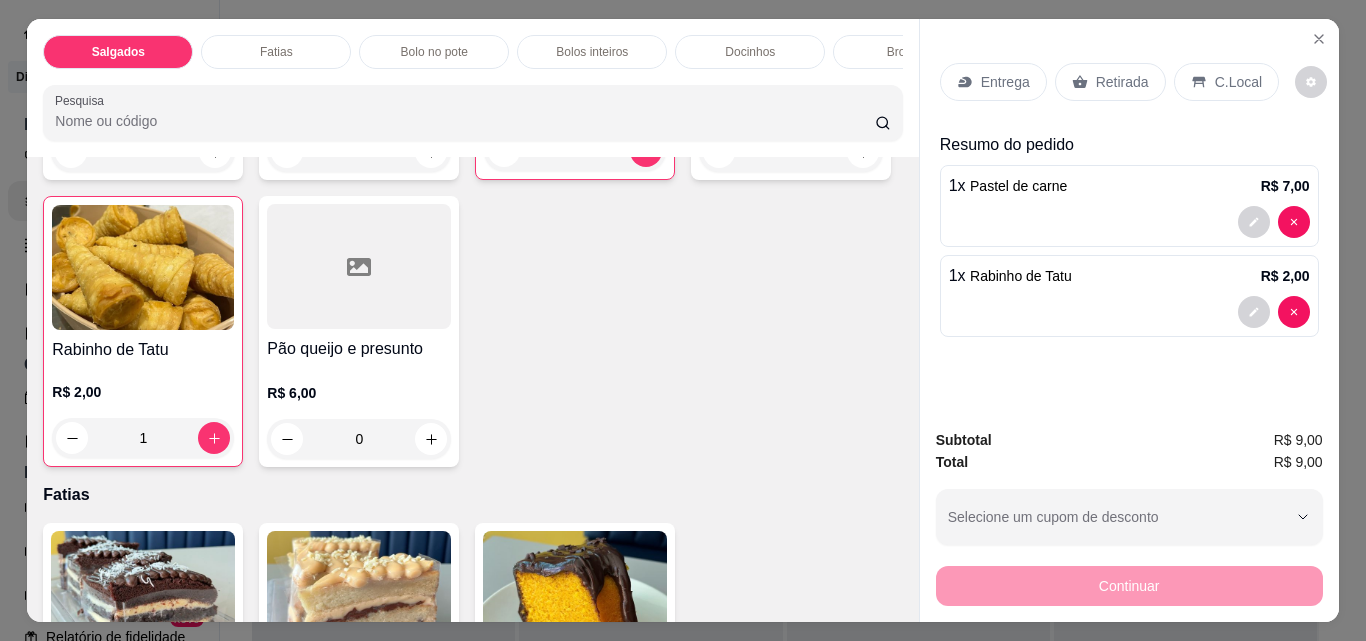 click 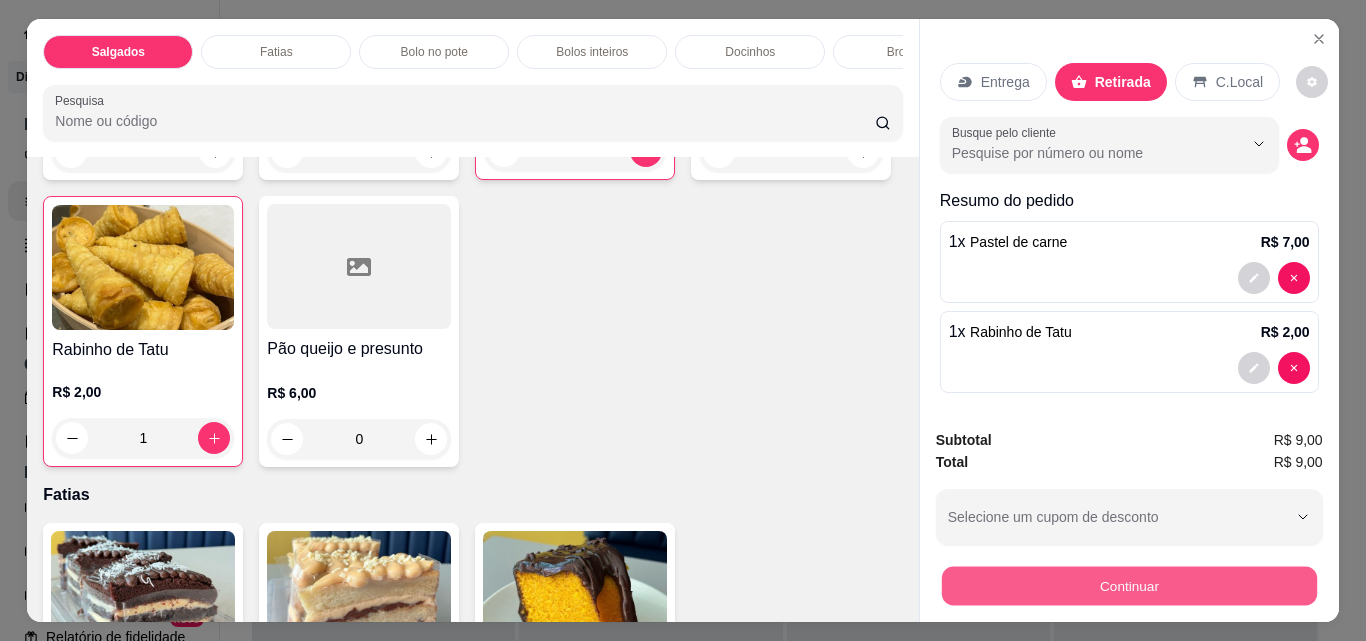 click on "Continuar" at bounding box center [1128, 585] 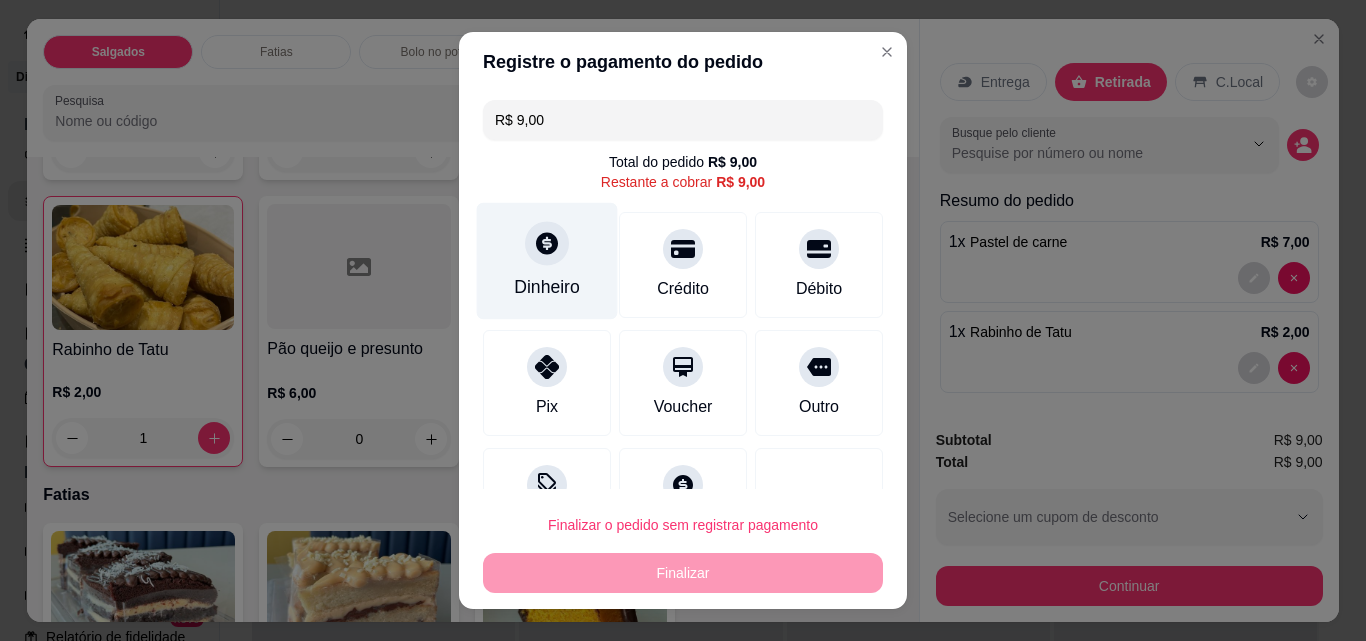 click on "Dinheiro" at bounding box center [547, 287] 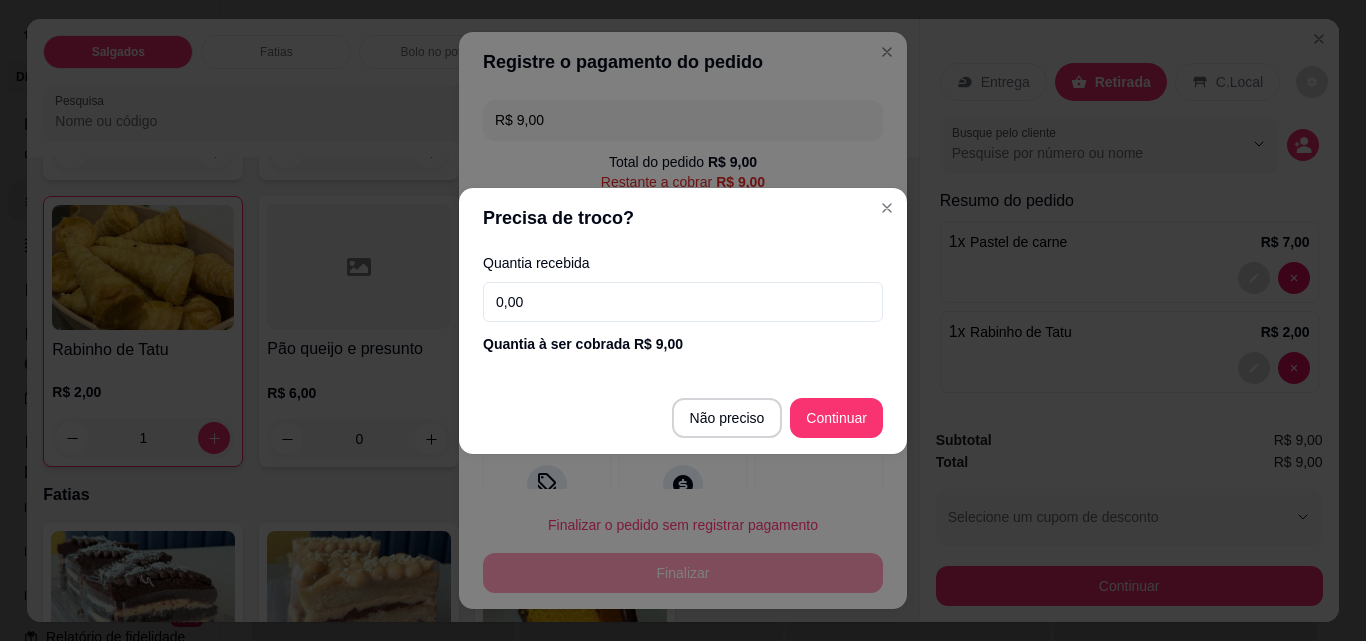 click on "0,00" at bounding box center (683, 302) 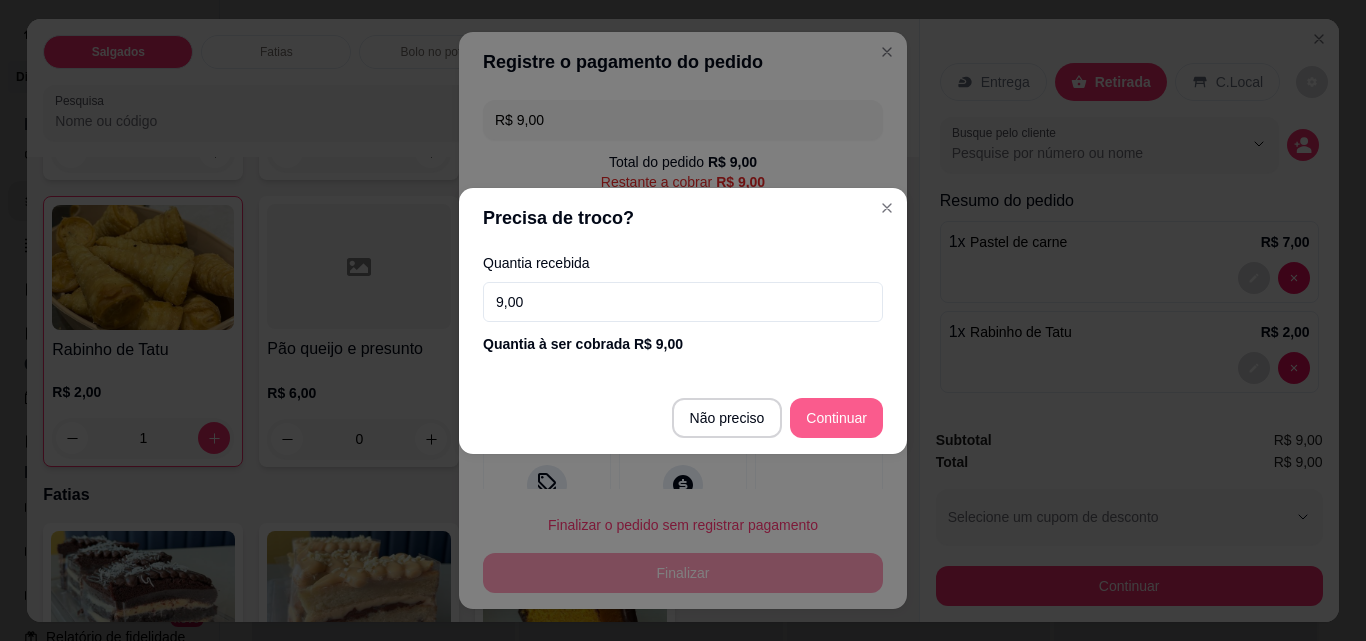 type on "9,00" 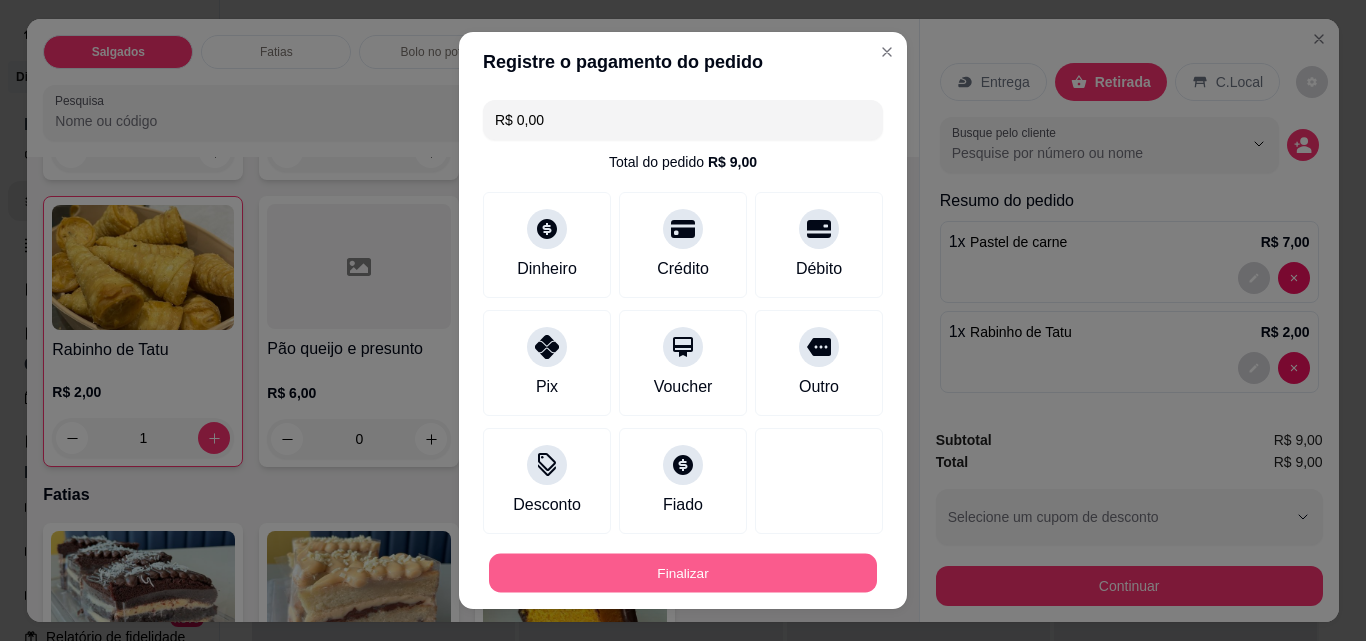 click on "Finalizar" at bounding box center [683, 573] 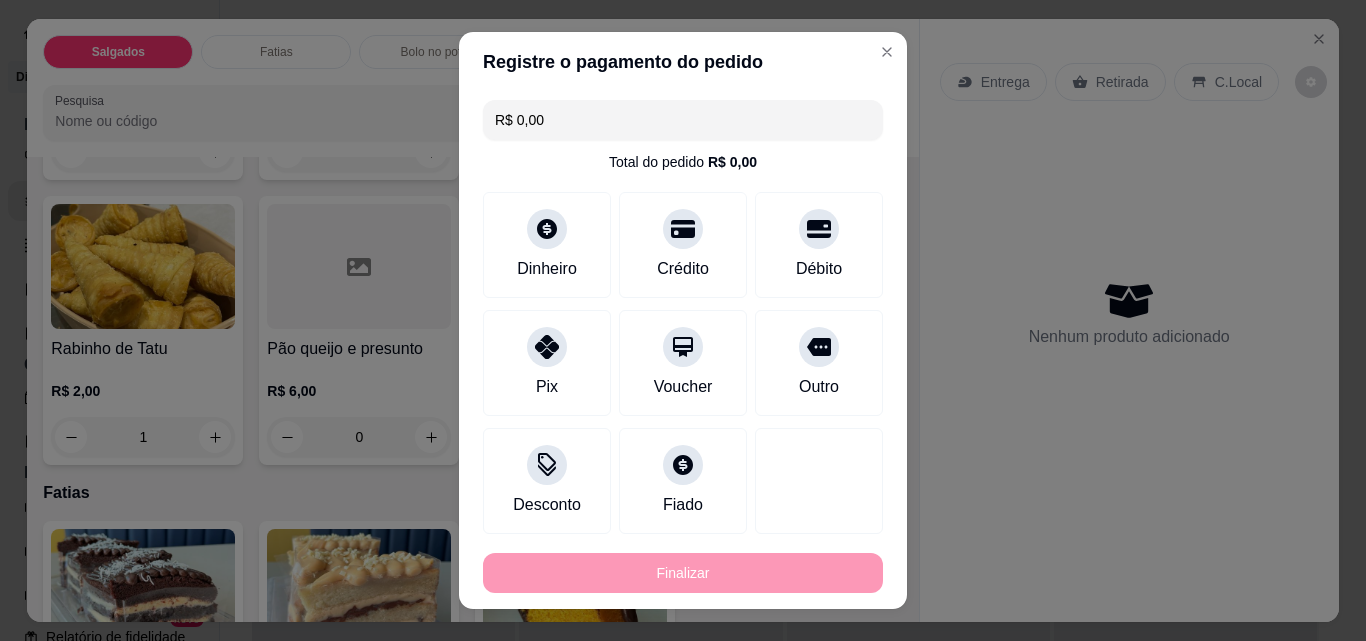type on "0" 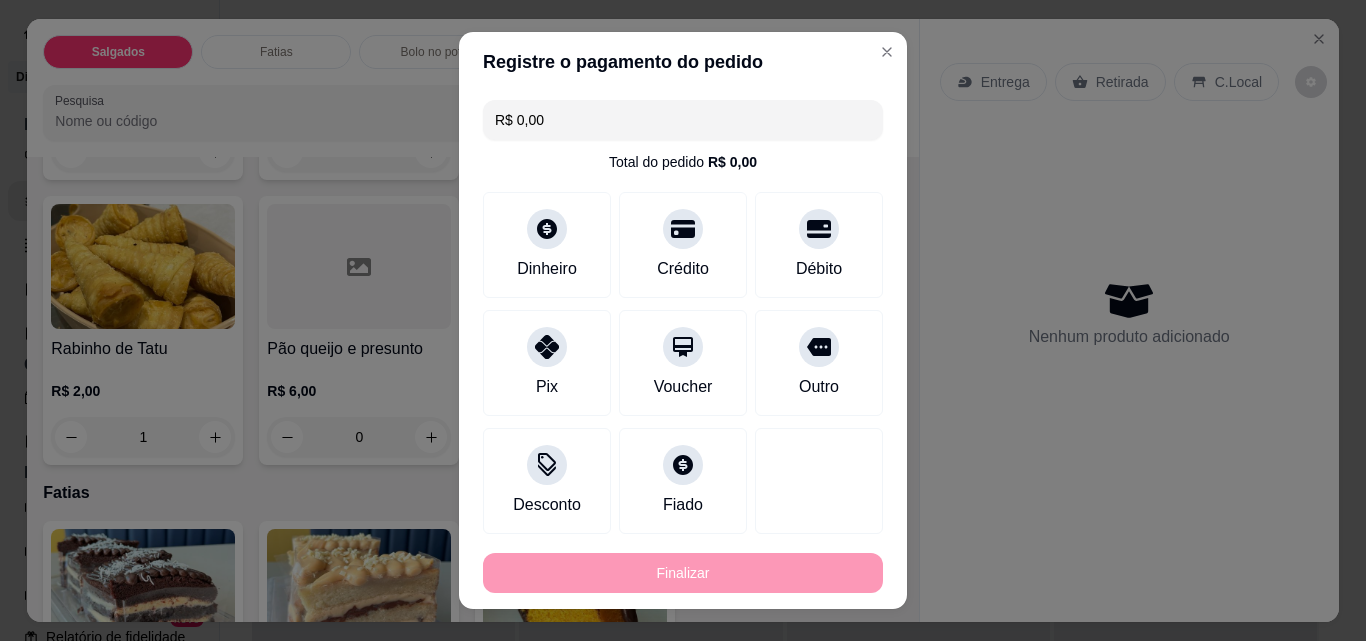 type on "0" 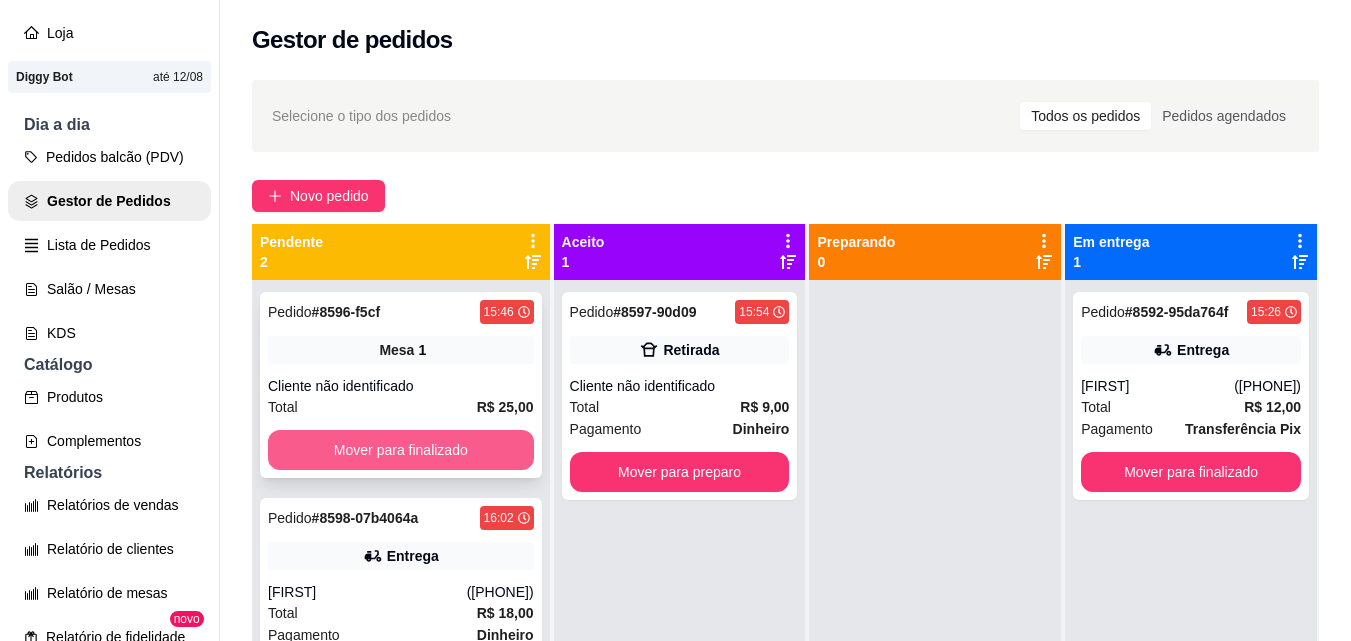 click on "Mover para finalizado" at bounding box center [401, 450] 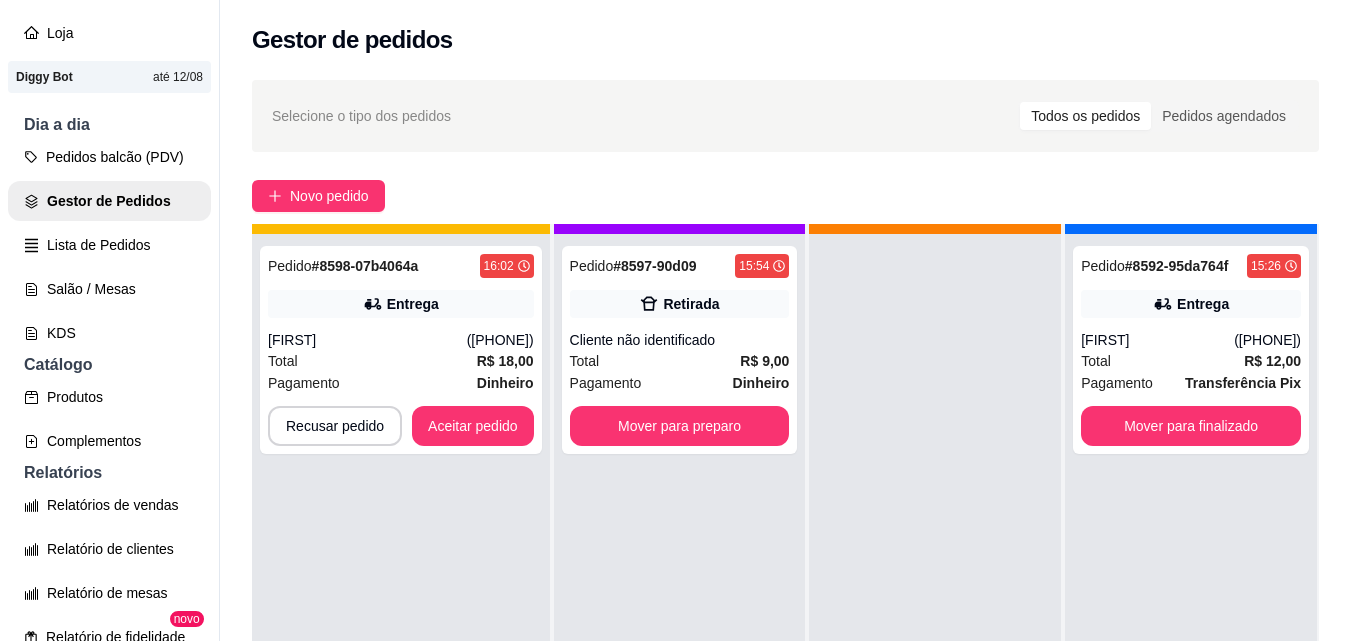 scroll, scrollTop: 71, scrollLeft: 0, axis: vertical 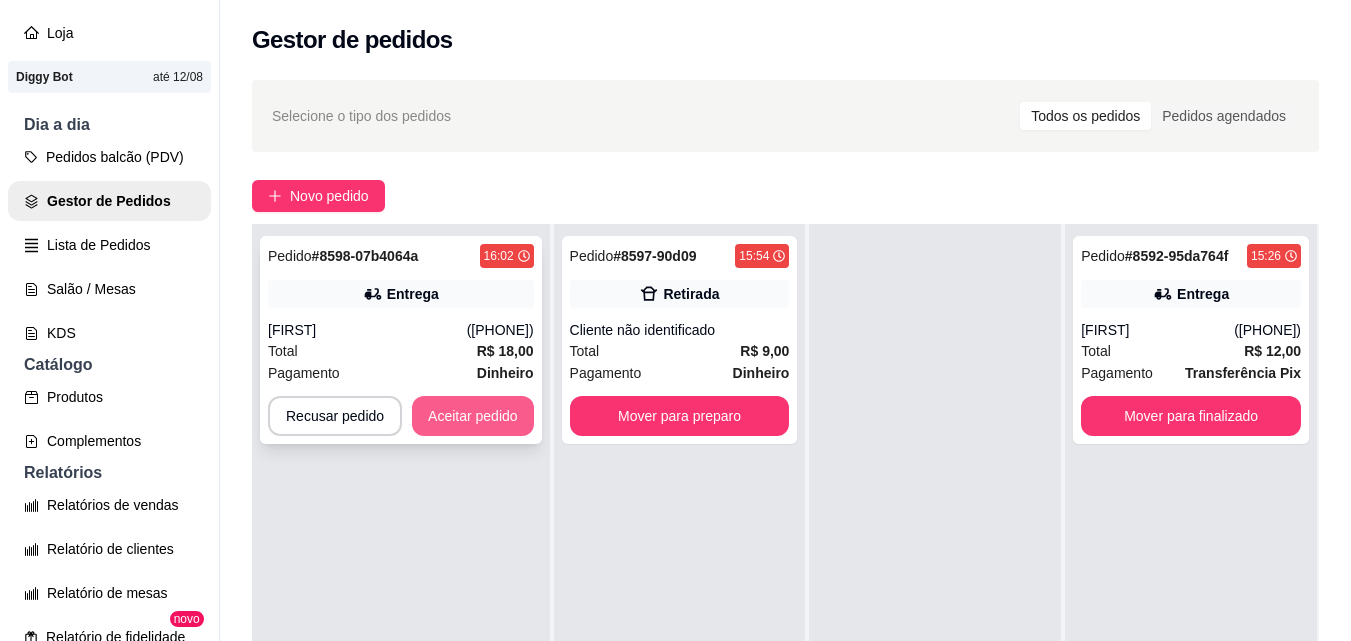 click on "Aceitar pedido" at bounding box center (473, 416) 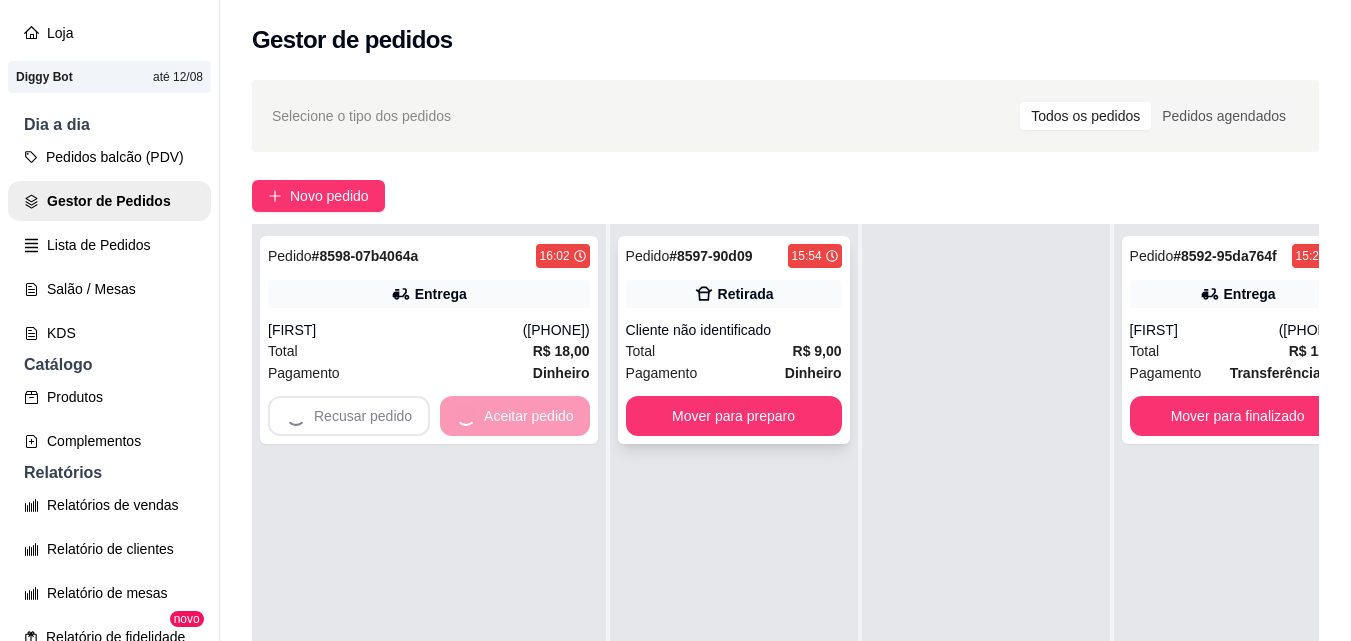 scroll, scrollTop: 56, scrollLeft: 0, axis: vertical 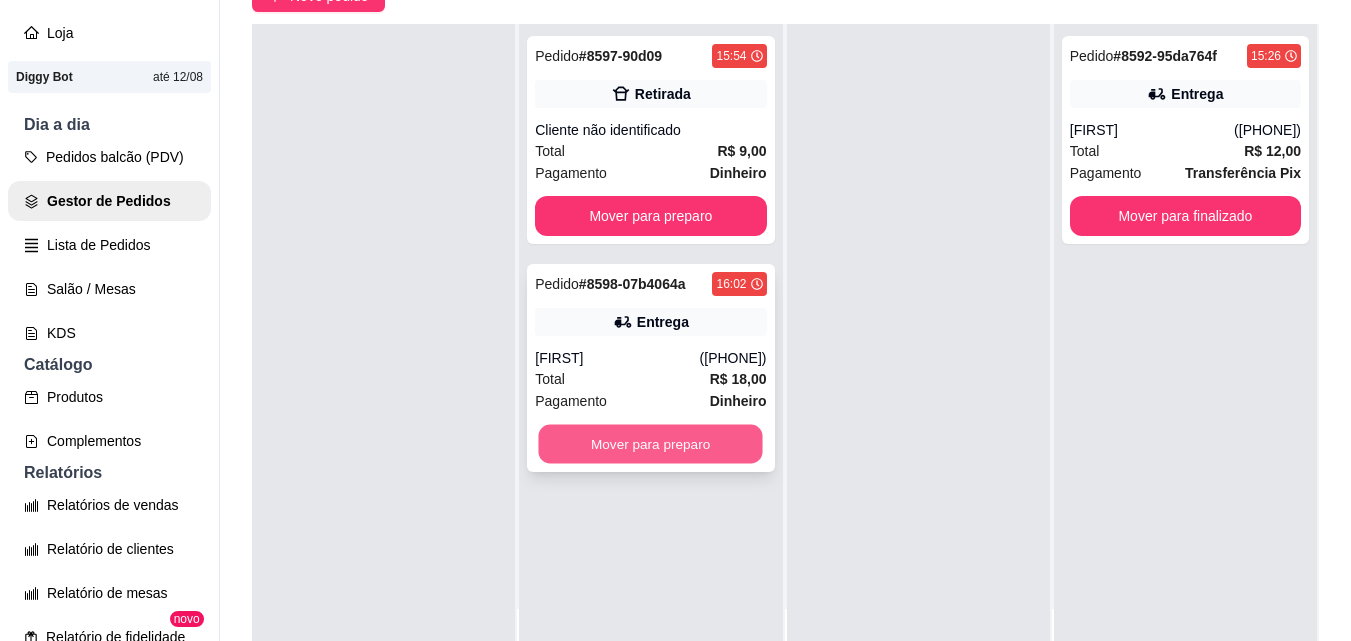 click on "Mover para preparo" at bounding box center (651, 444) 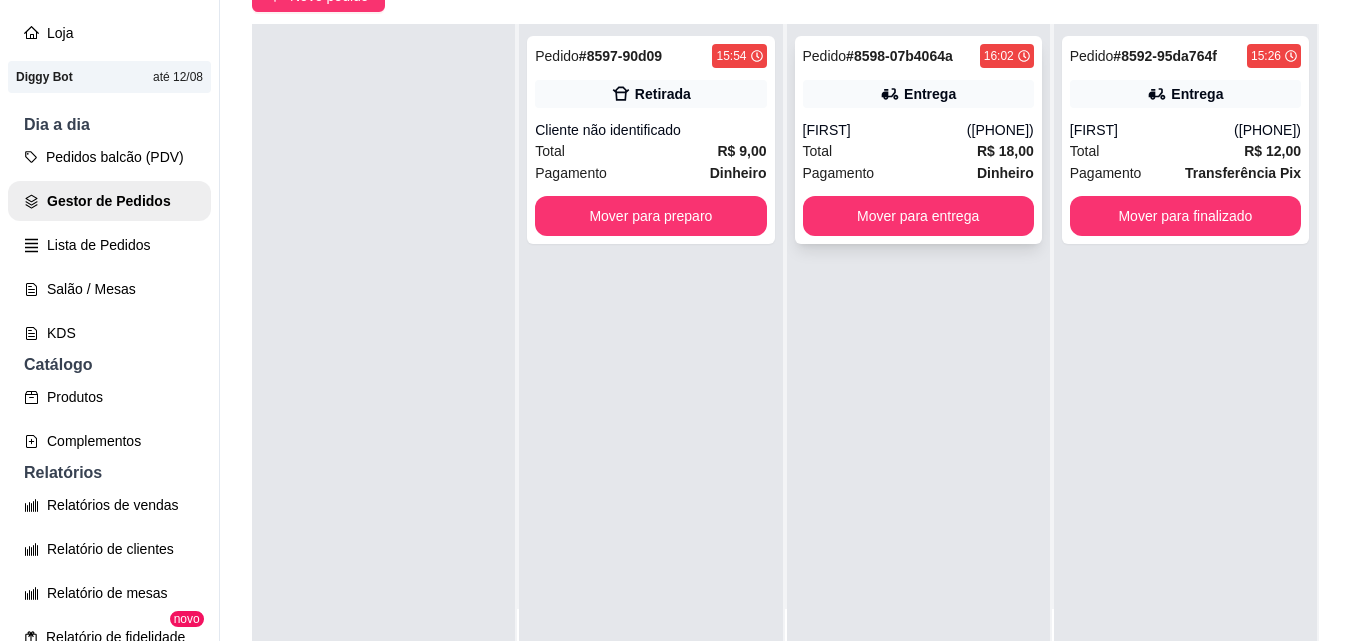 click on "Pagamento Dinheiro" at bounding box center [918, 173] 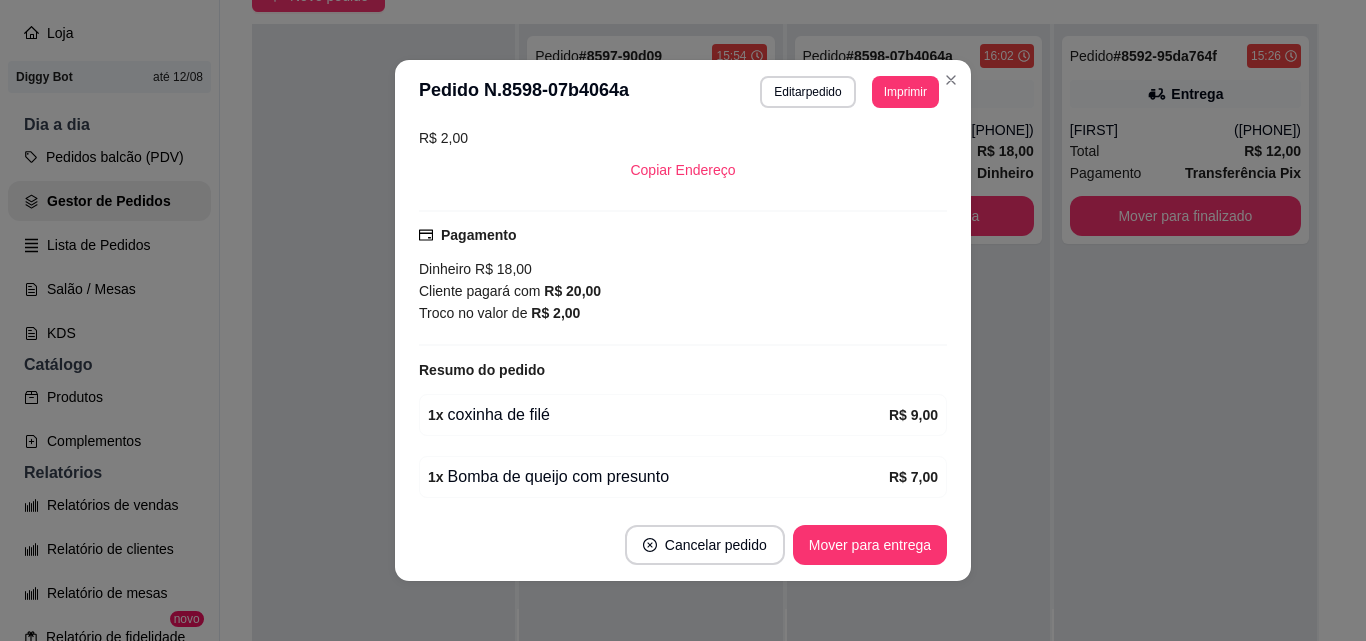 scroll, scrollTop: 538, scrollLeft: 0, axis: vertical 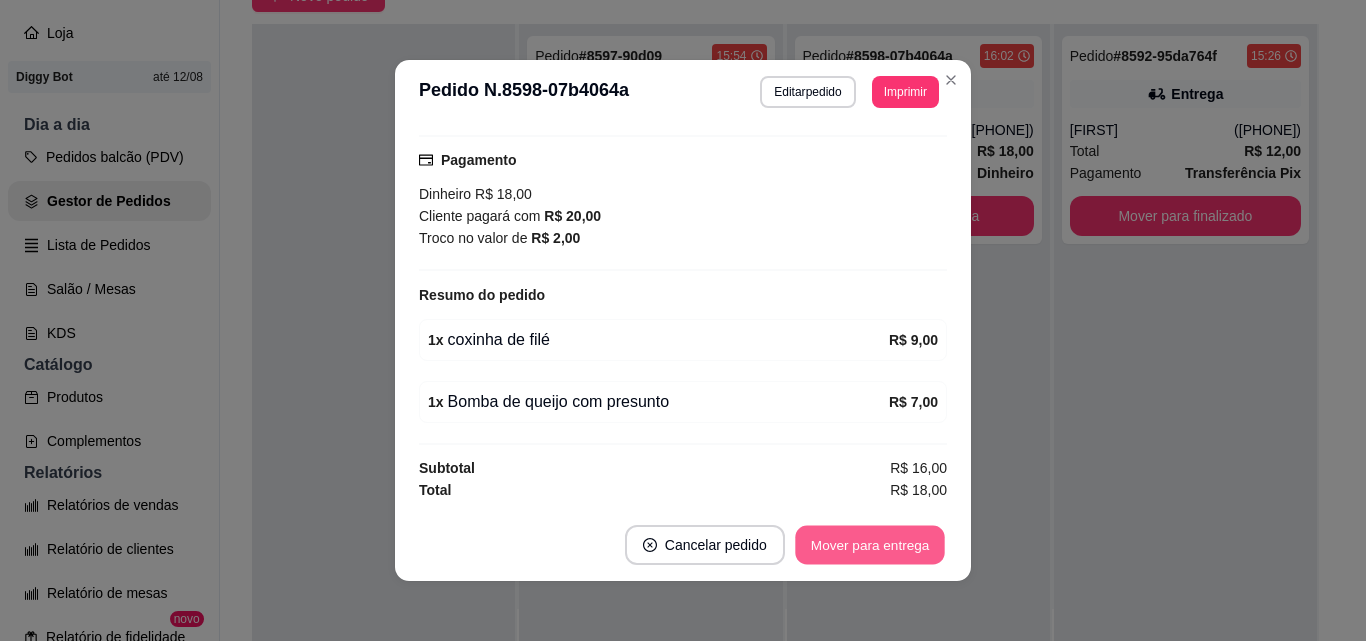 click on "Mover para entrega" at bounding box center [870, 545] 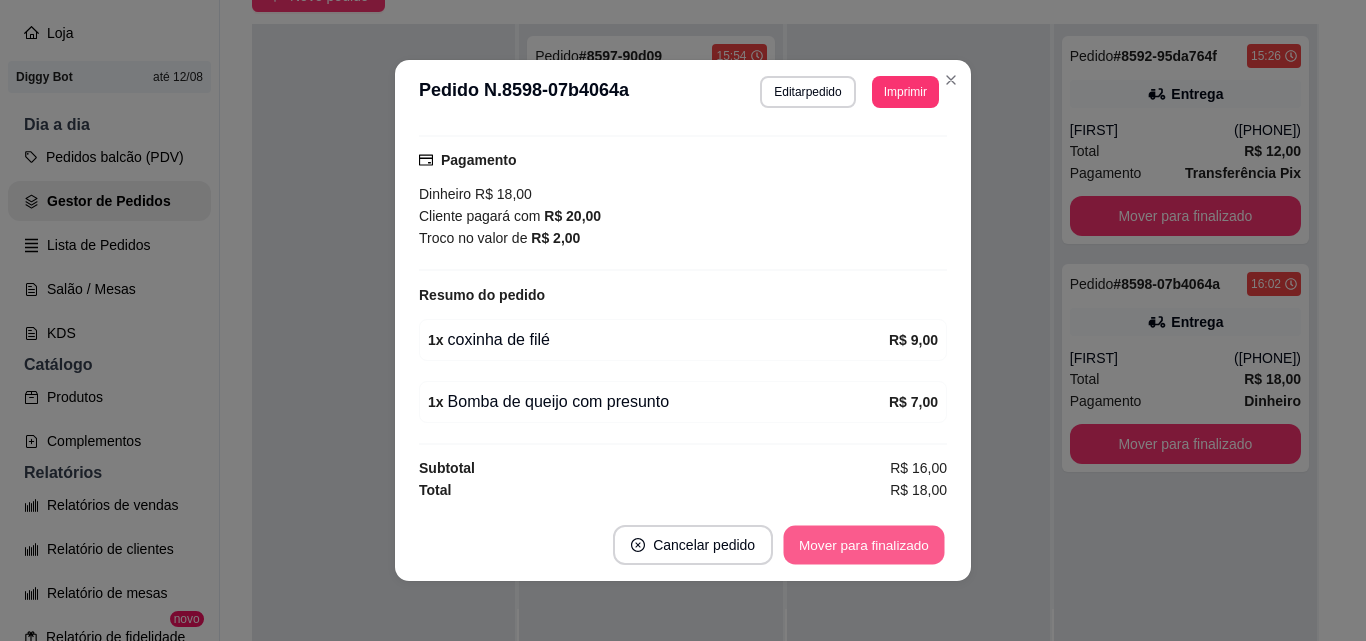 click on "Mover para finalizado" at bounding box center (864, 545) 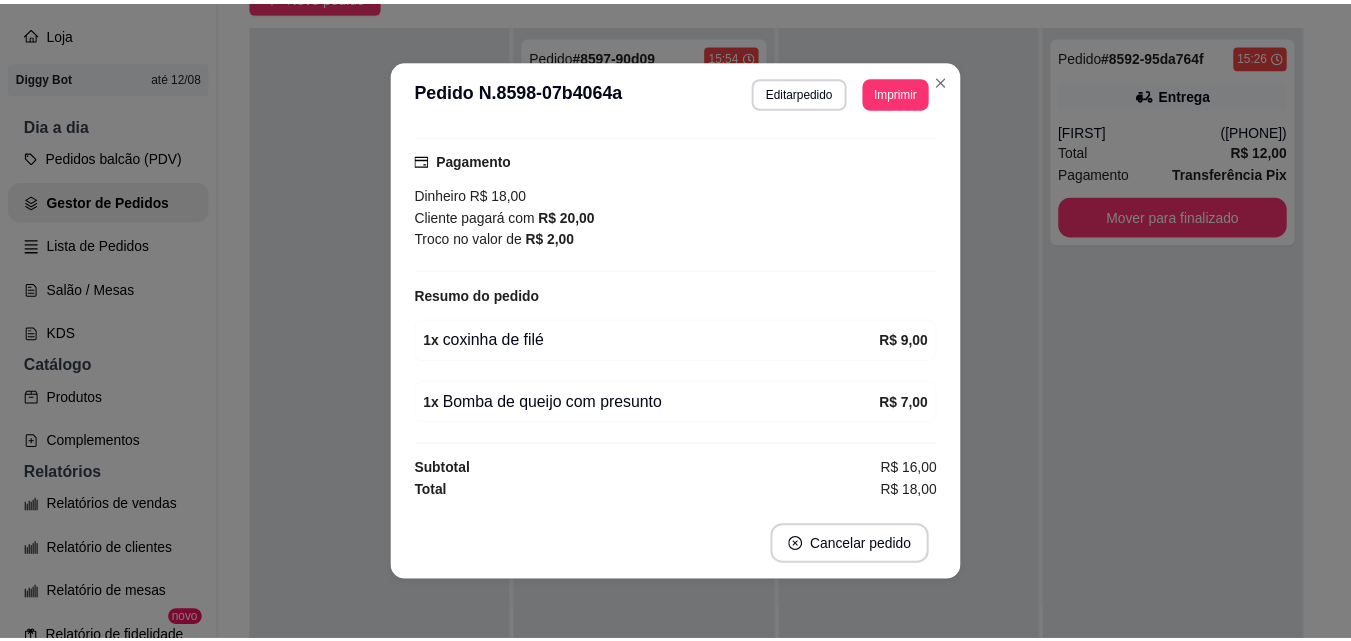 scroll, scrollTop: 492, scrollLeft: 0, axis: vertical 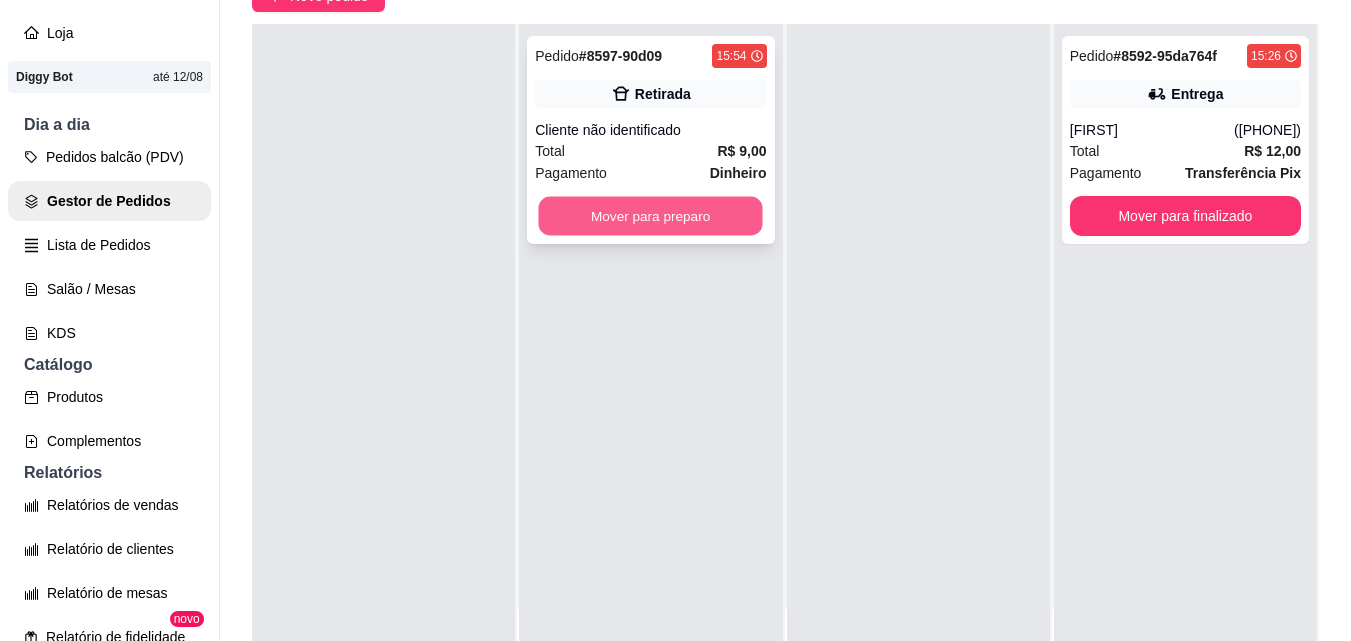 click on "Mover para preparo" at bounding box center (651, 216) 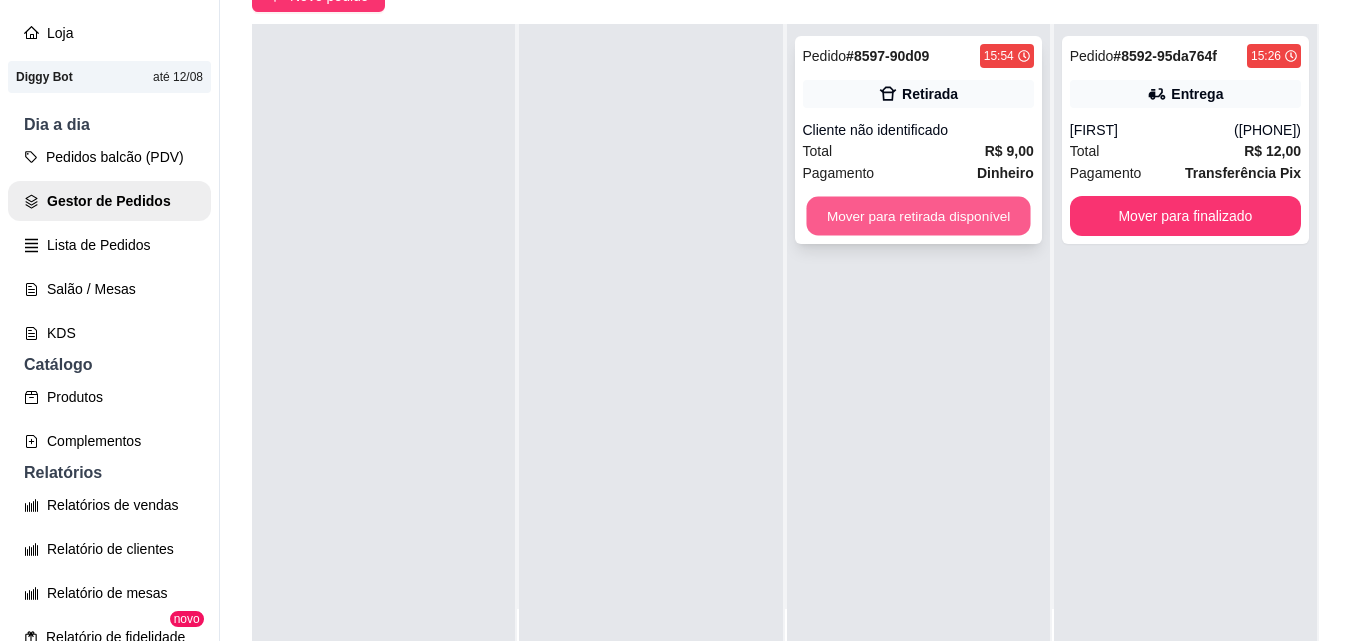 click on "Mover para retirada disponível" at bounding box center (918, 216) 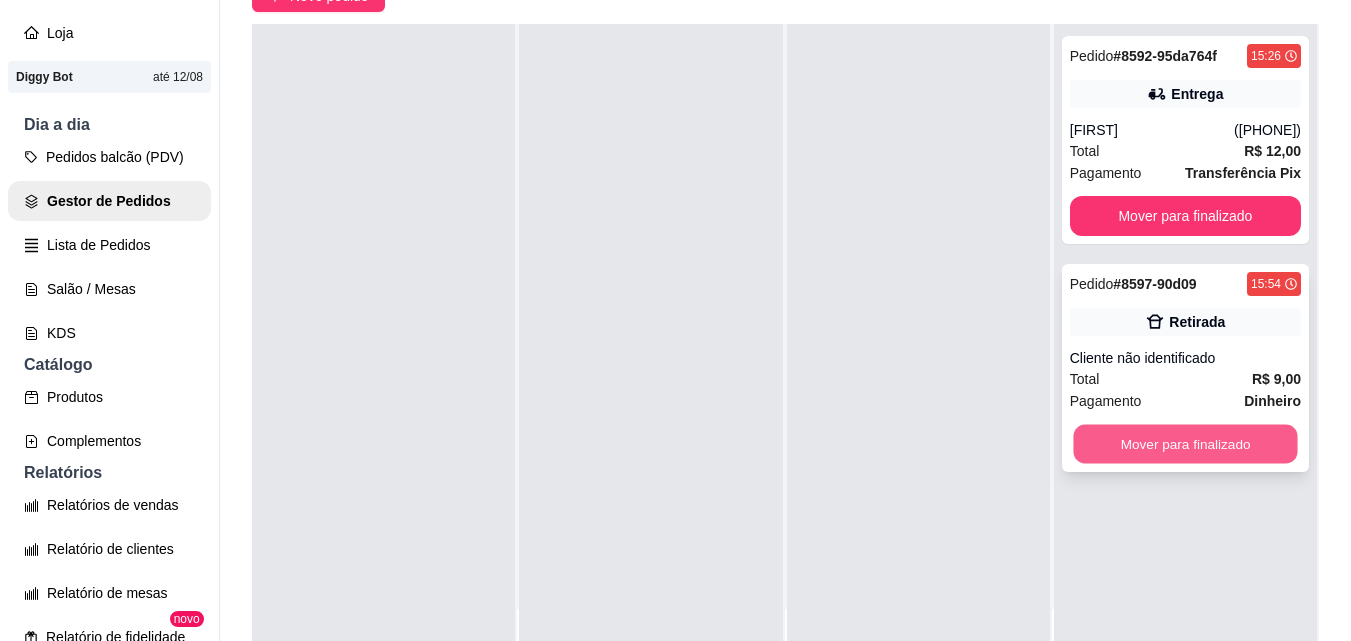click on "Mover para finalizado" at bounding box center (1185, 444) 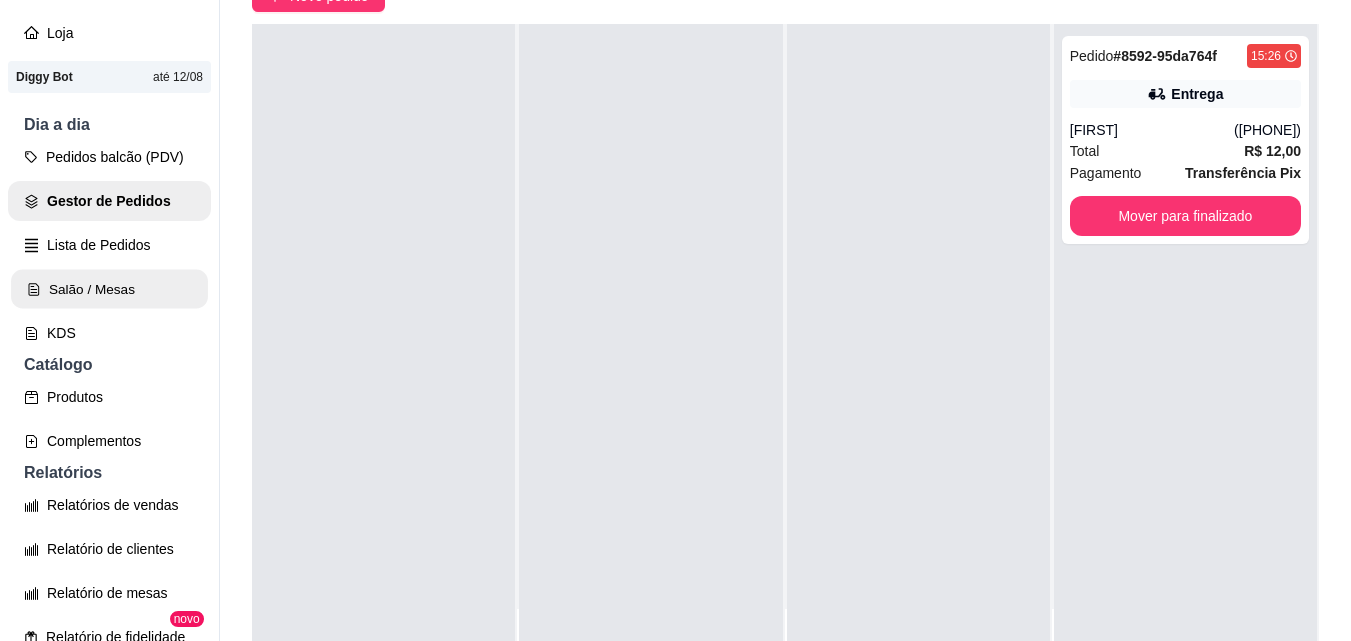 click on "Salão / Mesas" at bounding box center (109, 289) 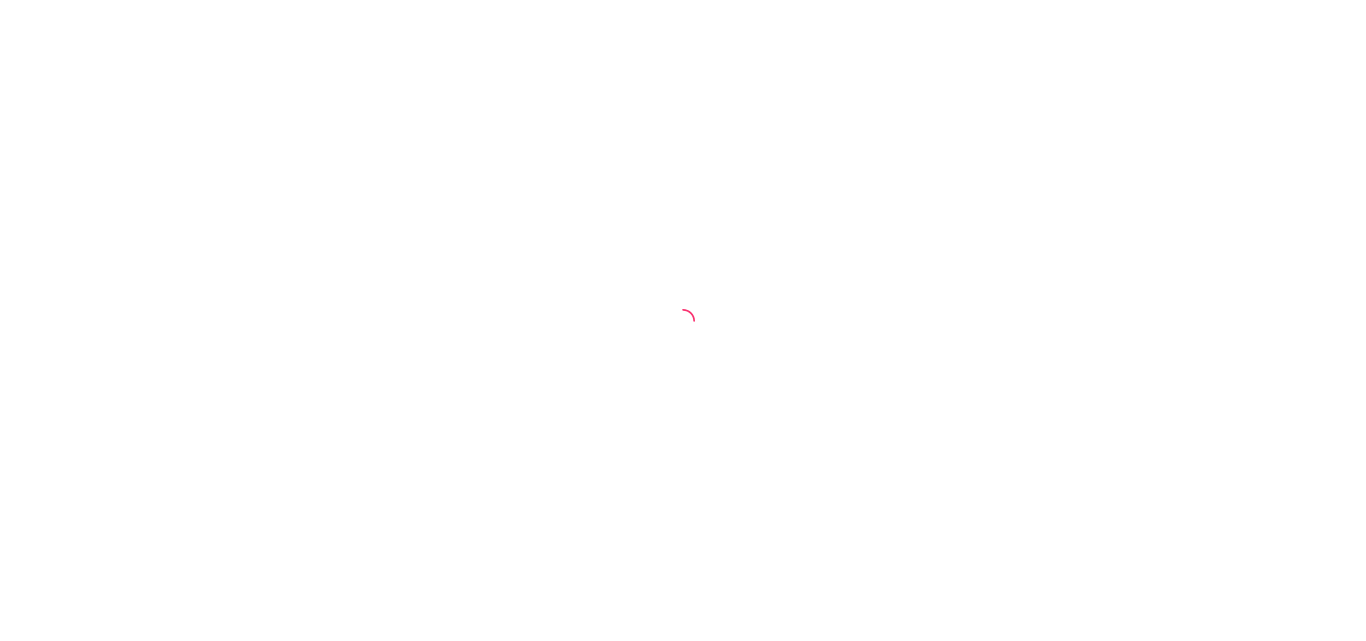 scroll, scrollTop: 0, scrollLeft: 0, axis: both 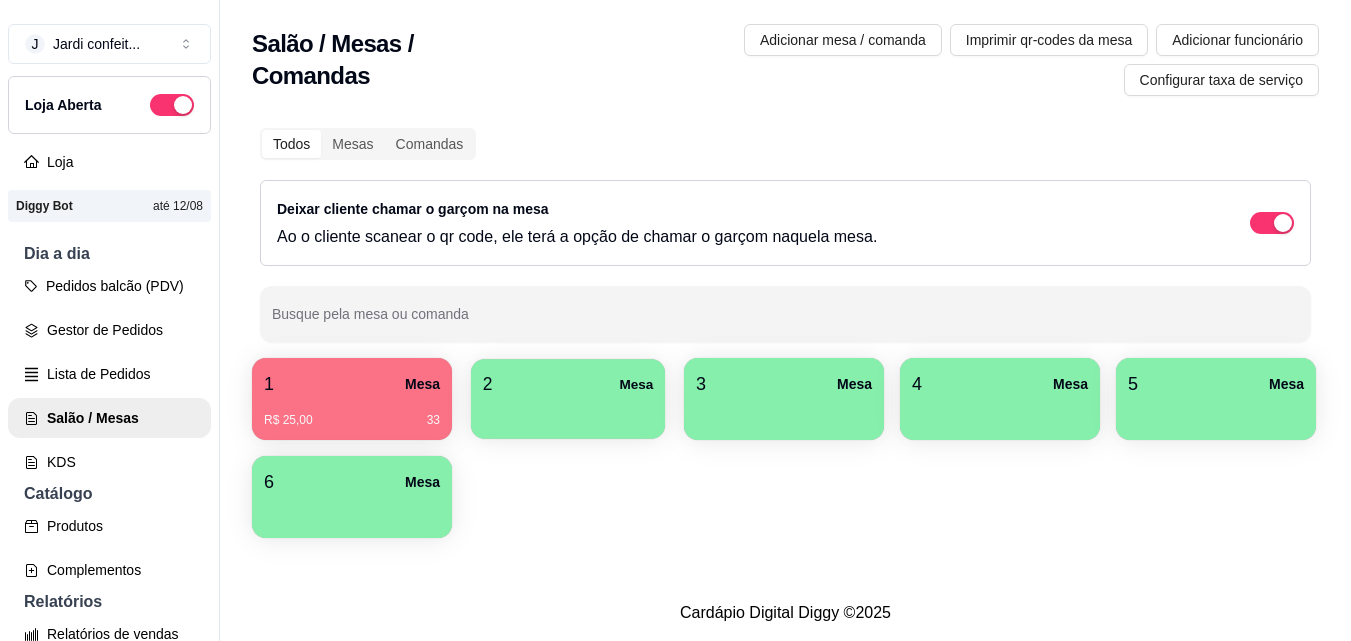 click on "2 Mesa" at bounding box center (568, 384) 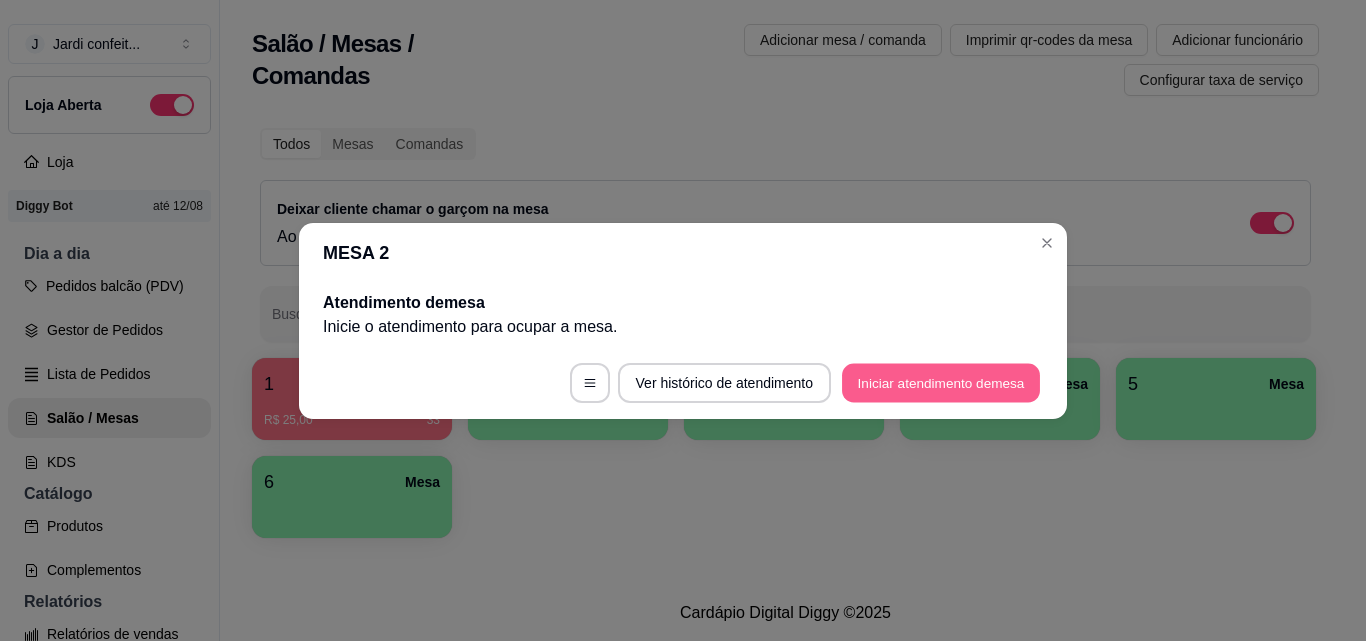 click on "Iniciar atendimento de  mesa" at bounding box center [941, 382] 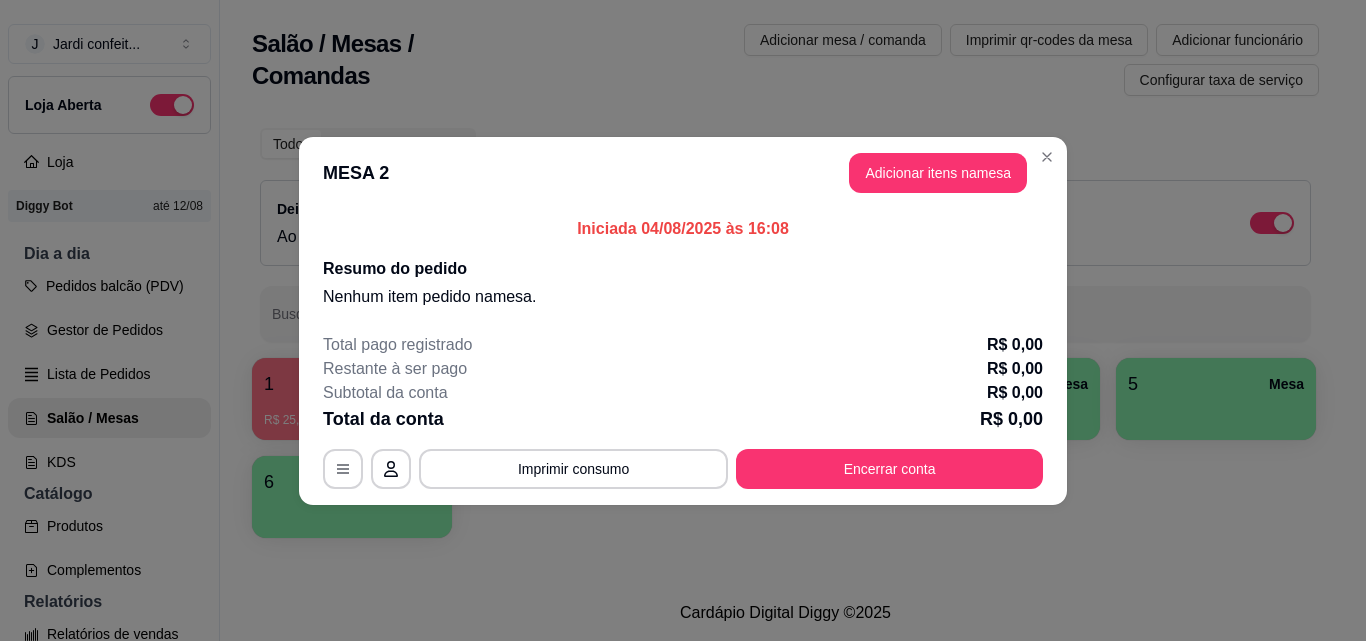 click on "Adicionar itens na  mesa" at bounding box center [938, 173] 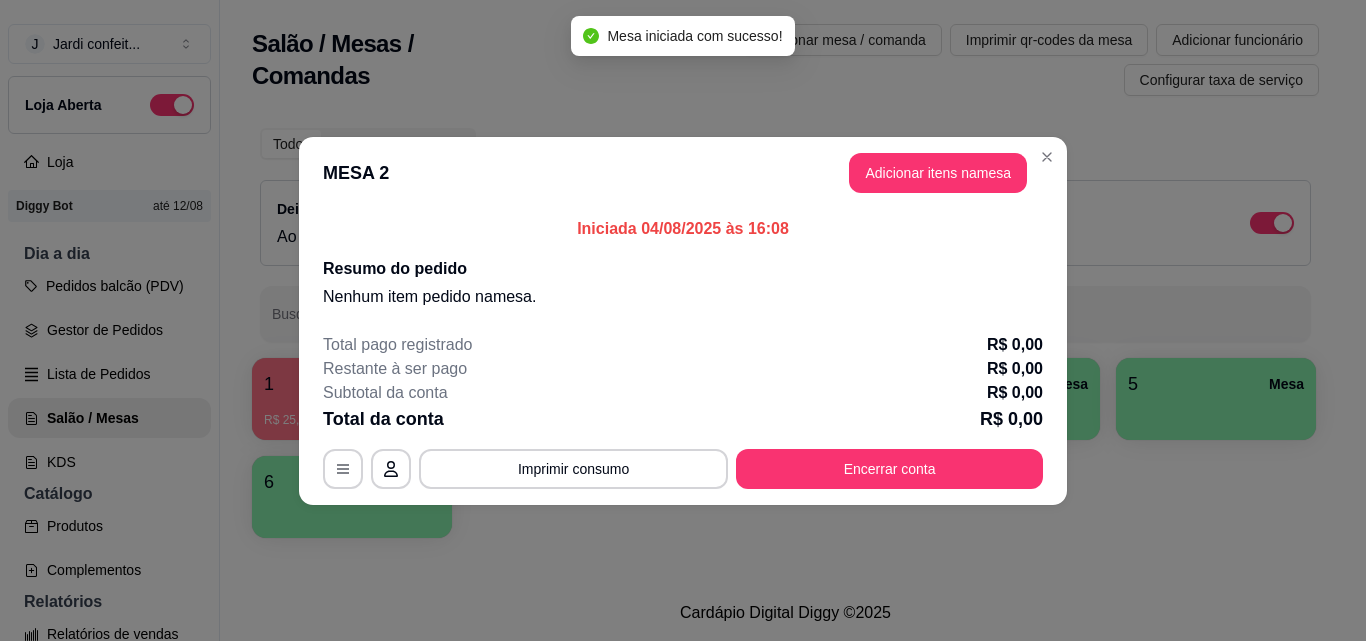 click on "Item avulso Salgados Bomba de queijo com presunto   R$ 7,00 0 Esgotado coxinha de filé   R$ 9,00 0 Pastel de carne   R$ 7,00 0 Mini pastel de carne   R$ 2,00 0 Rabinho de Tatu   R$ 2,00 0 Pão queijo e presunto   R$ 6,00 0 Fatias Esgotado Fatia de Bolo Prestígio    R$ 15,00 0 Fatia ninho com Nutella   R$ 15,00 0 Esgotado Fatia cenoura com chocolate    R$ 8,00 R$ 6,00 0 Bolo no pote Bolo no pote ninho com morango   R$ 15,00 0 Delica de abacaxi    R$ 15,00 0 Bolos inteiros Esgotado Bolo de chocolate    R$ 75,00 0 Bolo no acetato, choconinho   R$ 75,00 0 Docinhos  Brigadeiro ninho com nutella   R$ 3,50 0  Brigadeiro Ferrero    R$ 3,50 0 Brigadeiro de leite ninho e chocolate branco   R$ 3,50 0 Brigadeiro de chocolate blend   R$ 3,50 0 Esgotado Brigadeiro Bicho de pé   R$ 3,50 0 Brownie Esgotado Brownie recheado de brigadeiro   R$ 8,00 0 Esgotado Brownie recheio ninho com nutella   R$ 8,00 0 Bolo vulcão Esgotado Mini vulcão chocolate    R$ 25,00 0 Mini vulcão Casadinho    R$ 25,00 0" at bounding box center [471, 390] 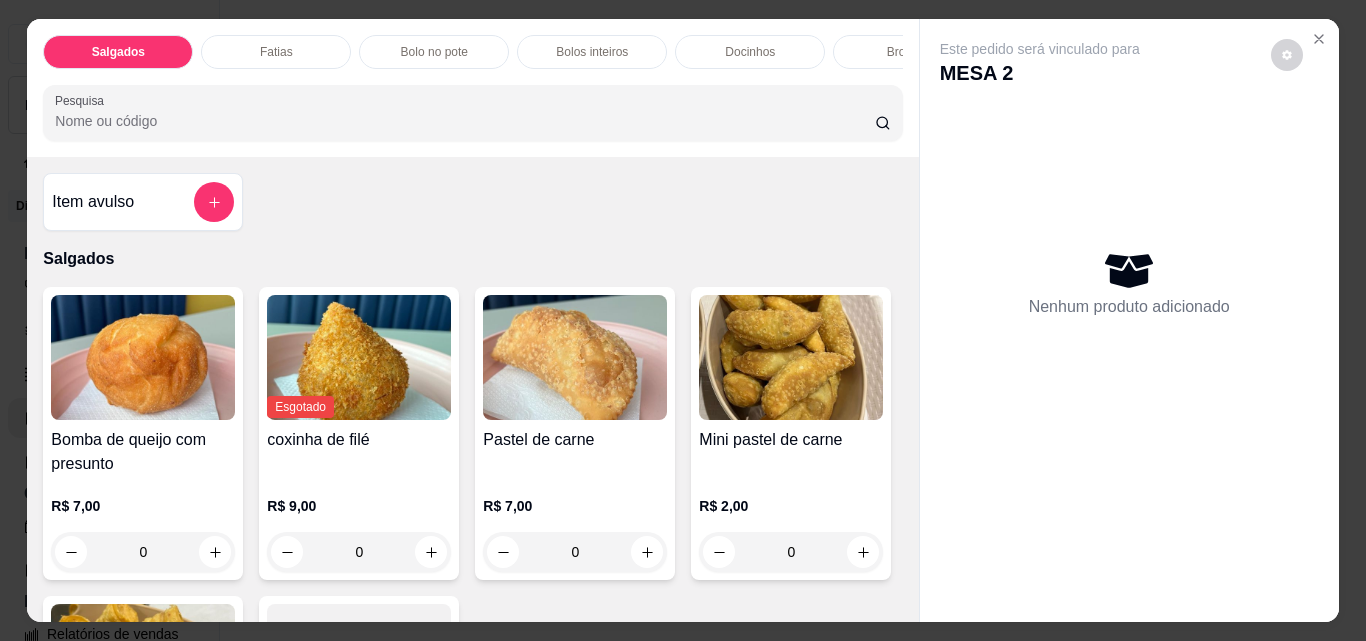 click on "Fatias" at bounding box center (276, 52) 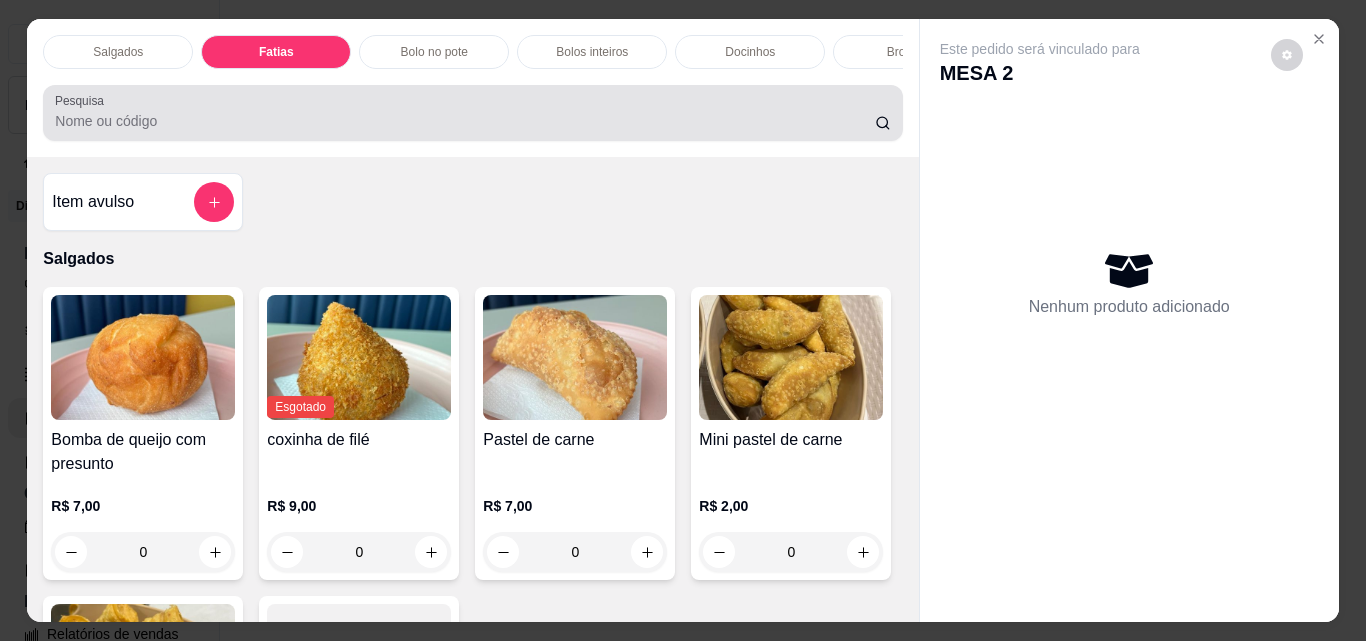scroll, scrollTop: 724, scrollLeft: 0, axis: vertical 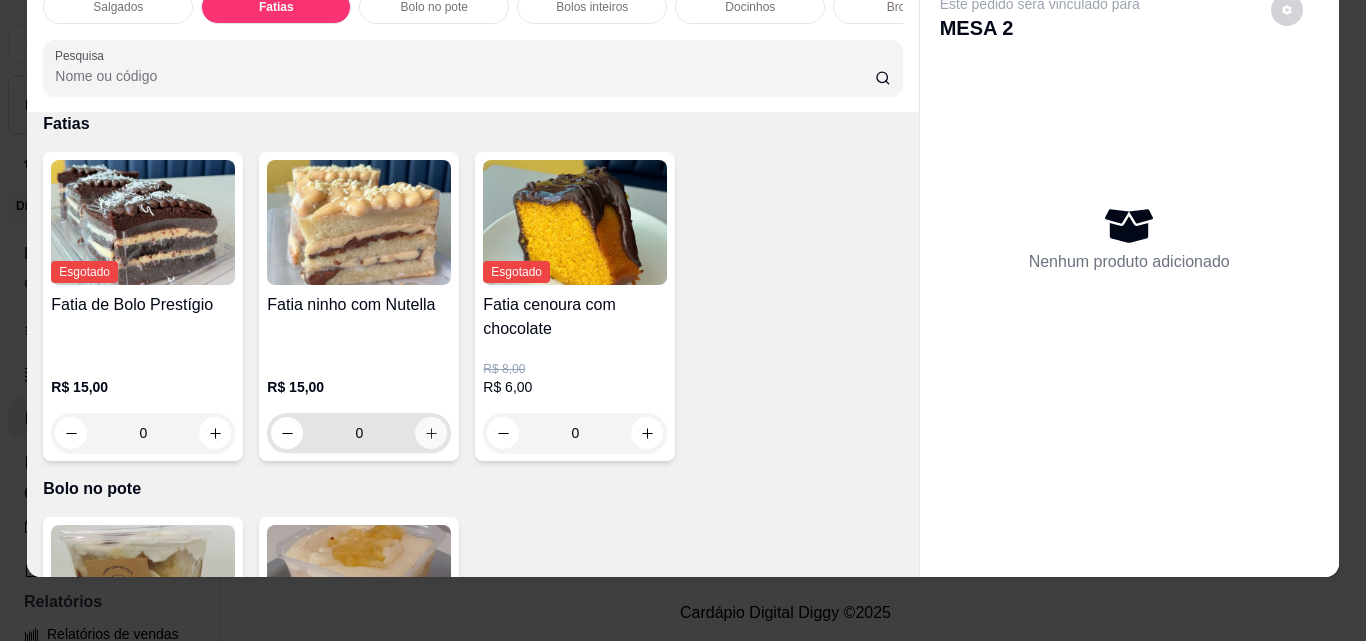 click 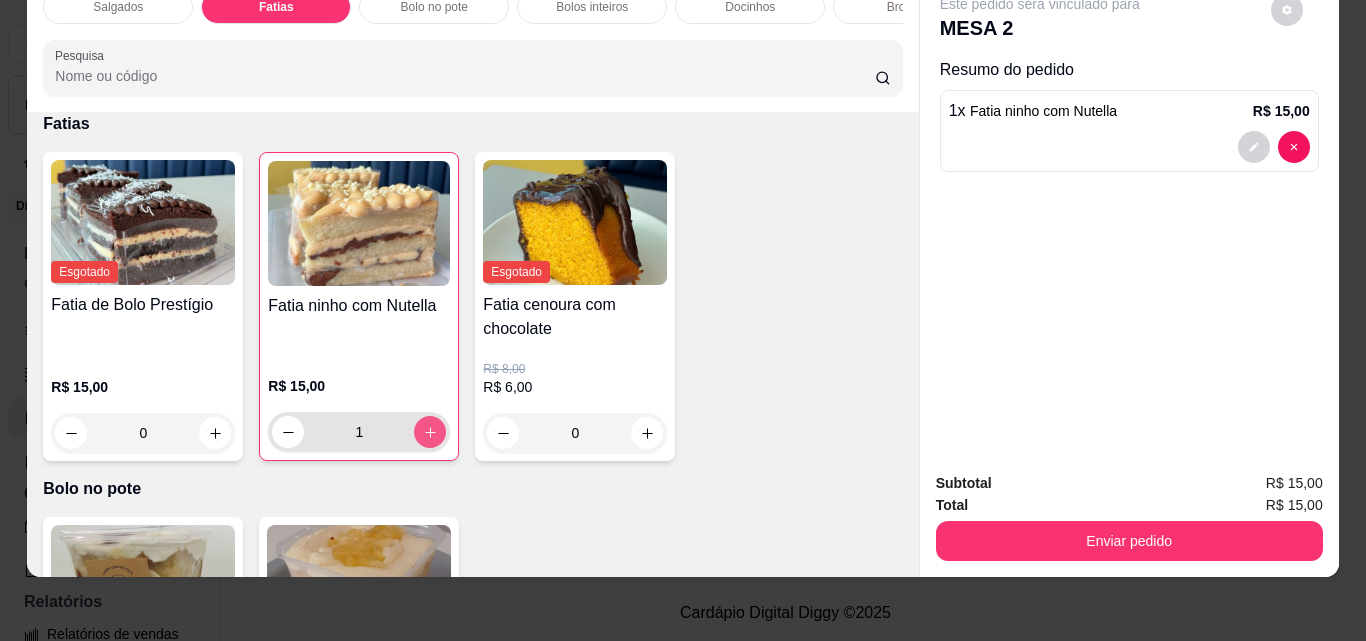 type on "1" 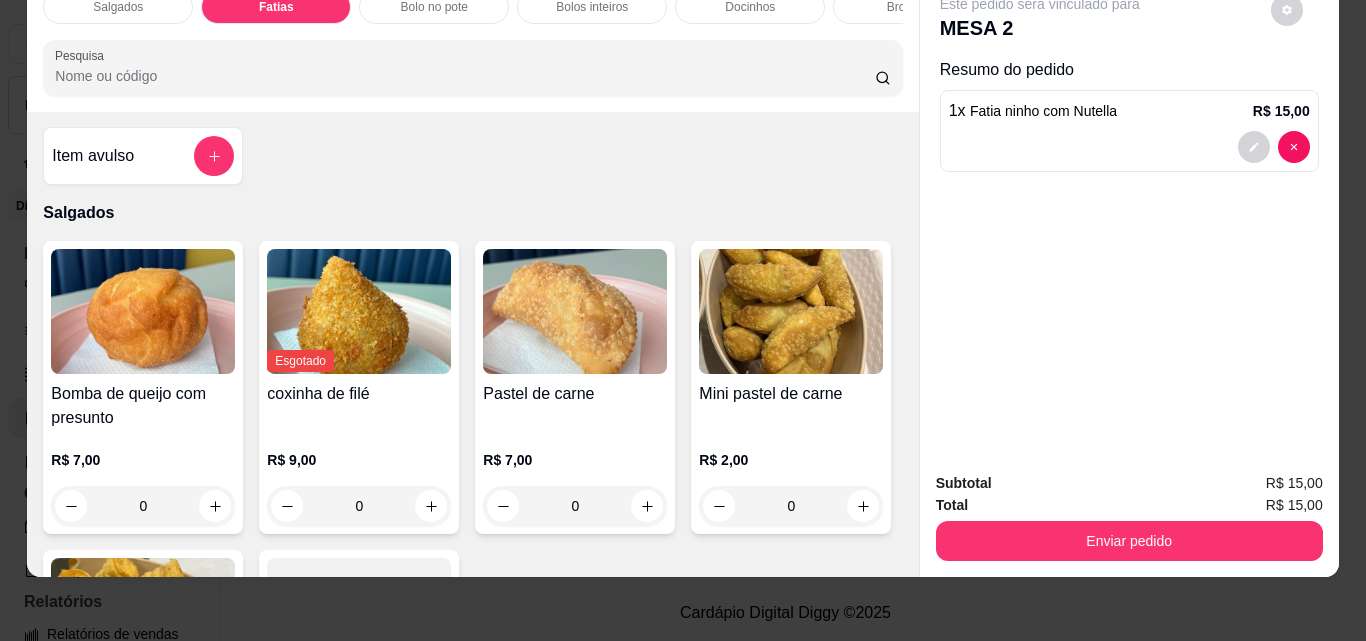 scroll, scrollTop: 0, scrollLeft: 0, axis: both 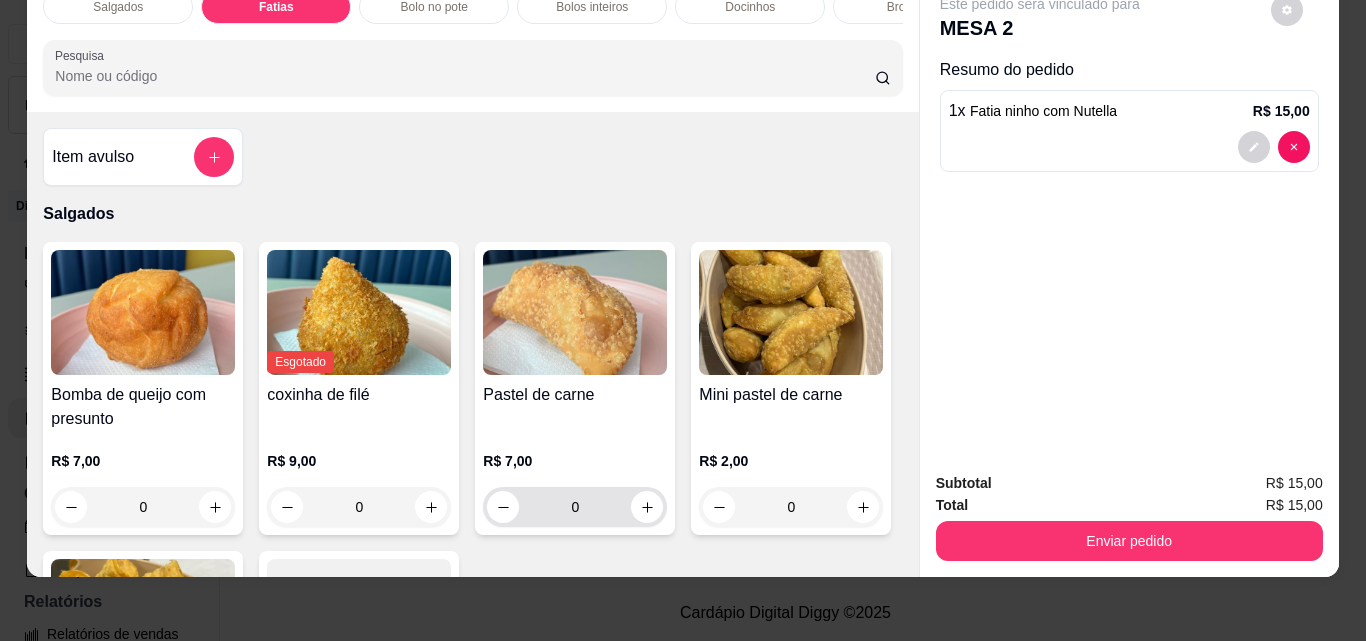 click on "0" at bounding box center (575, 507) 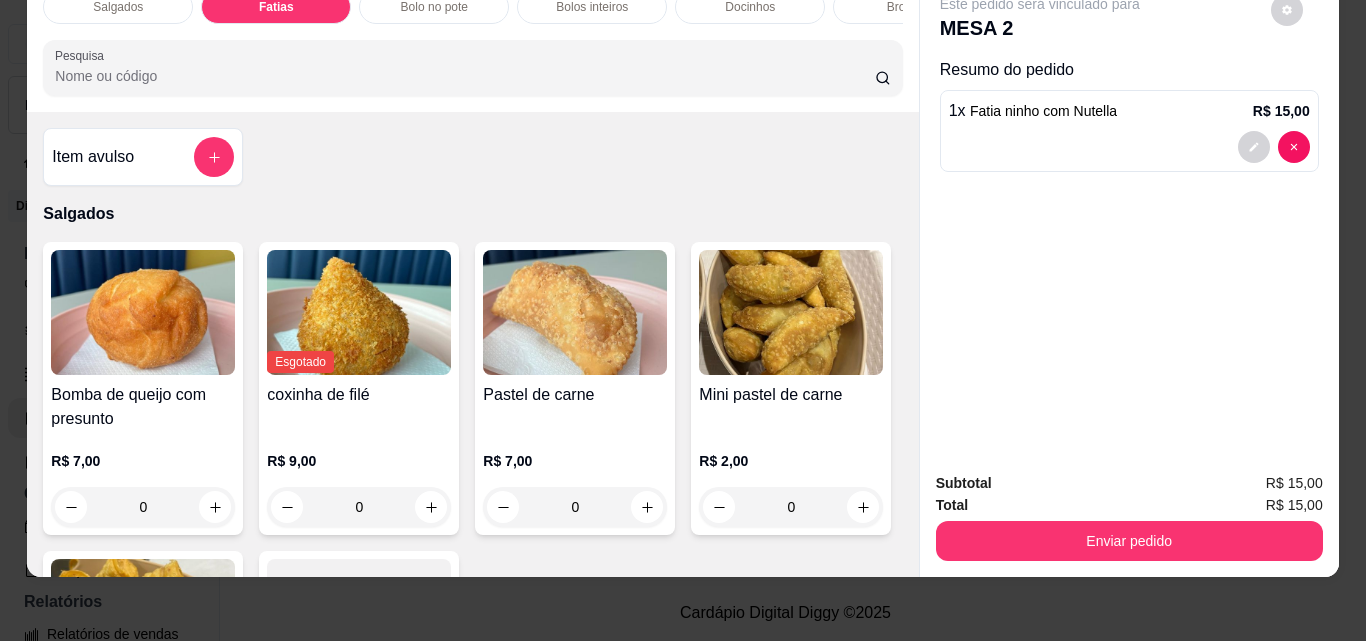 click on "0" at bounding box center [575, 507] 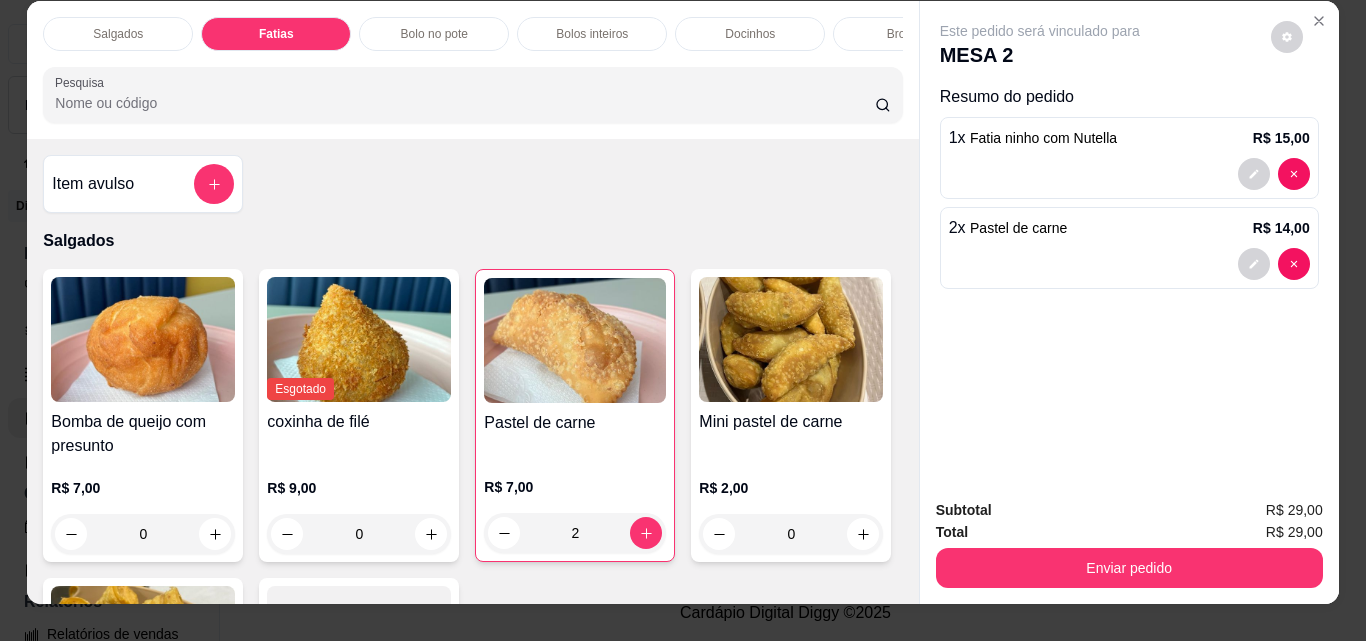 scroll, scrollTop: 0, scrollLeft: 0, axis: both 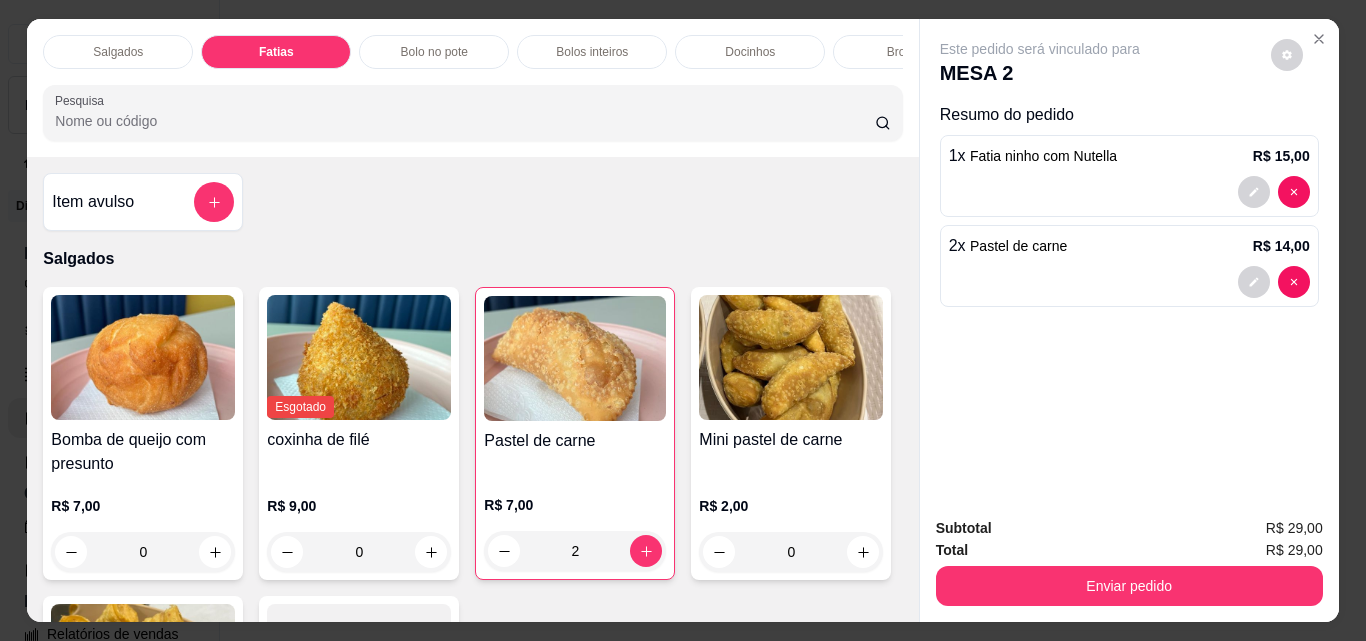 type on "2" 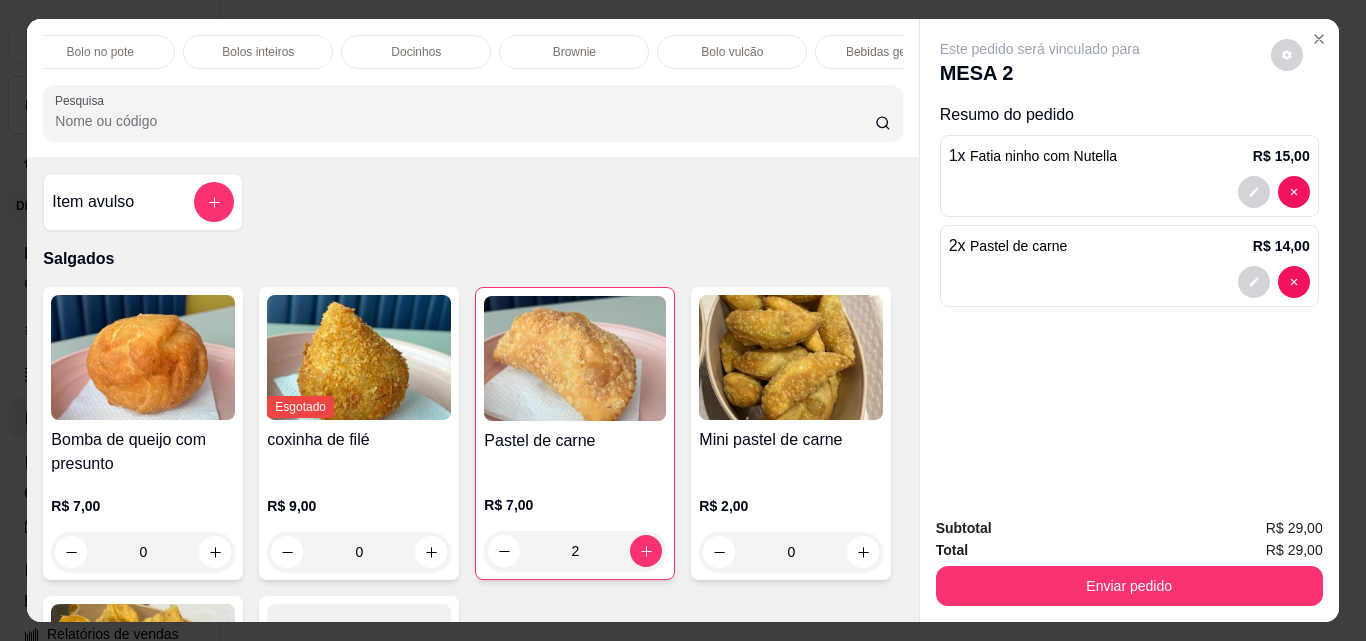 scroll, scrollTop: 0, scrollLeft: 438, axis: horizontal 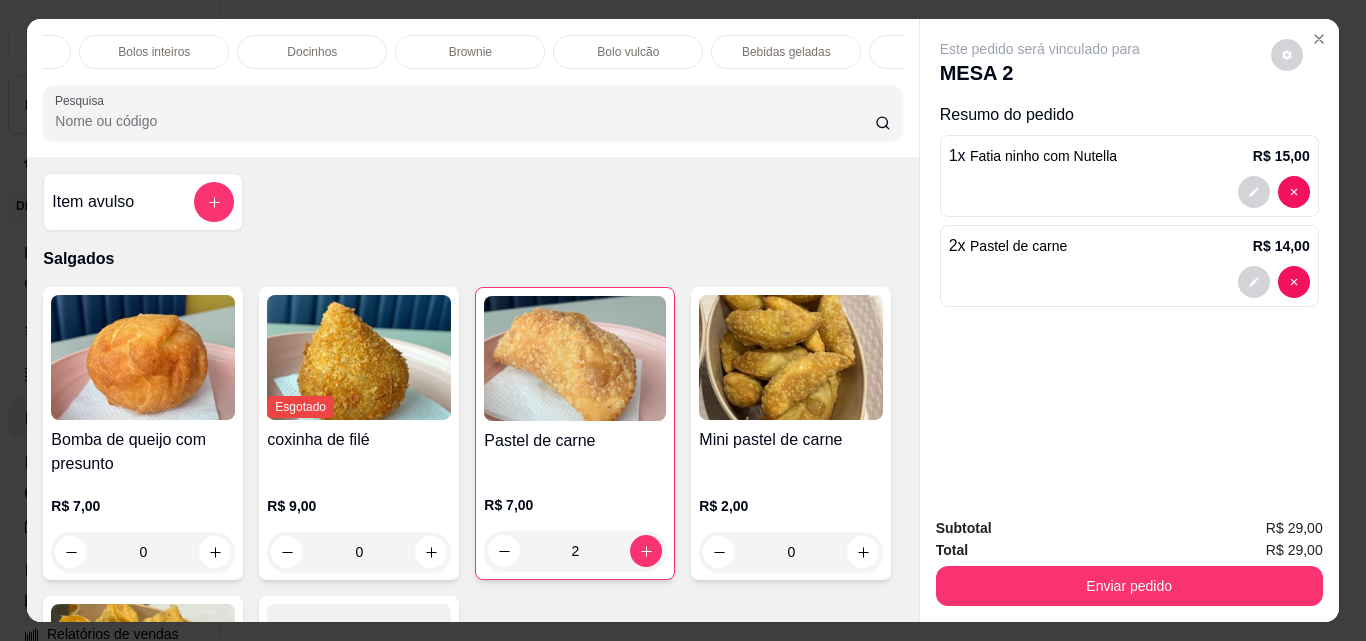 click on "Bebidas geladas" at bounding box center (786, 52) 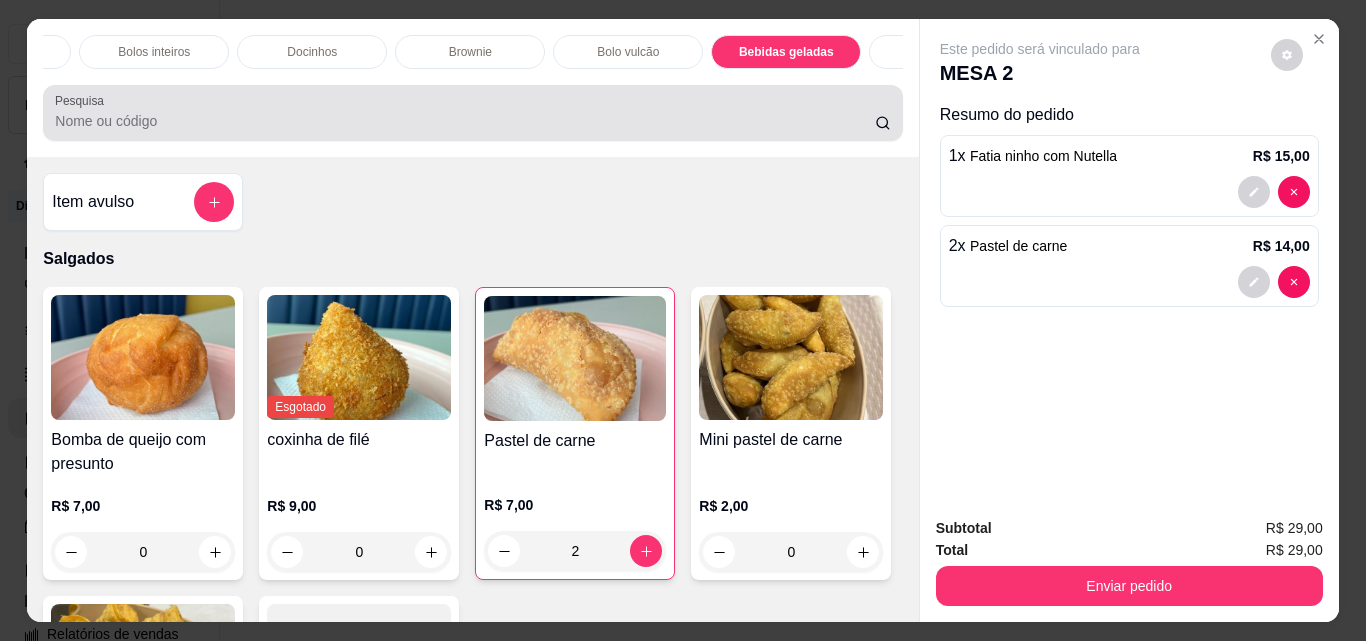 scroll, scrollTop: 3452, scrollLeft: 0, axis: vertical 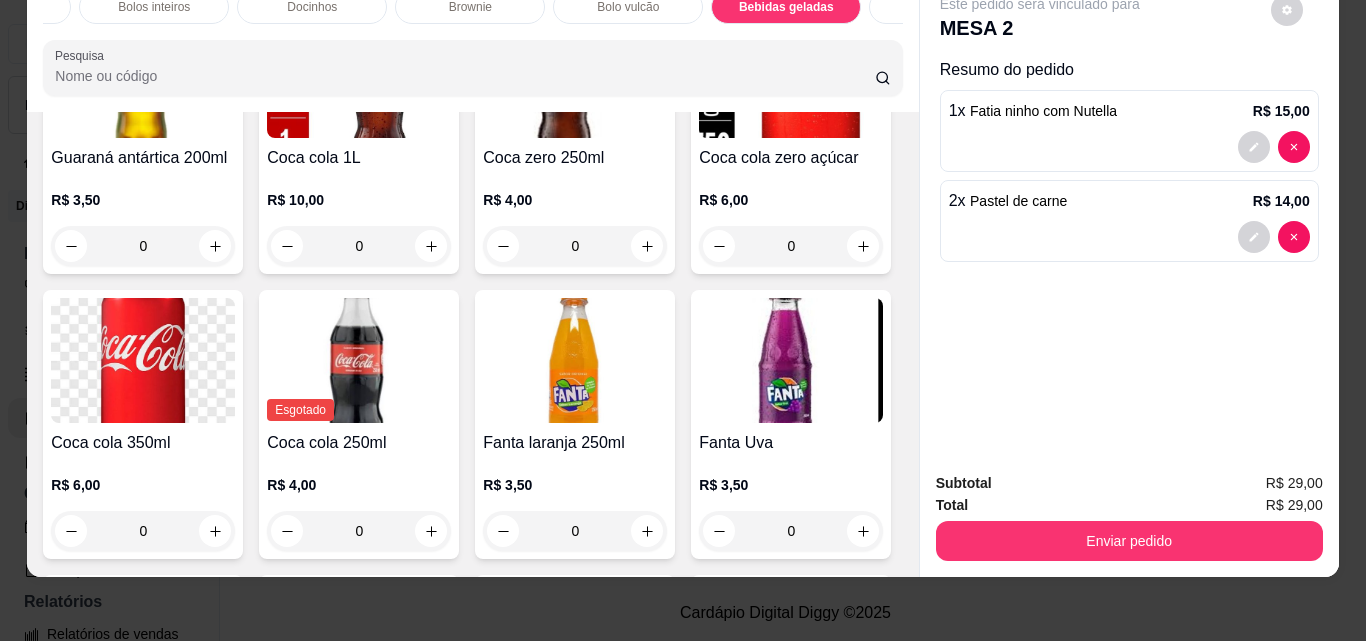 click on "0" at bounding box center [791, -39] 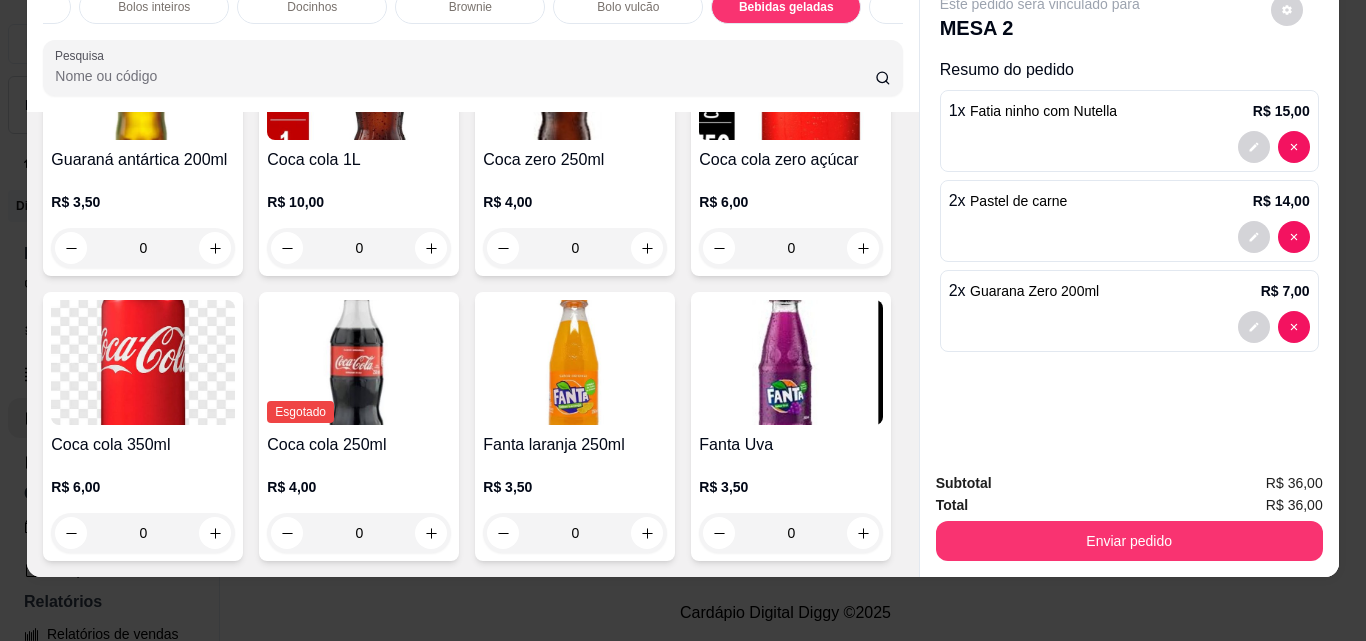 scroll, scrollTop: 3853, scrollLeft: 0, axis: vertical 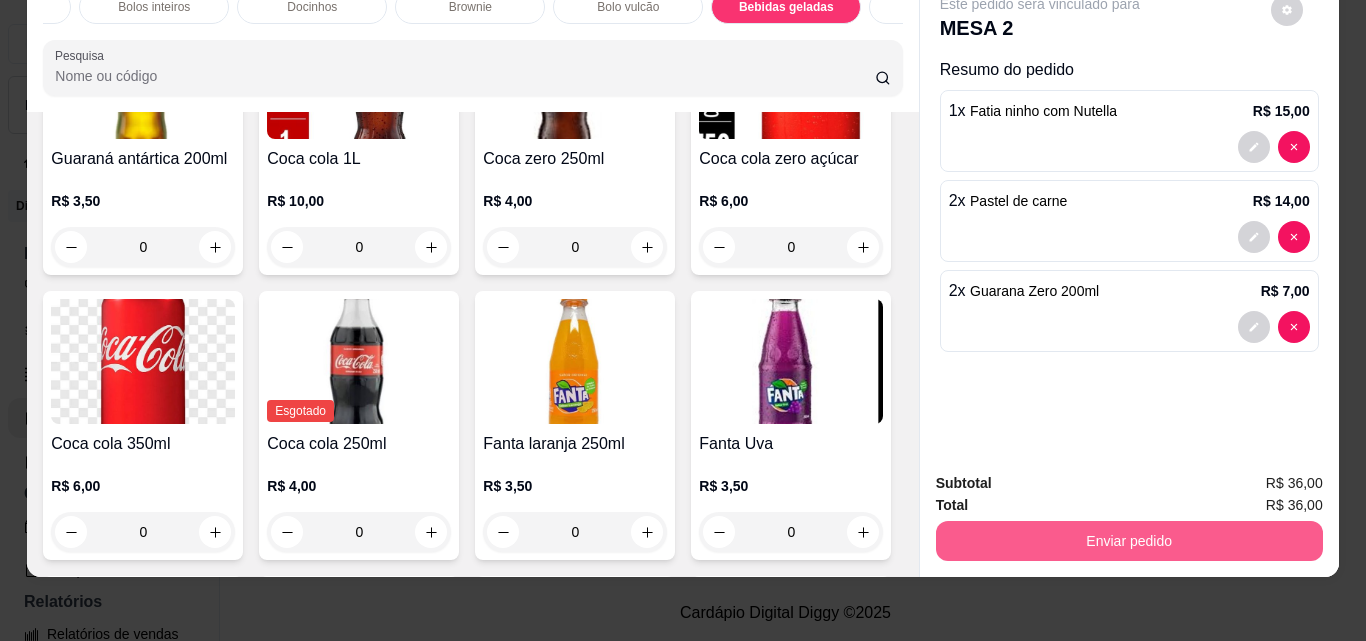 type on "2" 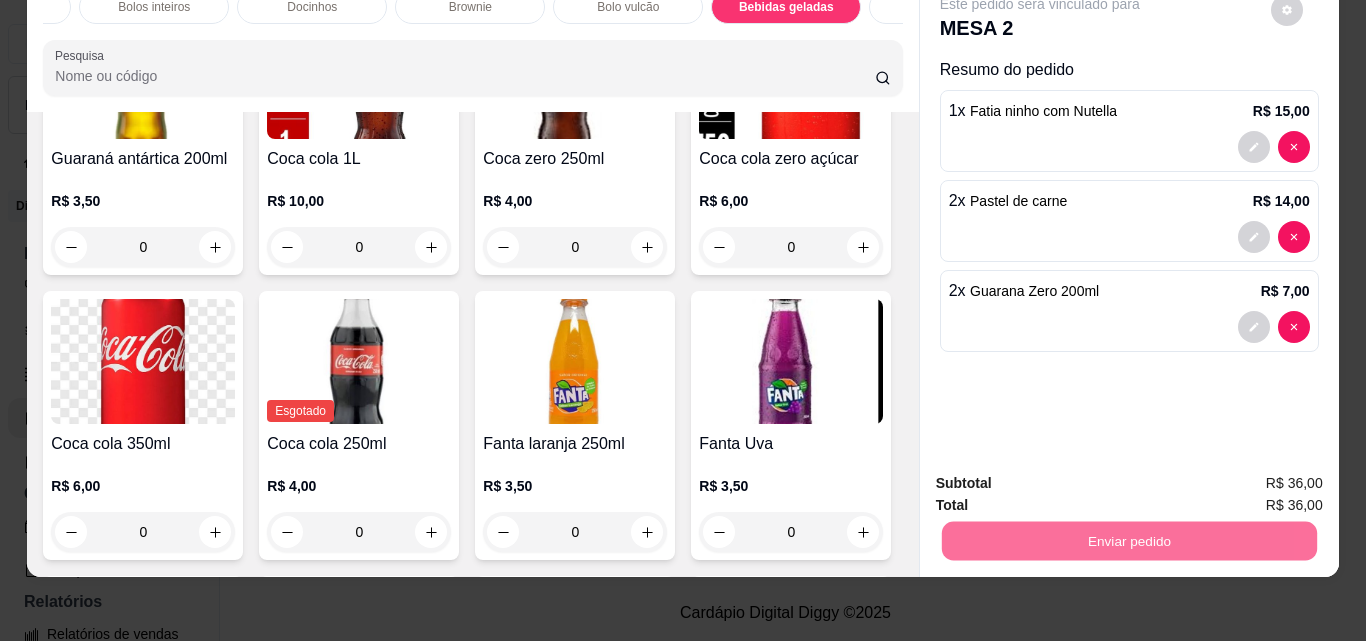click on "Não registrar e enviar pedido" at bounding box center (1063, 476) 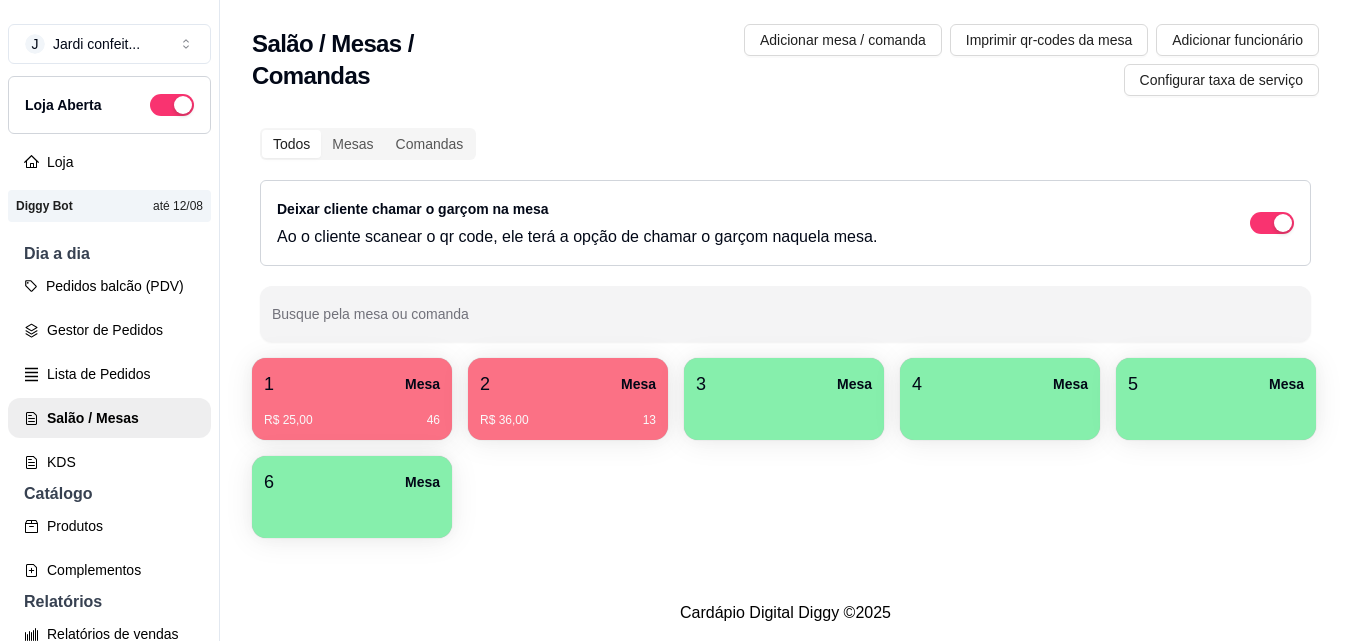 click on "2 Mesa" at bounding box center (568, 384) 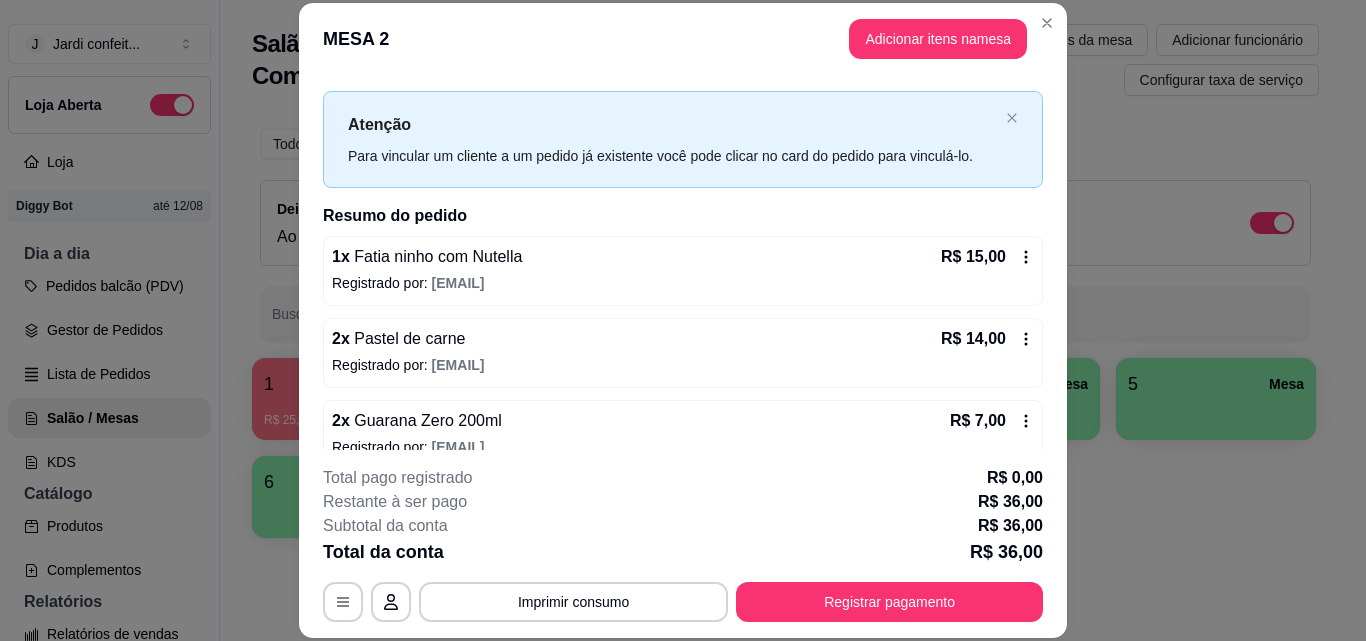 scroll, scrollTop: 56, scrollLeft: 0, axis: vertical 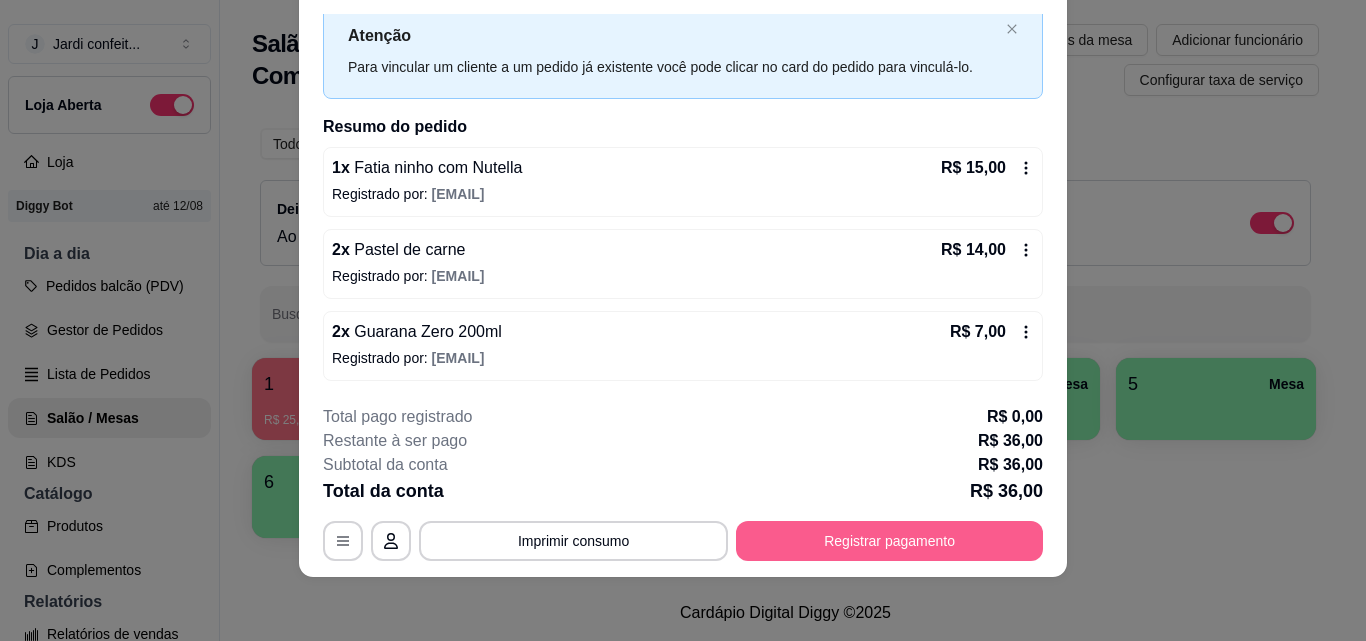 click on "Registrar pagamento" at bounding box center (889, 541) 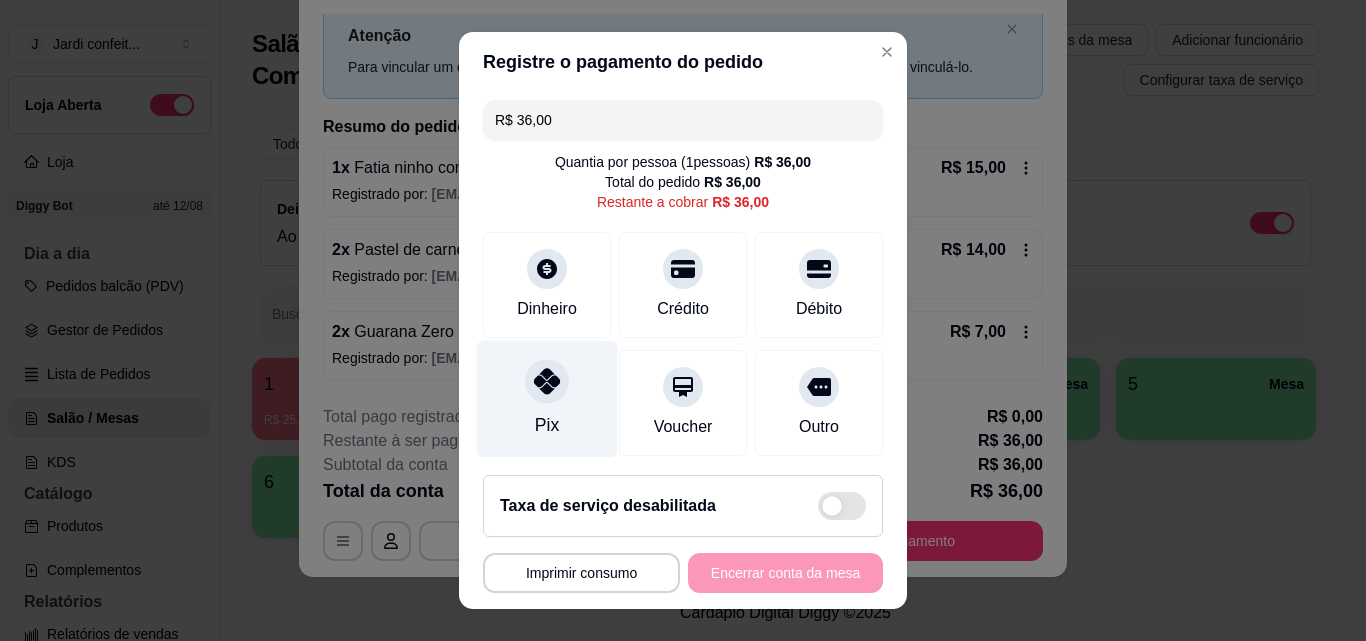 click on "Pix" at bounding box center (547, 399) 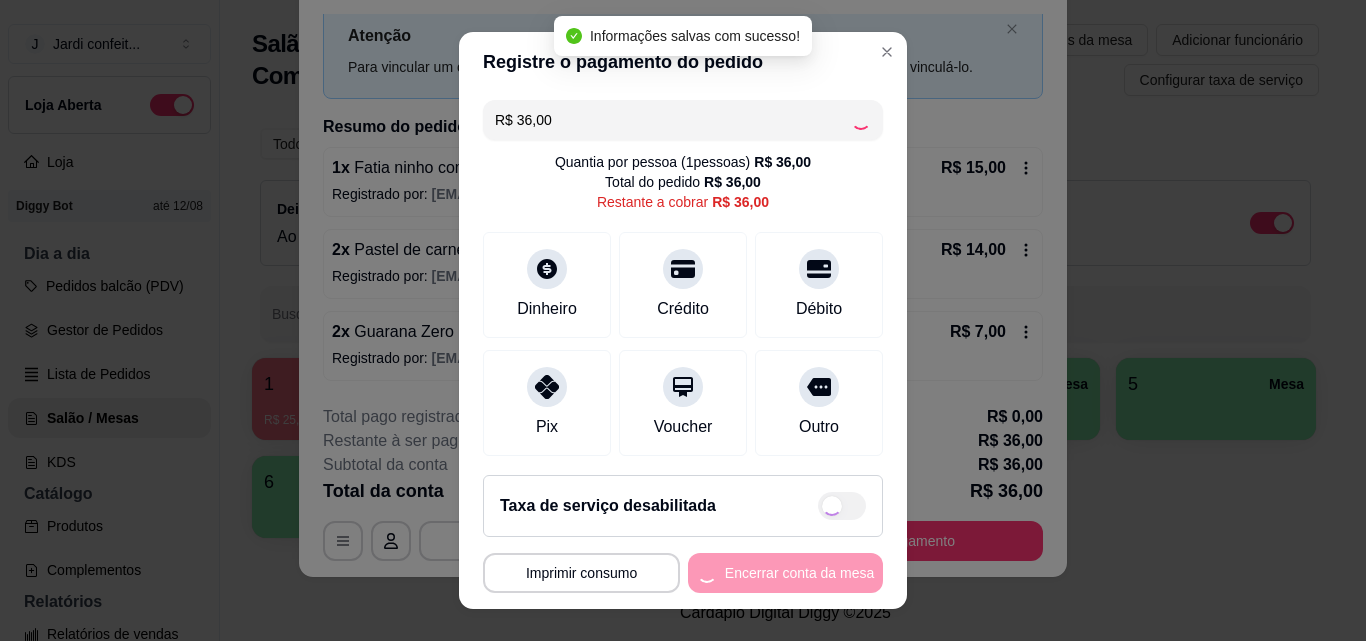 type on "R$ 0,00" 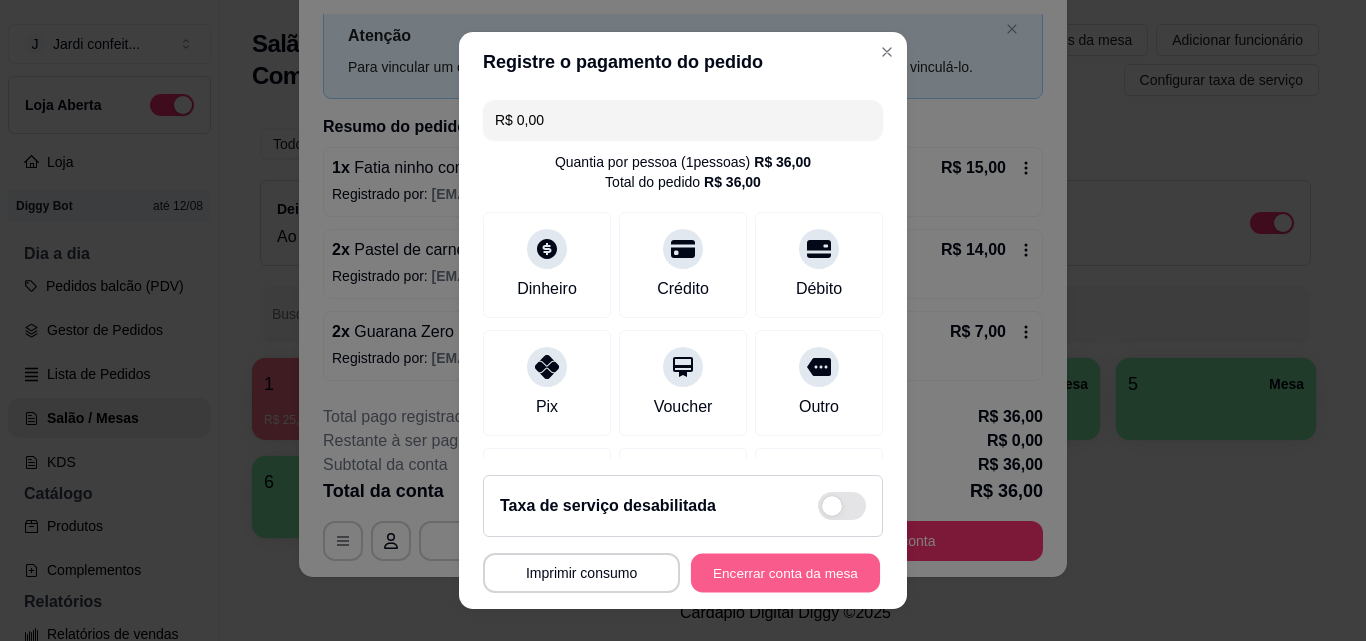 click on "Encerrar conta da mesa" at bounding box center [785, 573] 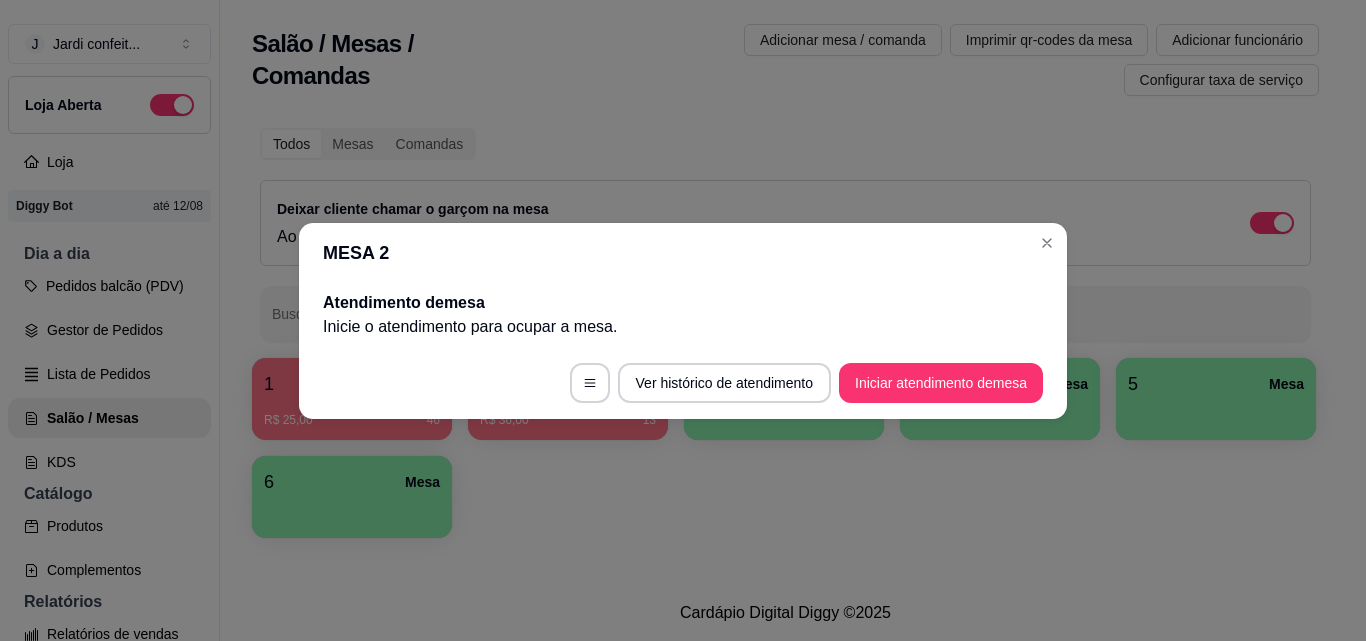scroll, scrollTop: 0, scrollLeft: 0, axis: both 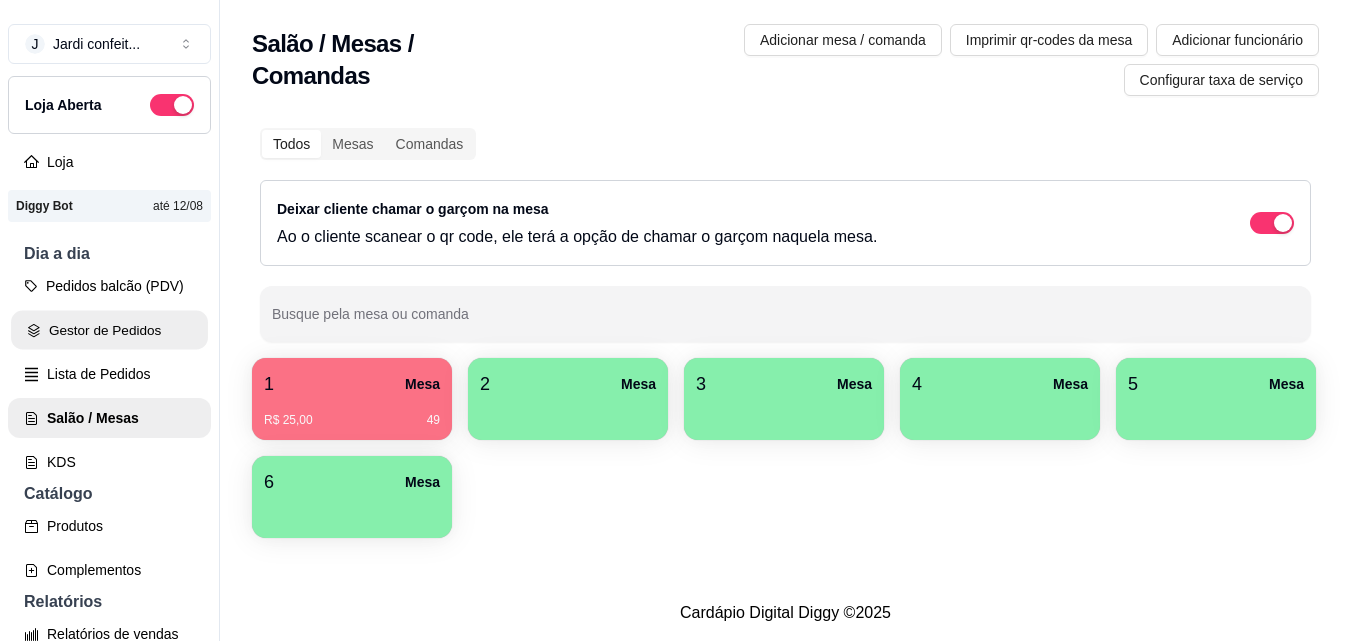 click on "Gestor de Pedidos" at bounding box center [109, 330] 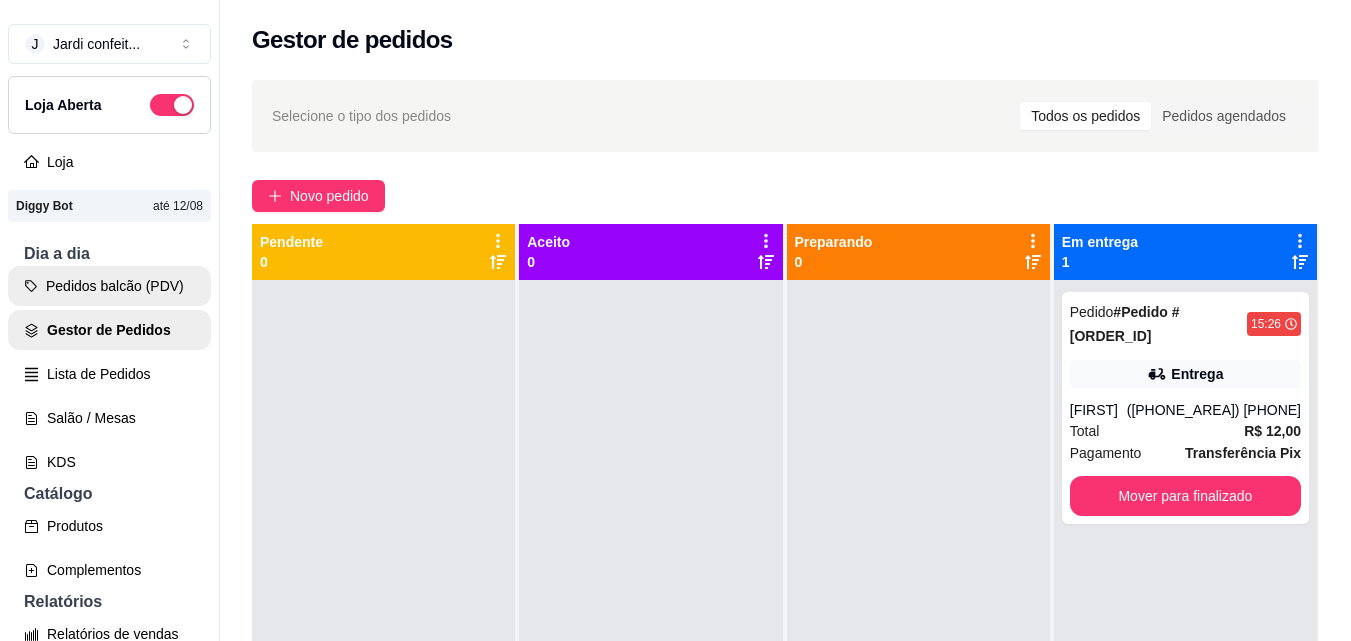 click on "Gestor de Pedidos" at bounding box center (109, 330) 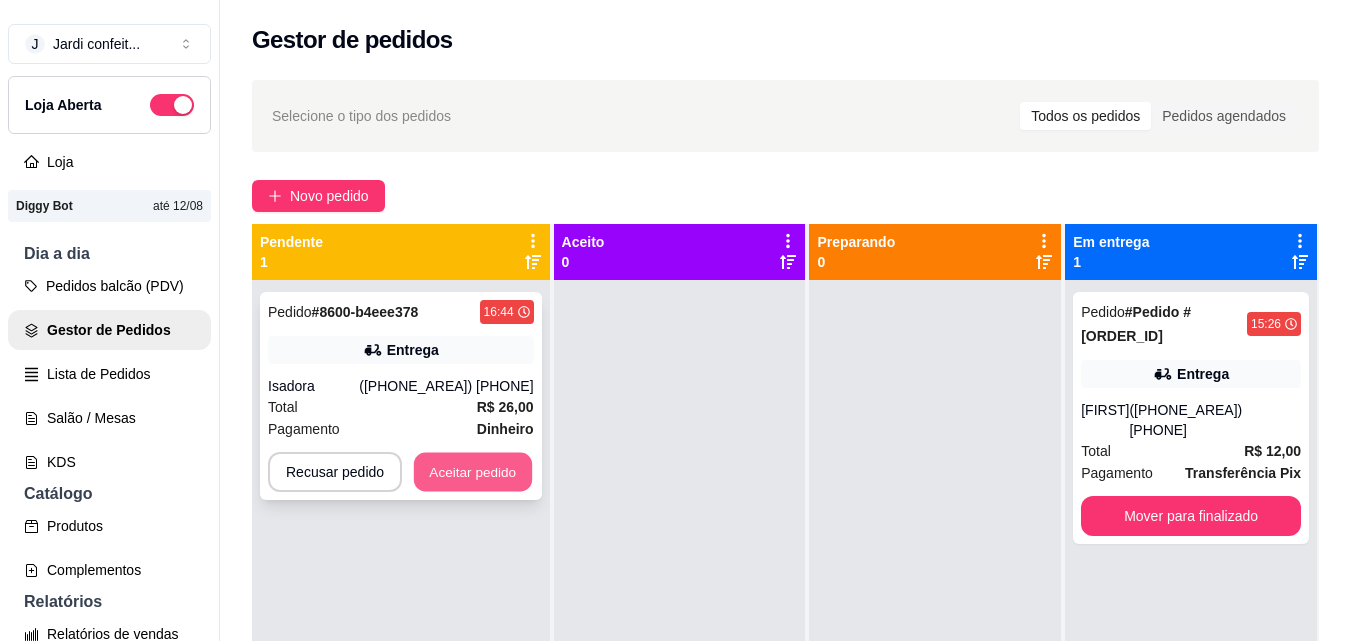 click on "Aceitar pedido" at bounding box center (473, 472) 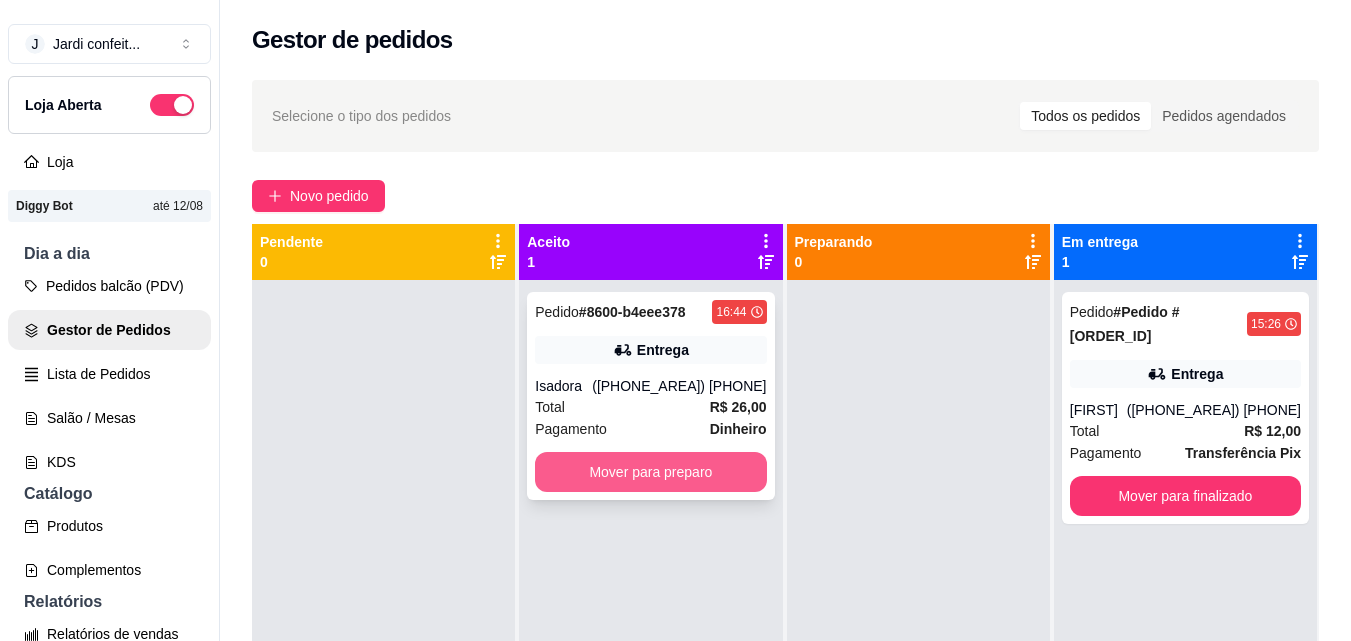 click on "Mover para preparo" at bounding box center [650, 472] 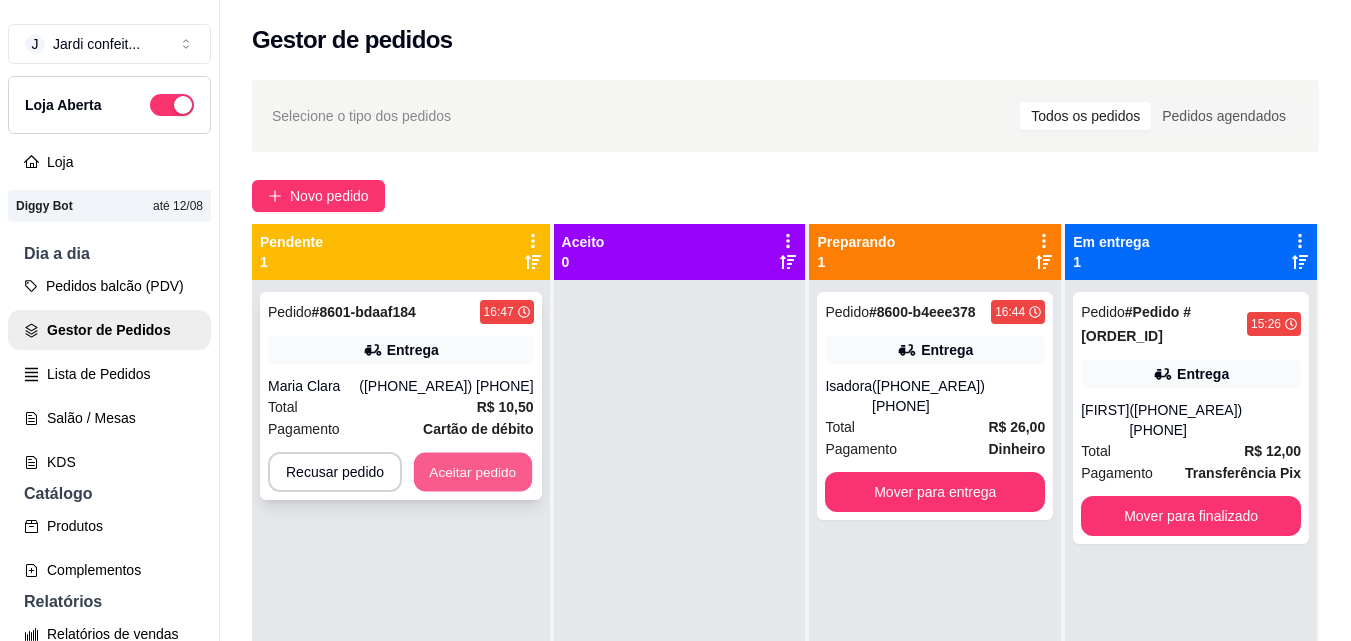 click on "Aceitar pedido" at bounding box center (473, 472) 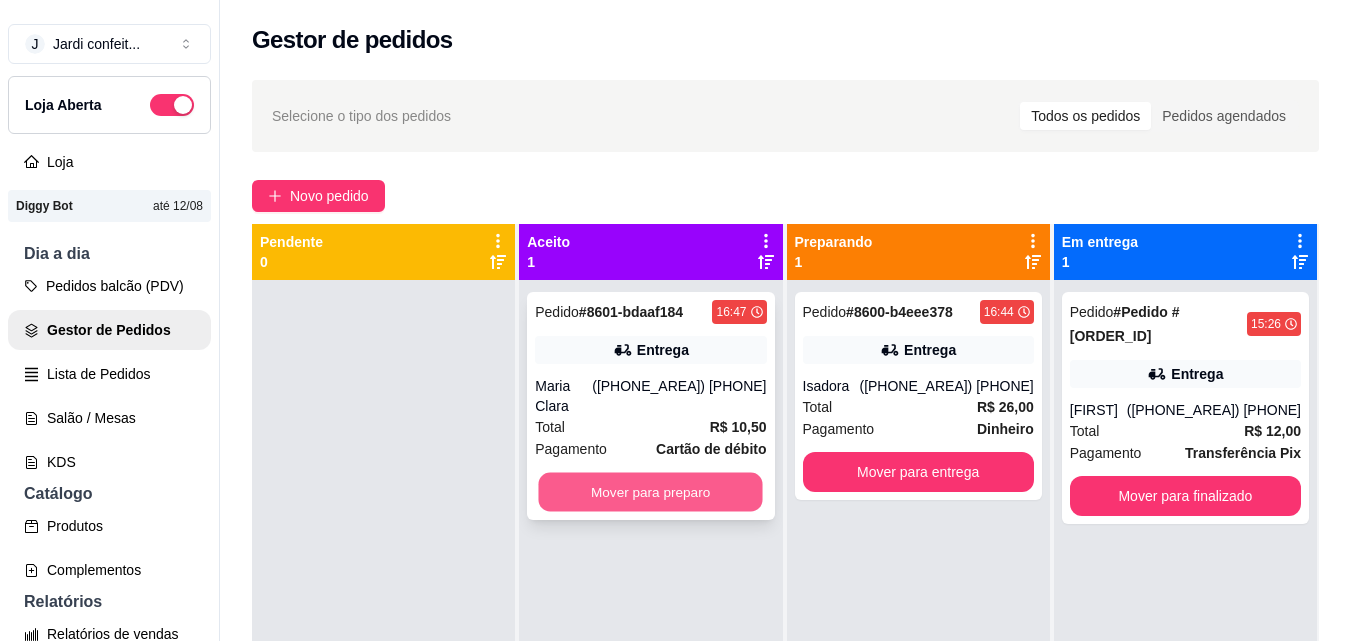 click on "Mover para preparo" at bounding box center (651, 492) 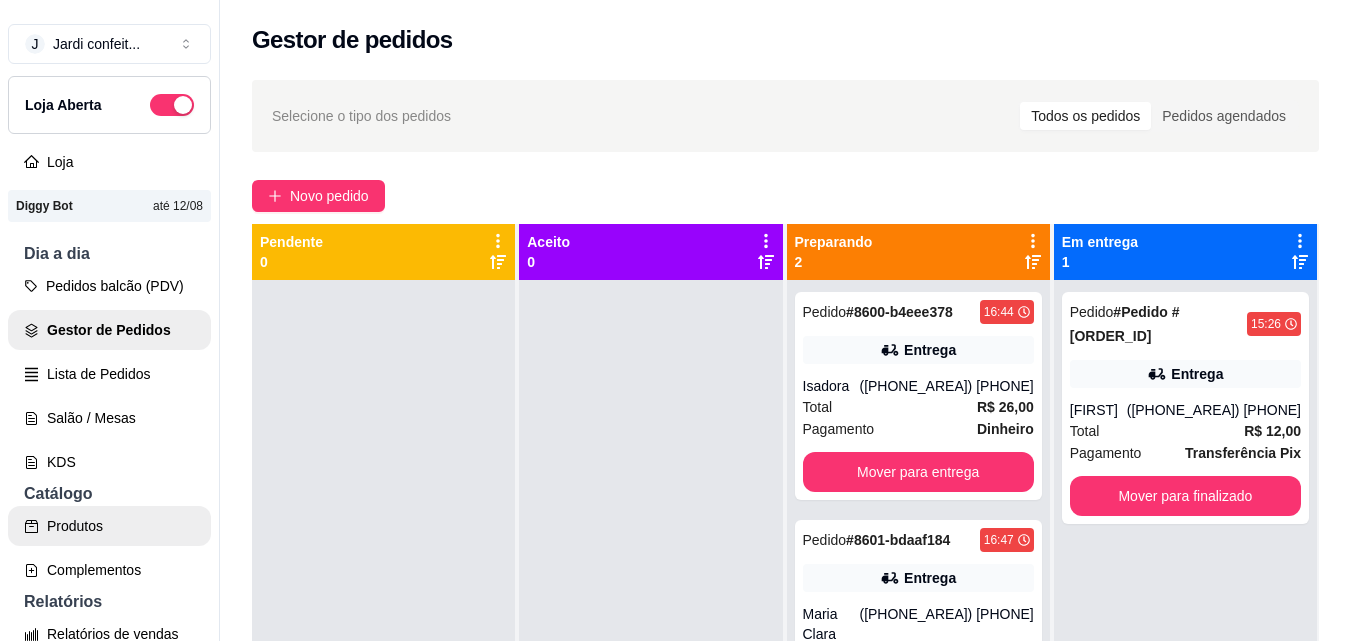 click on "Produtos" at bounding box center (109, 526) 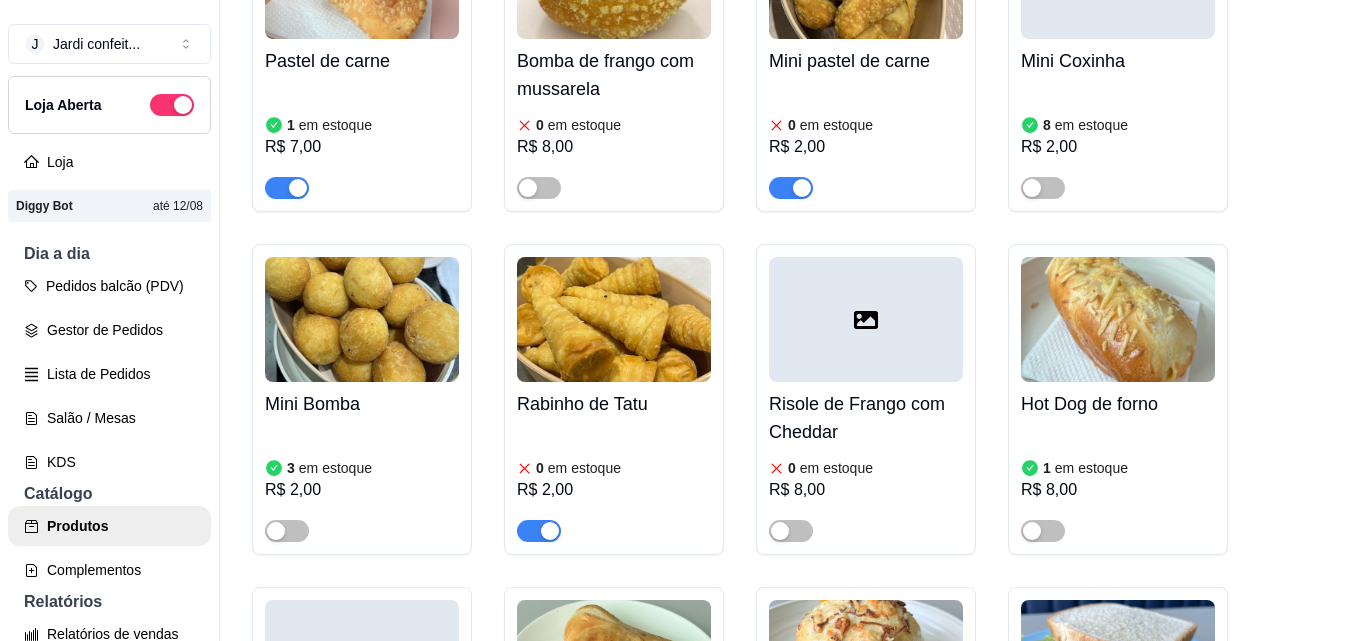 scroll, scrollTop: 1700, scrollLeft: 0, axis: vertical 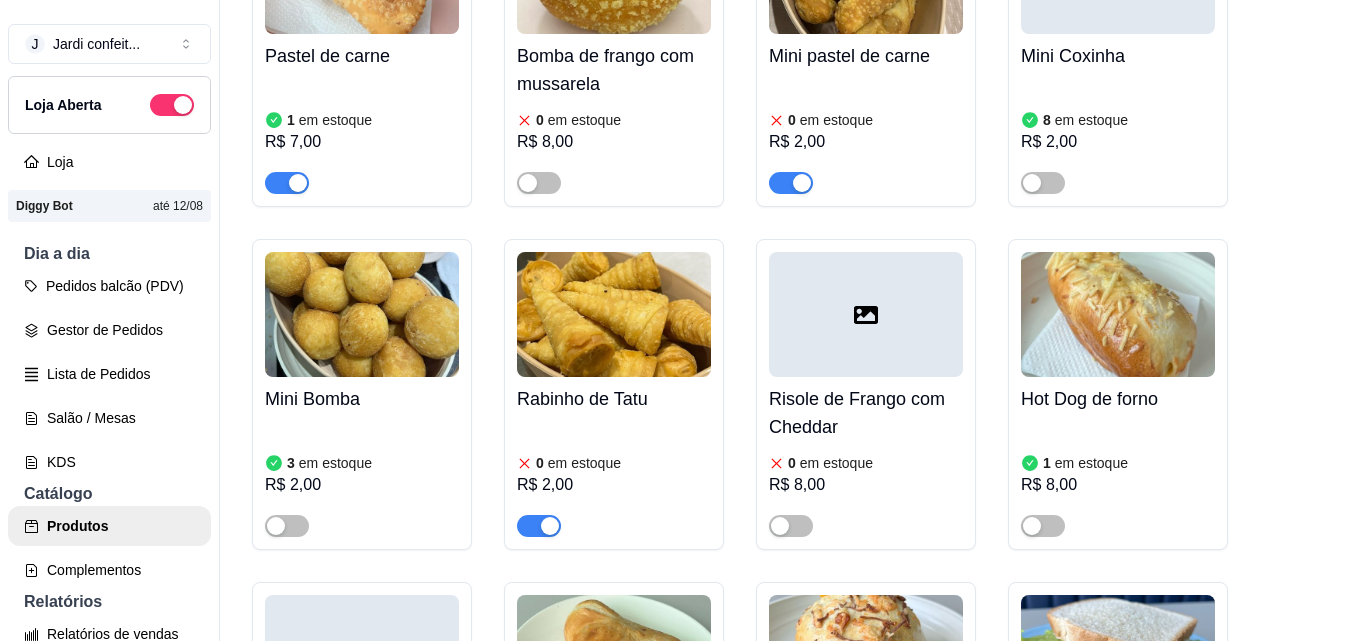 click at bounding box center (550, 526) 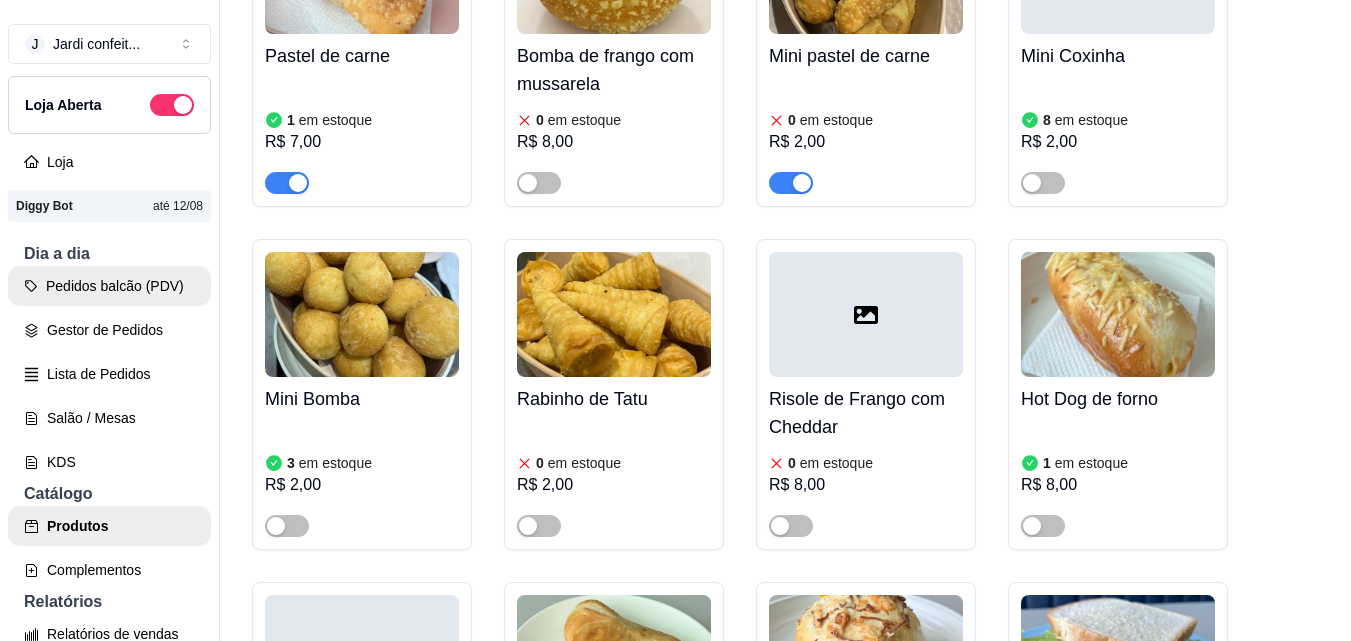 click on "Pedidos balcão (PDV)" at bounding box center (109, 286) 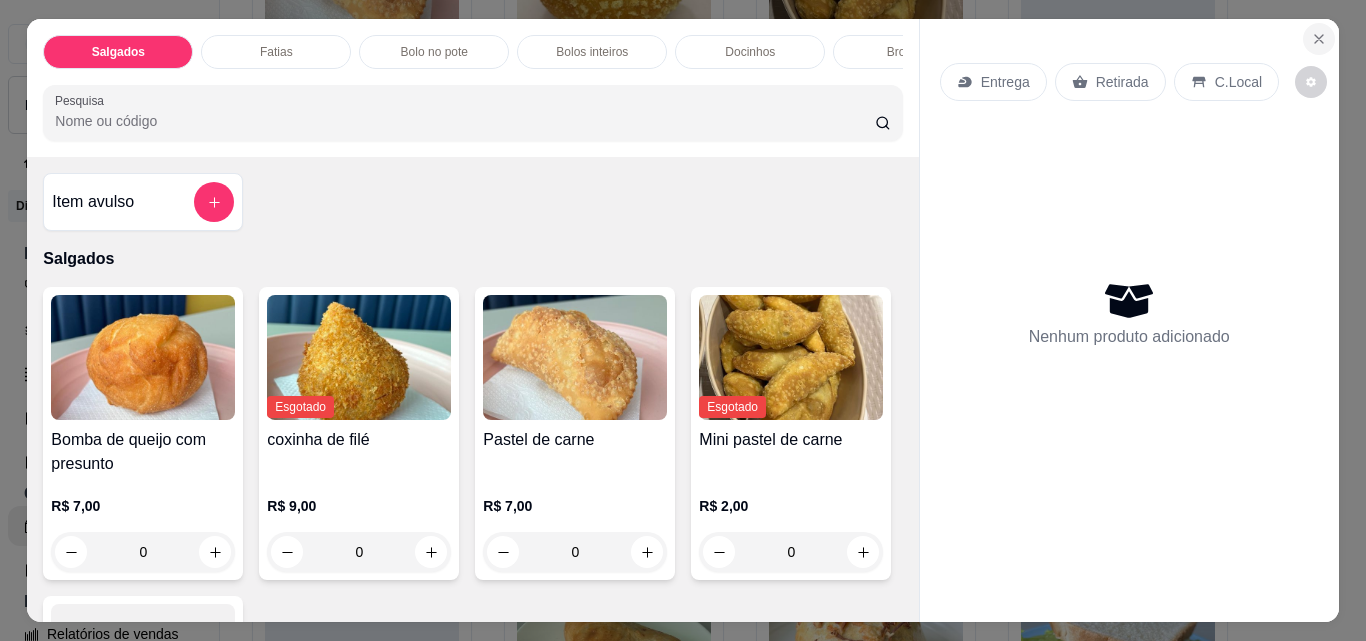 click 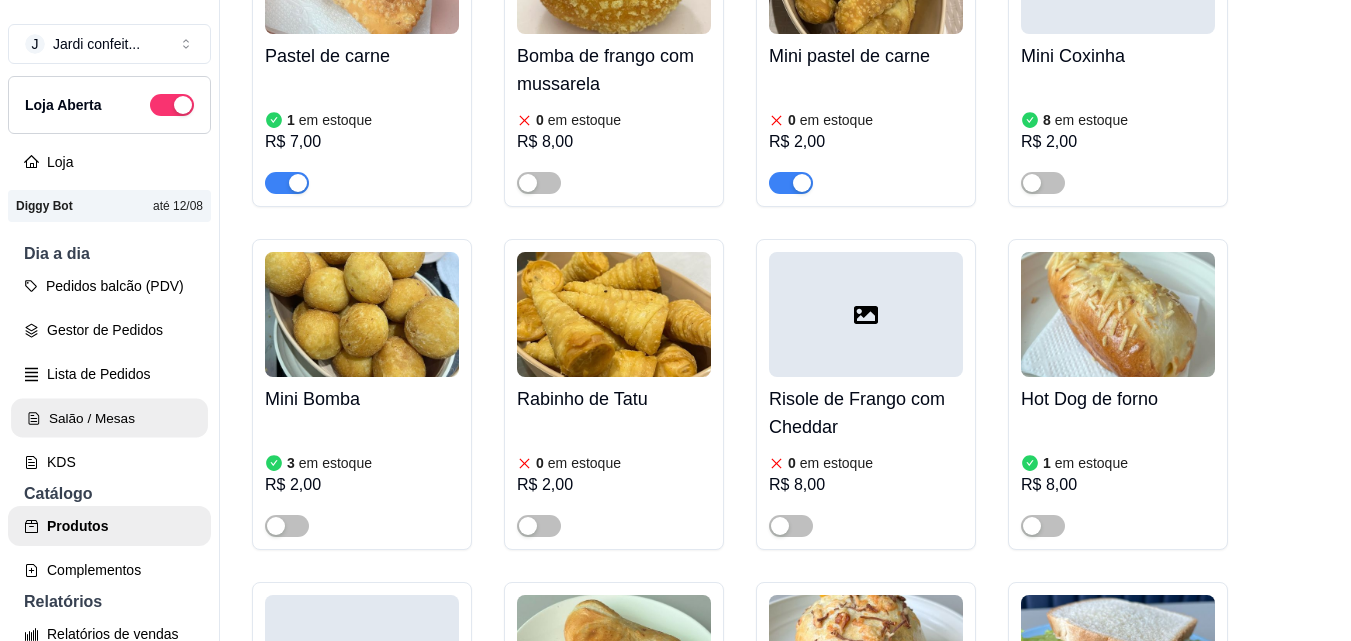 click on "Salão / Mesas" at bounding box center [109, 418] 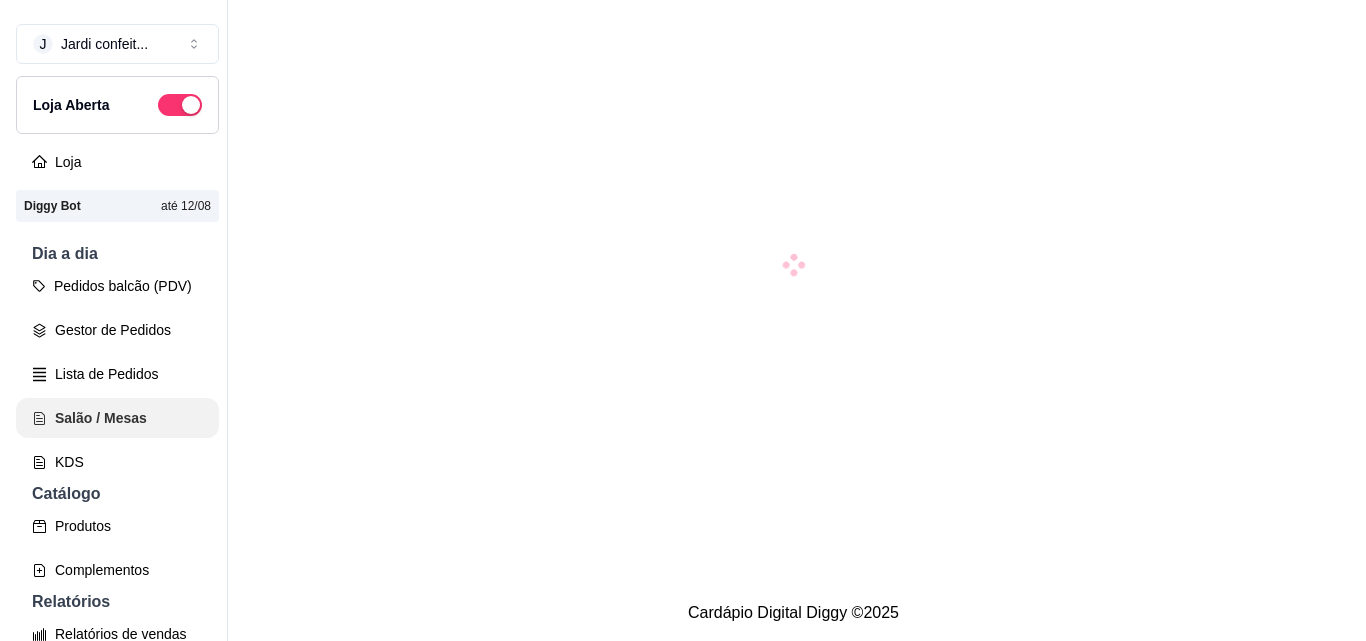 scroll, scrollTop: 0, scrollLeft: 0, axis: both 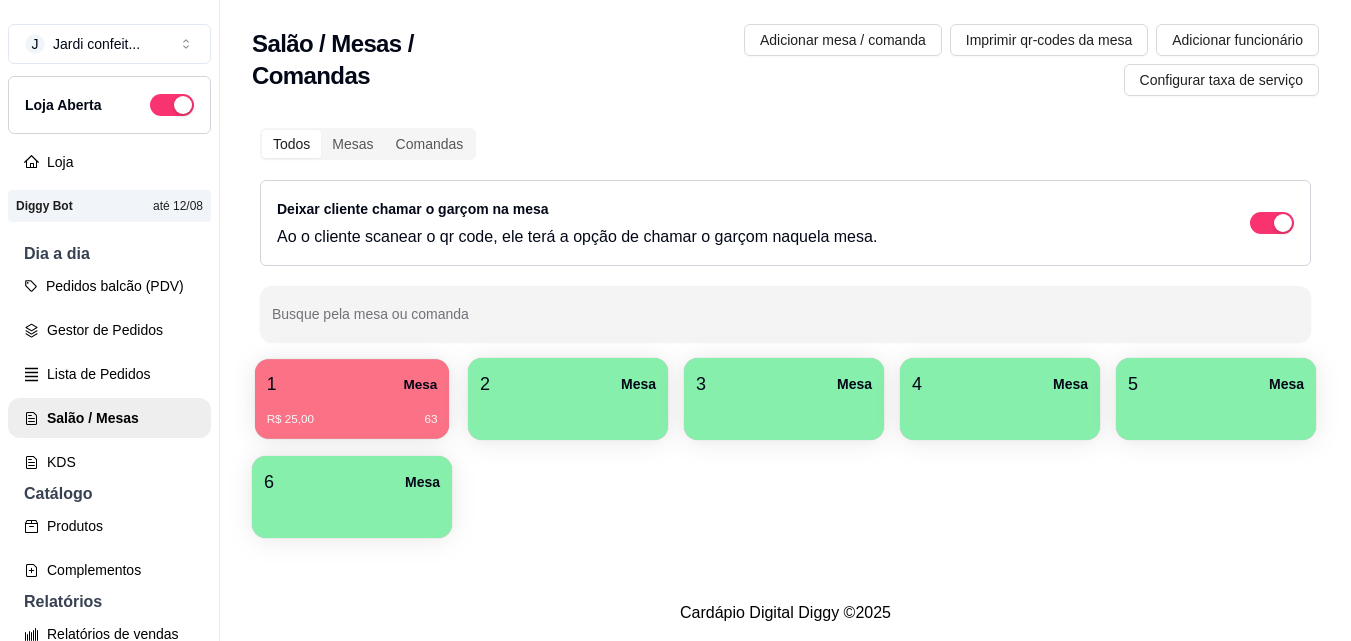 click on "R$ 25,00 63" at bounding box center (352, 412) 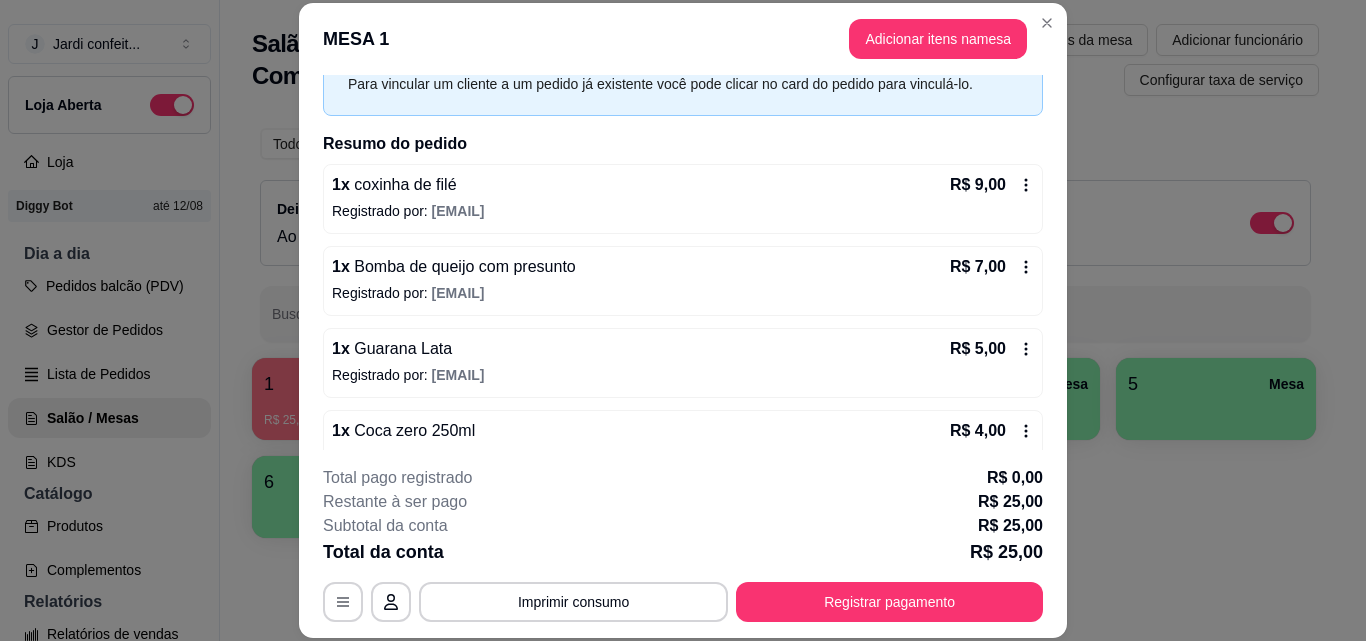 scroll, scrollTop: 138, scrollLeft: 0, axis: vertical 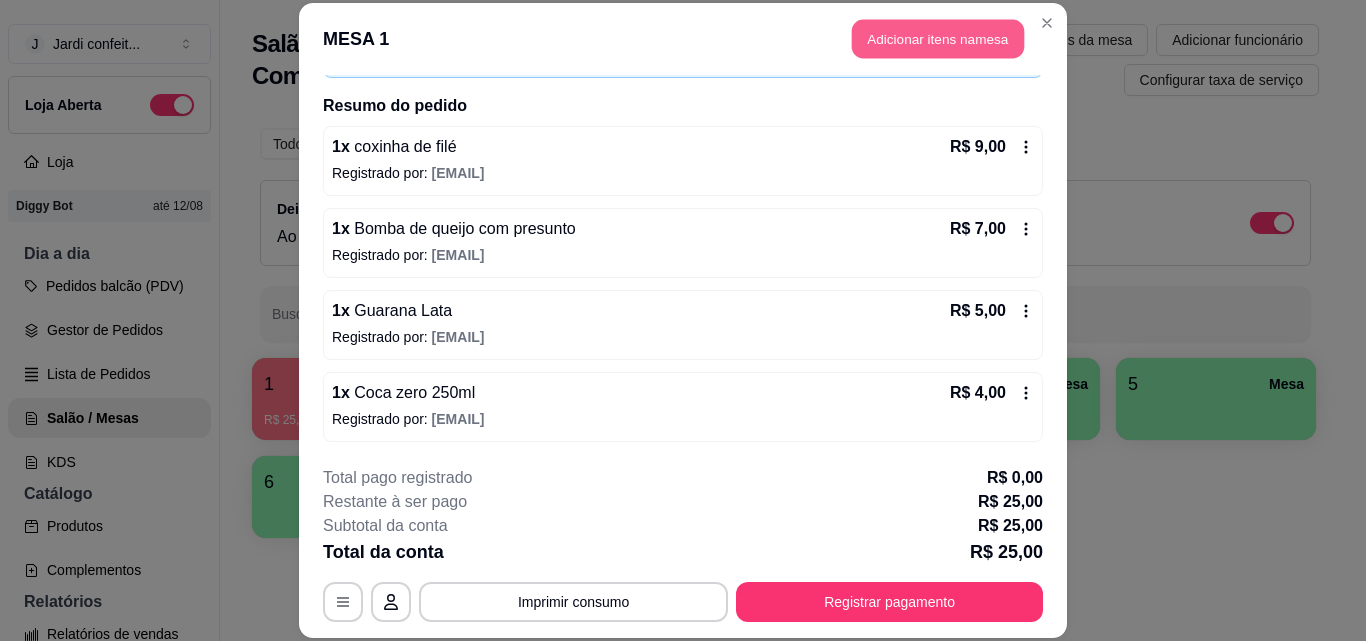 click on "Adicionar itens na  mesa" at bounding box center [938, 39] 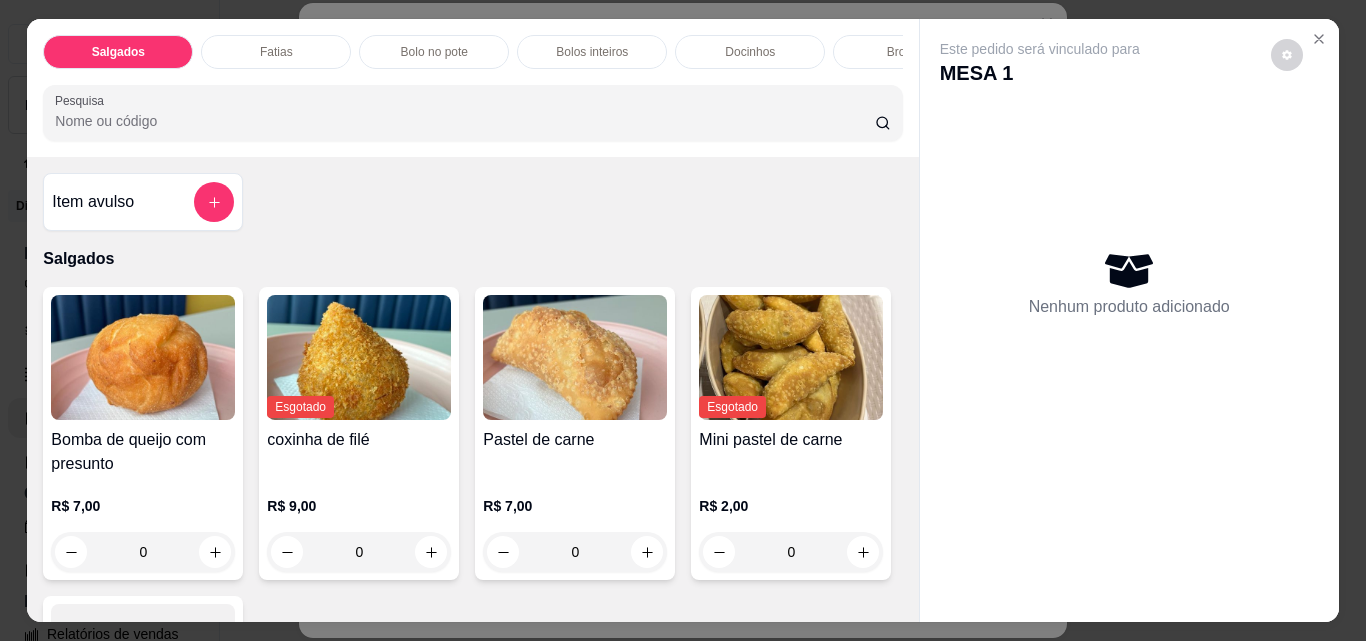 click on "Docinhos" at bounding box center [750, 52] 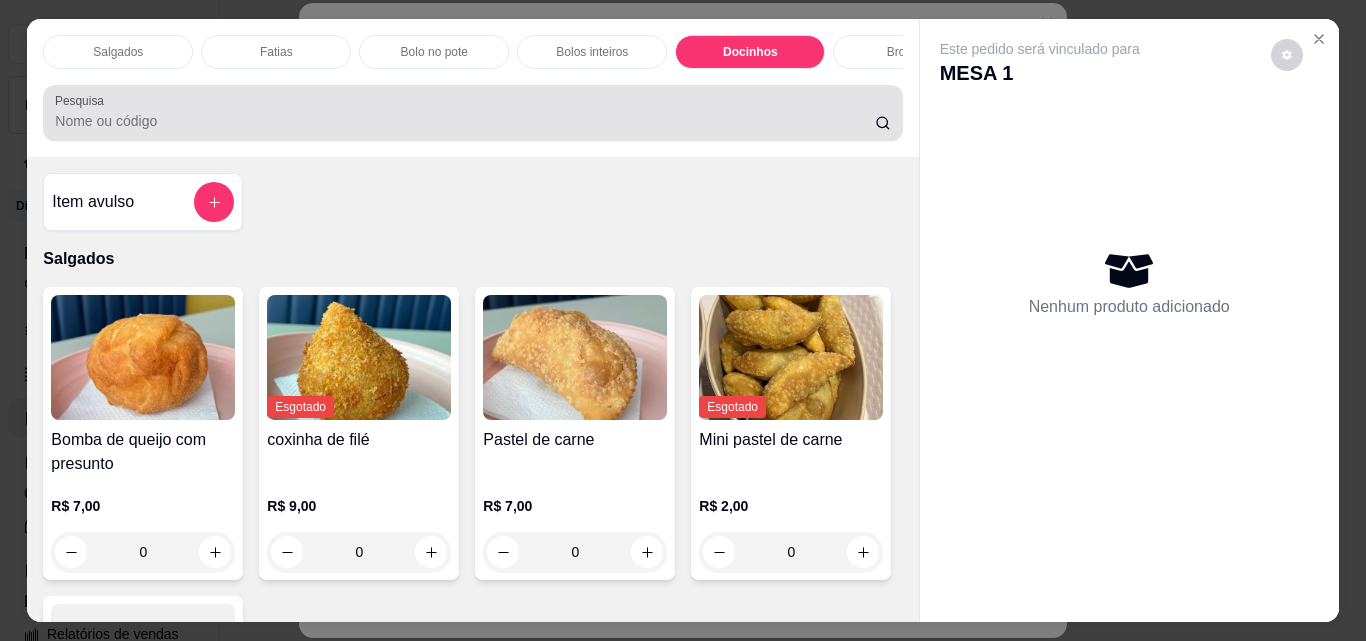 scroll, scrollTop: 1787, scrollLeft: 0, axis: vertical 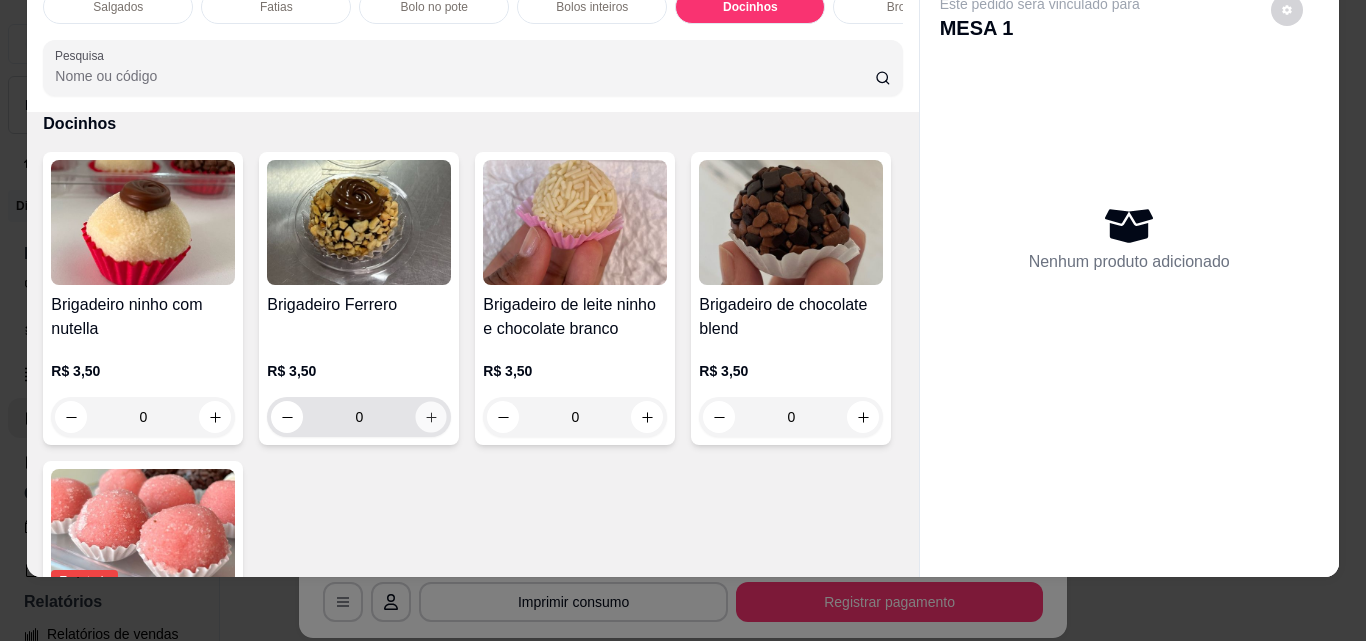 click at bounding box center [431, 417] 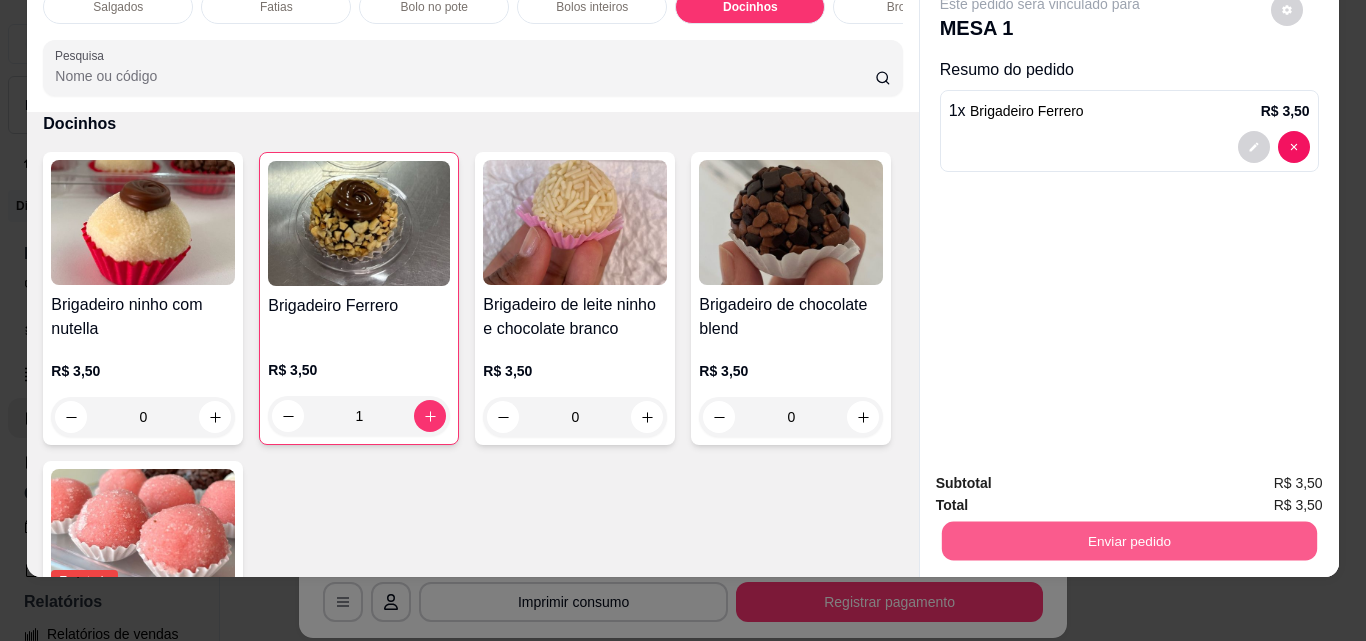 click on "Enviar pedido" at bounding box center (1128, 540) 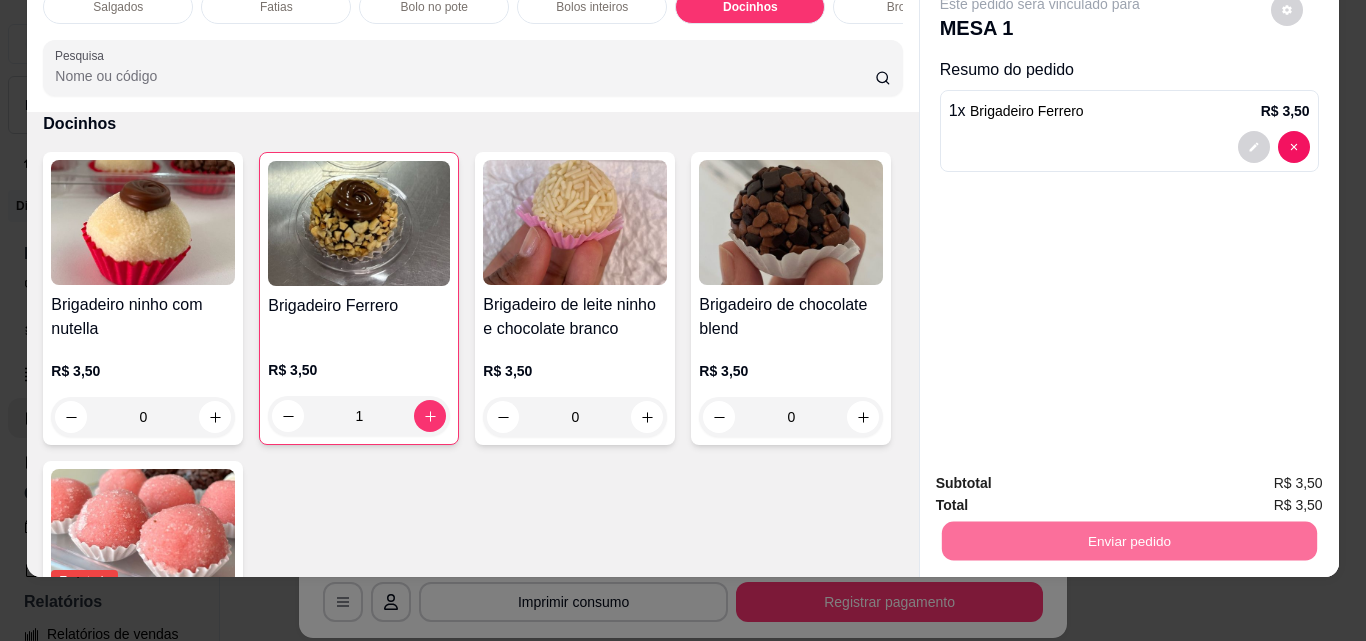 click on "Não registrar e enviar pedido" at bounding box center (1063, 476) 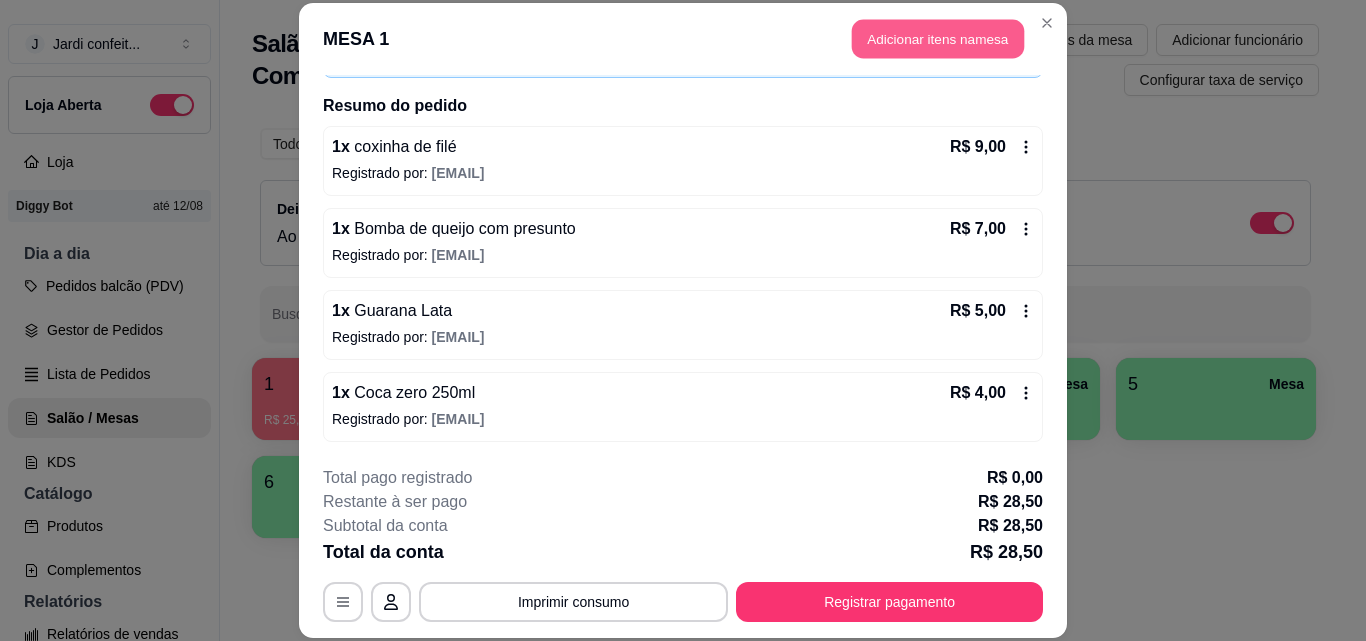 click on "Adicionar itens na  mesa" at bounding box center [938, 39] 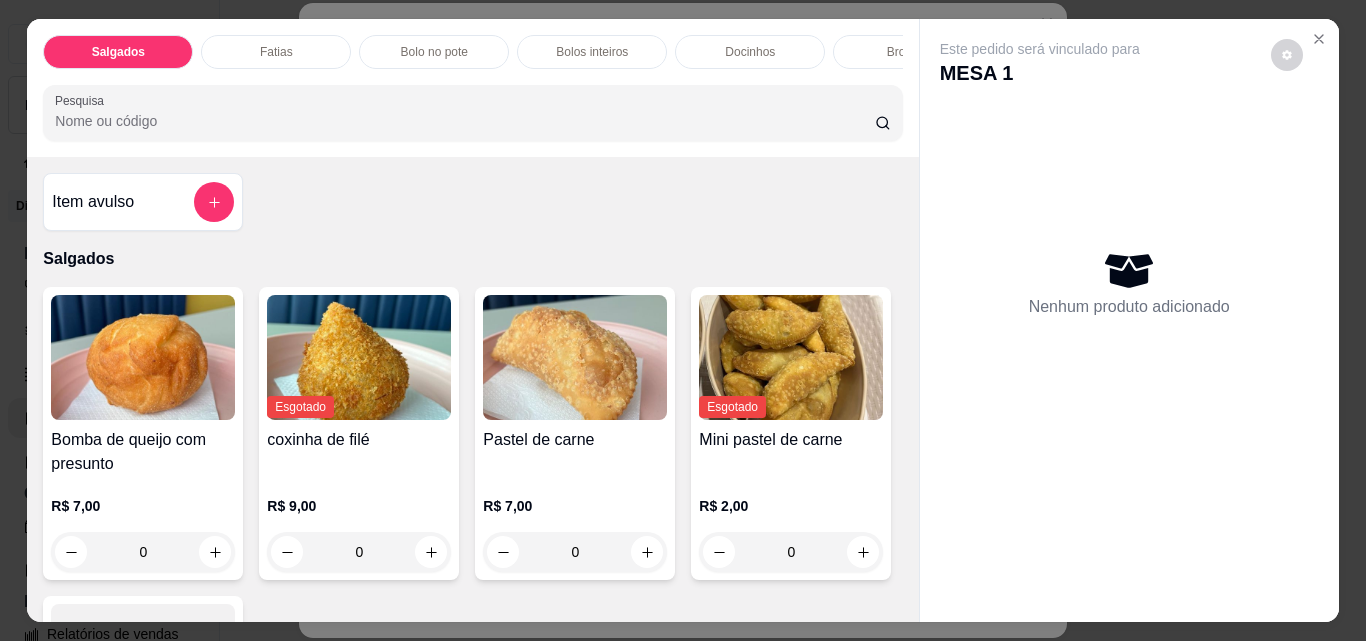 click on "Docinhos" at bounding box center (750, 52) 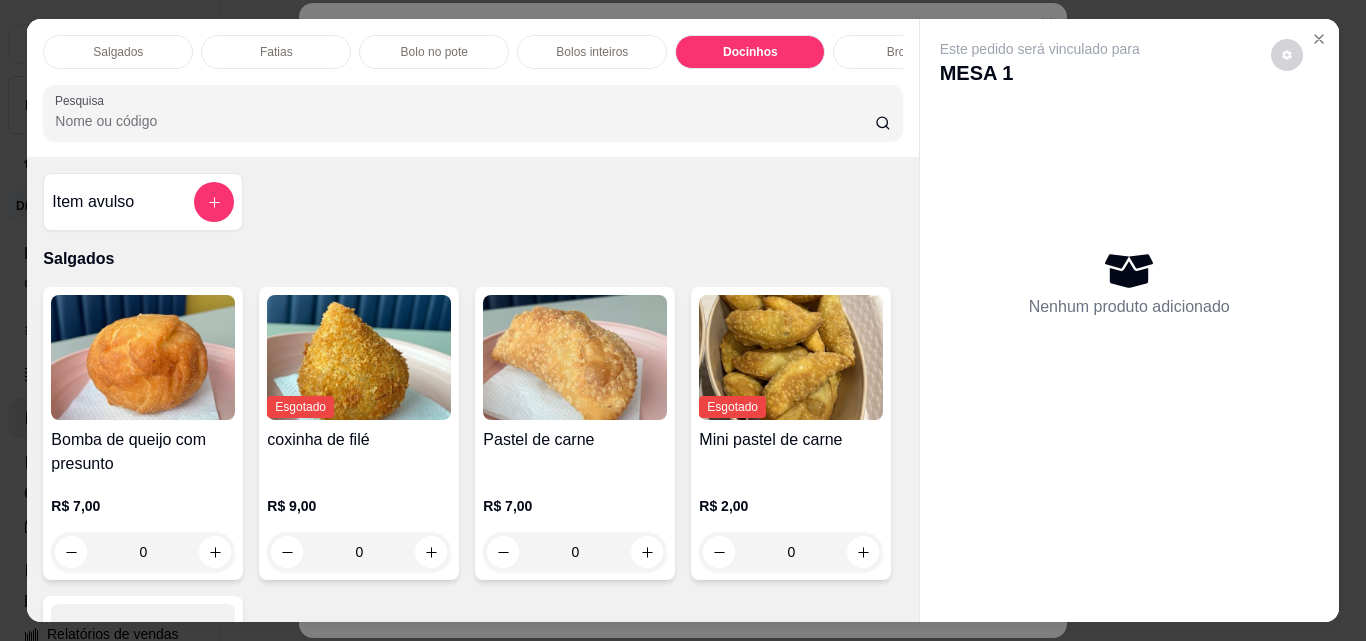 scroll, scrollTop: 1787, scrollLeft: 0, axis: vertical 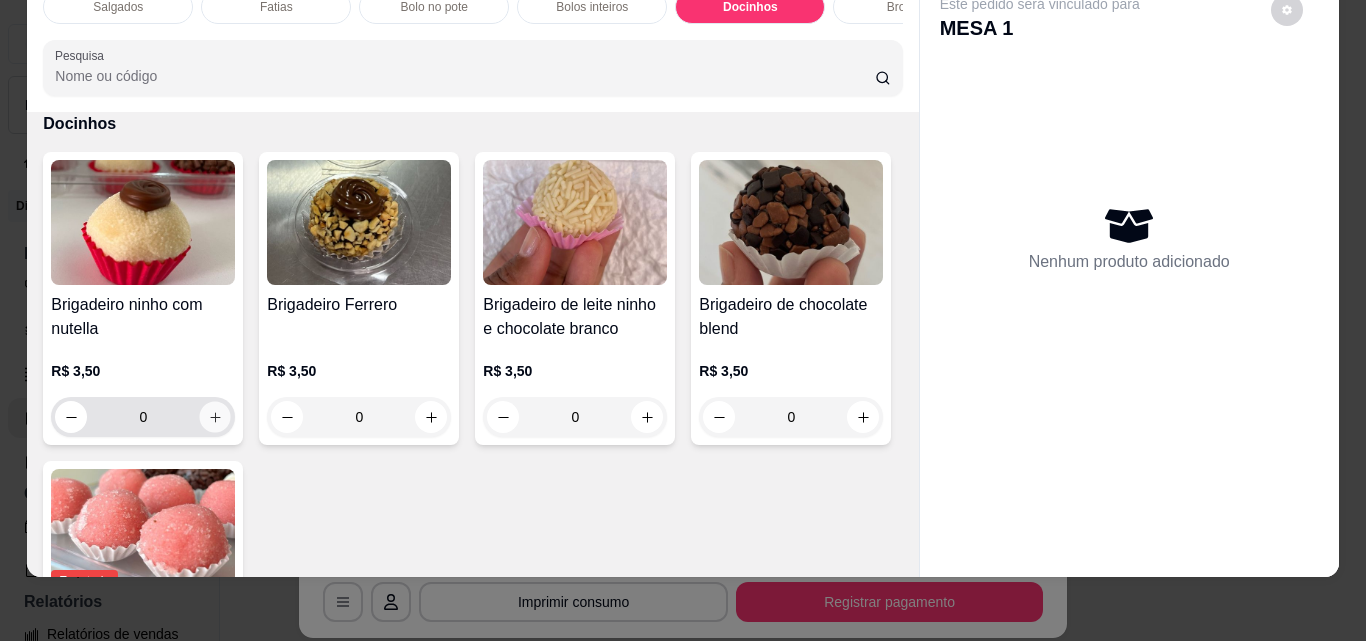 click 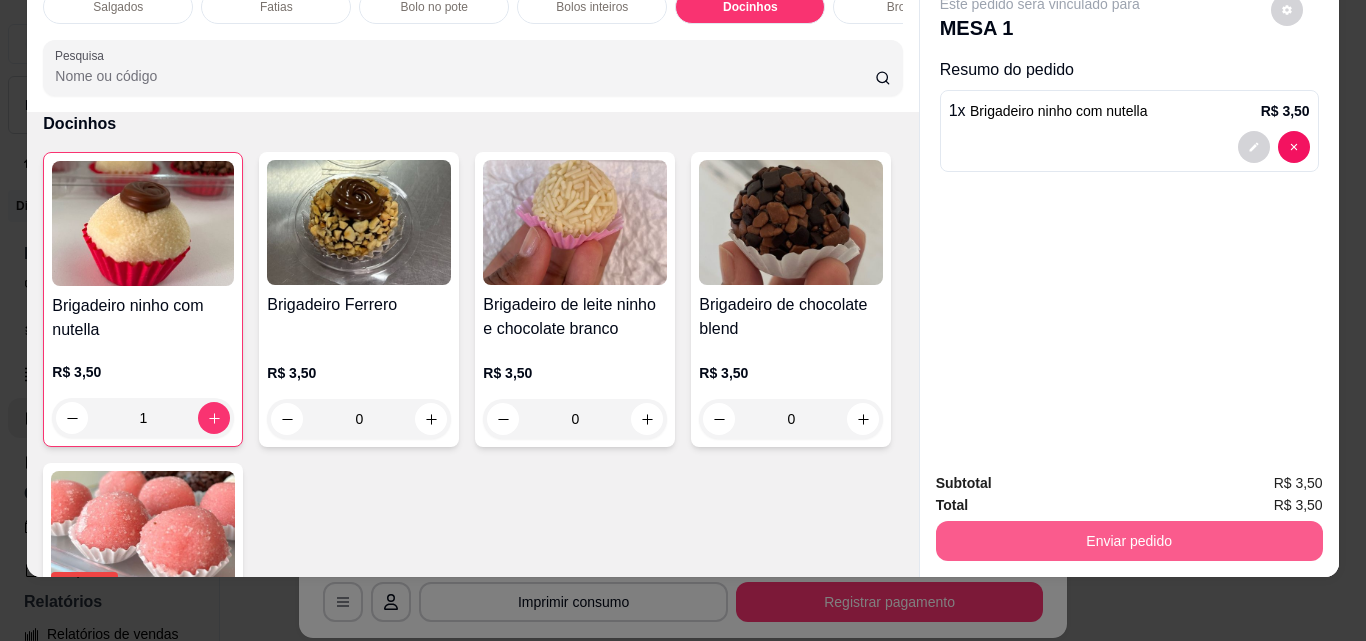 click on "Enviar pedido" at bounding box center (1129, 541) 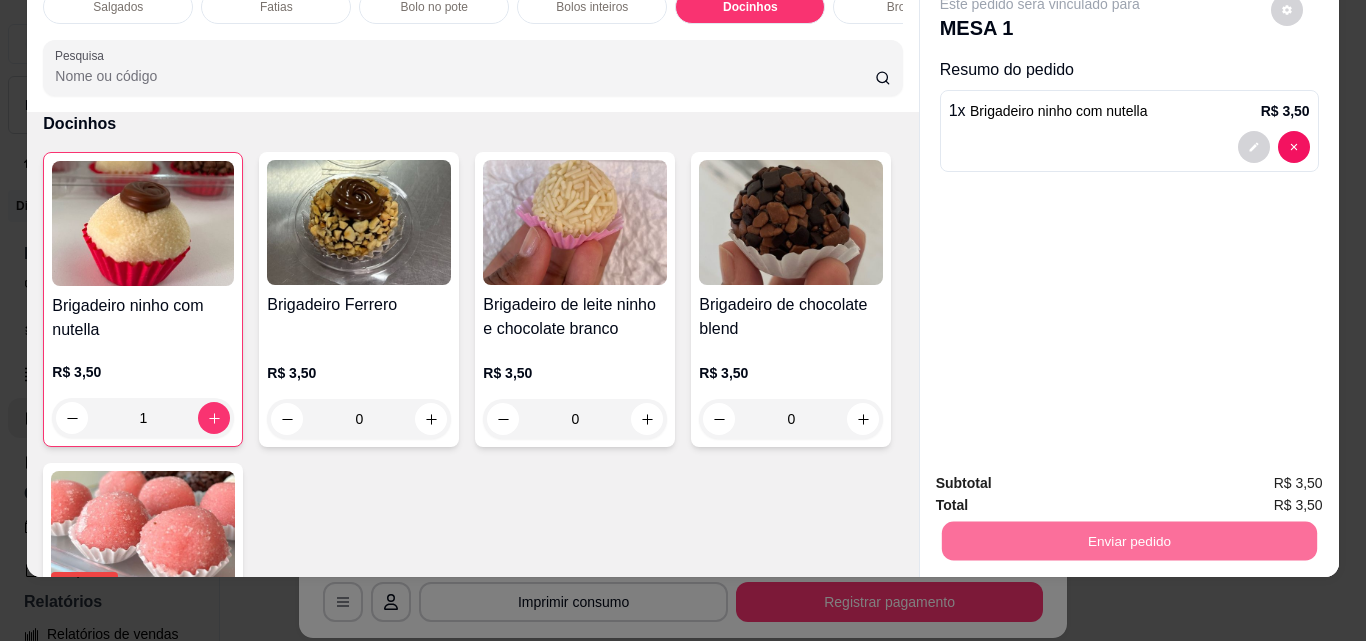 click on "Não registrar e enviar pedido" at bounding box center [1063, 476] 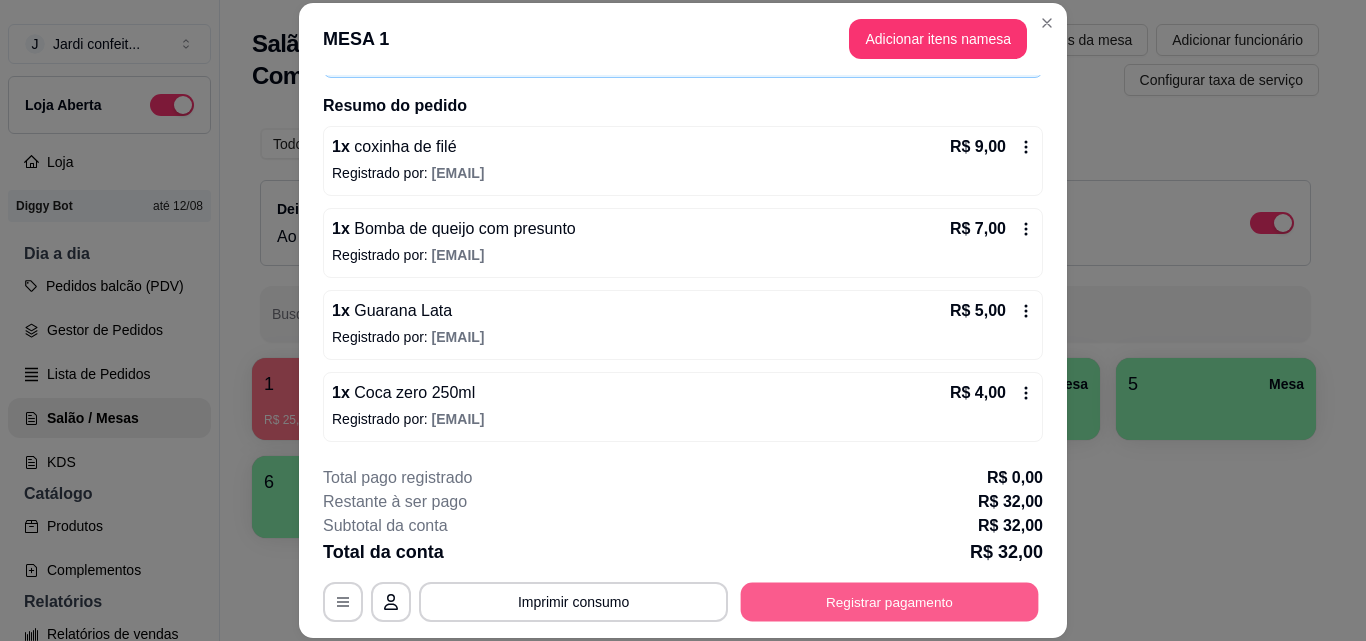 click on "Registrar pagamento" at bounding box center (890, 601) 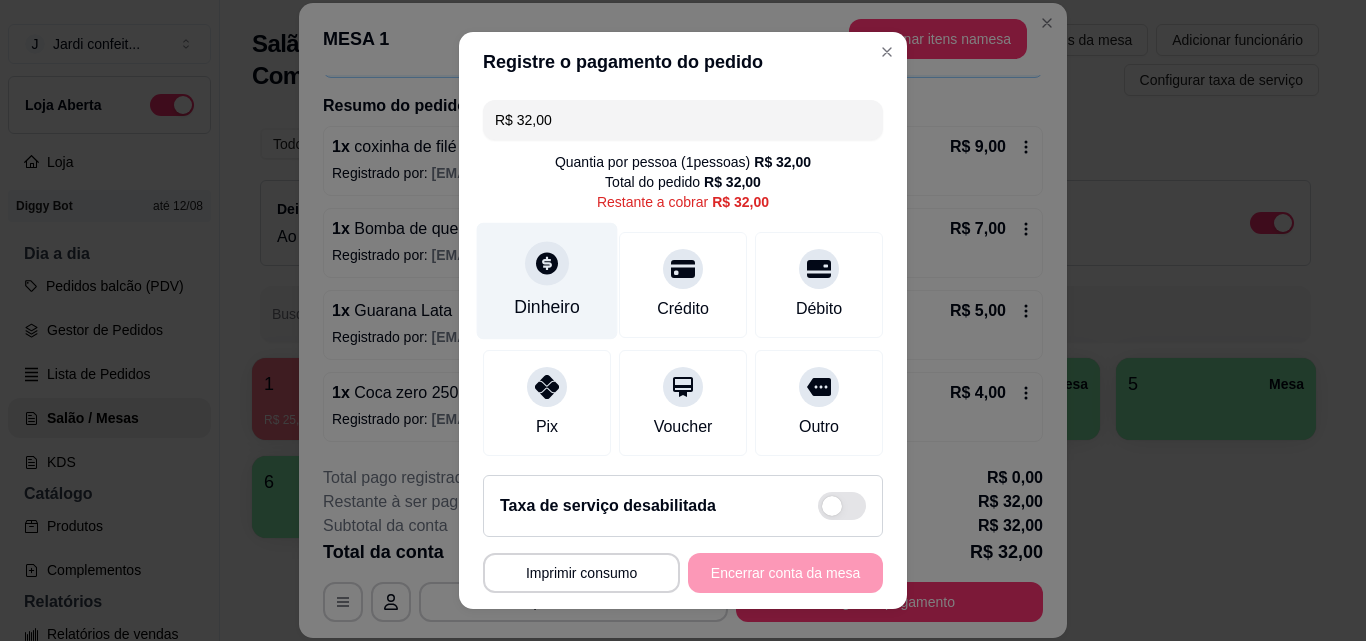 click on "Dinheiro" at bounding box center (547, 281) 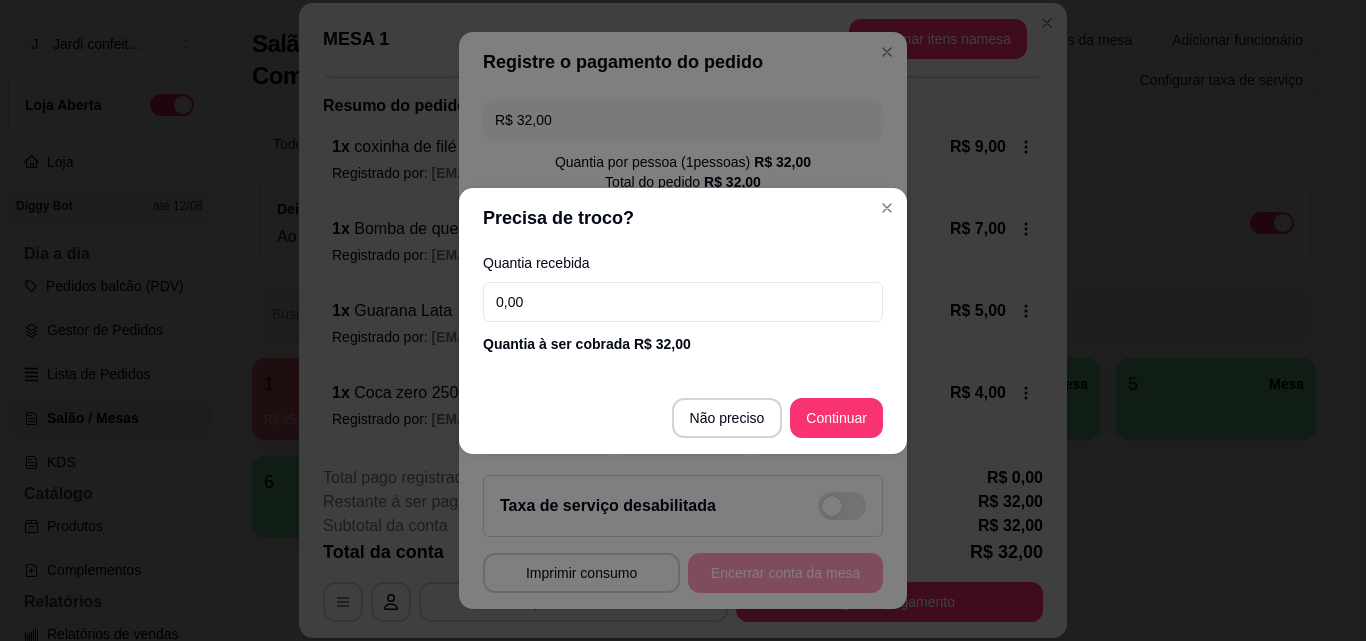 click on "0,00" at bounding box center [683, 302] 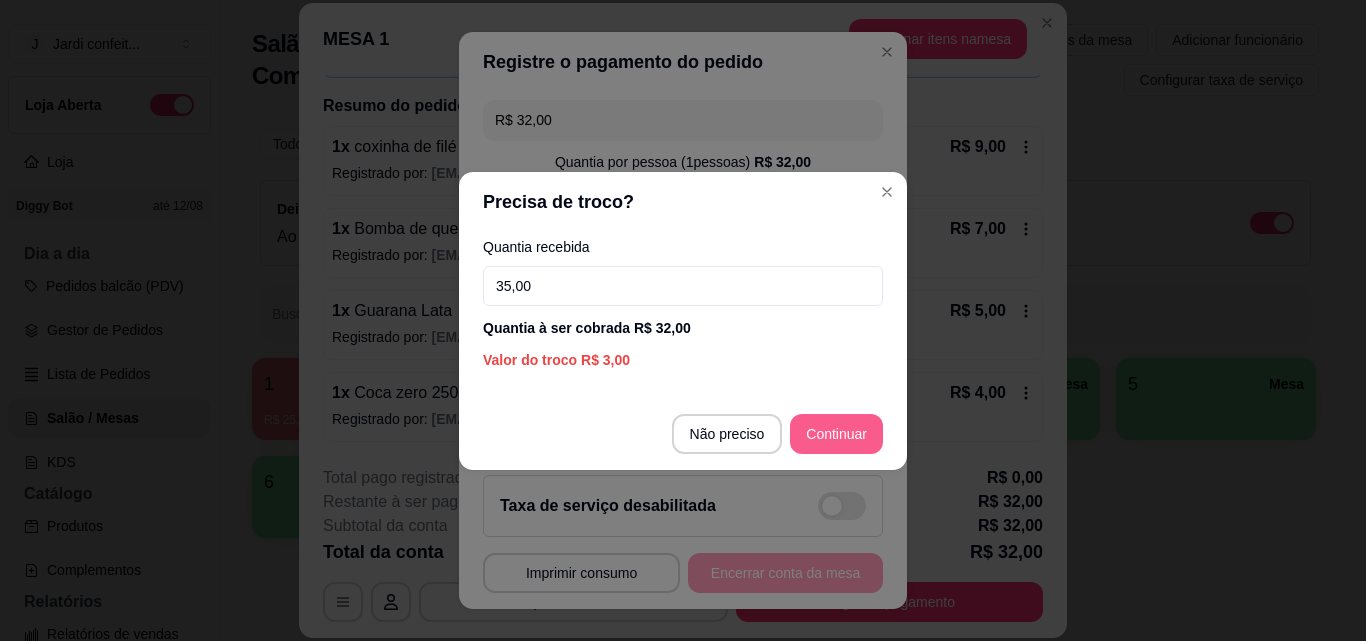 type on "35,00" 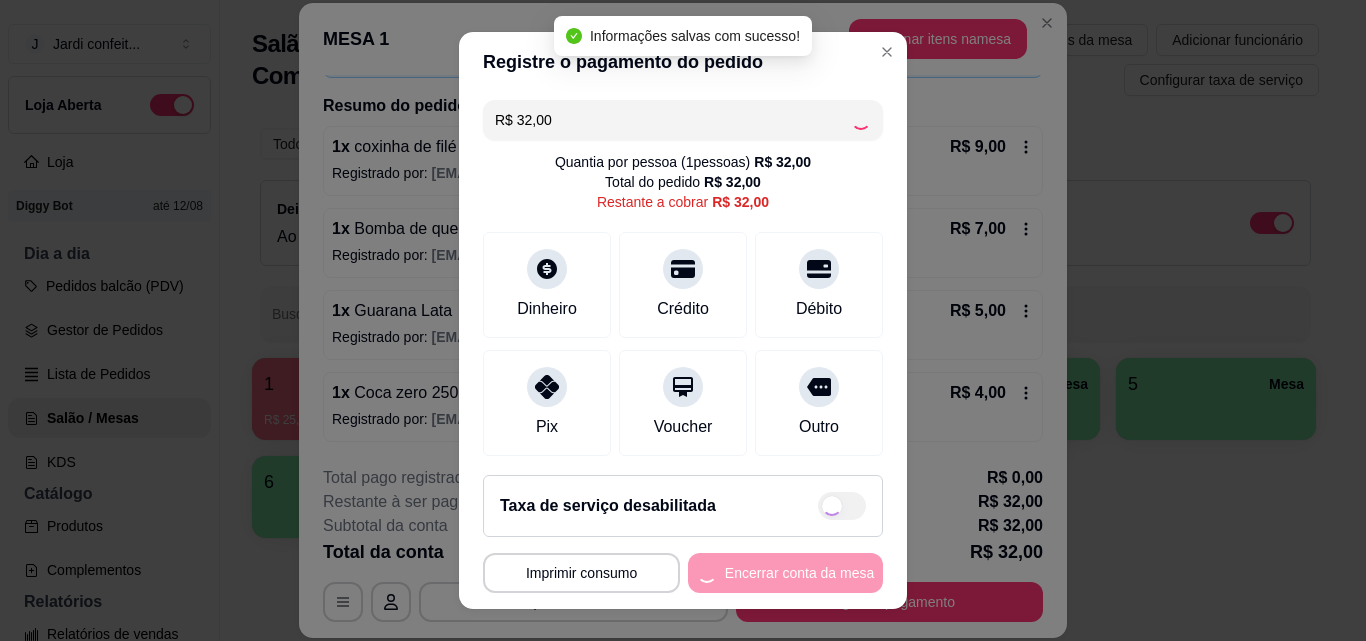type on "R$ 0,00" 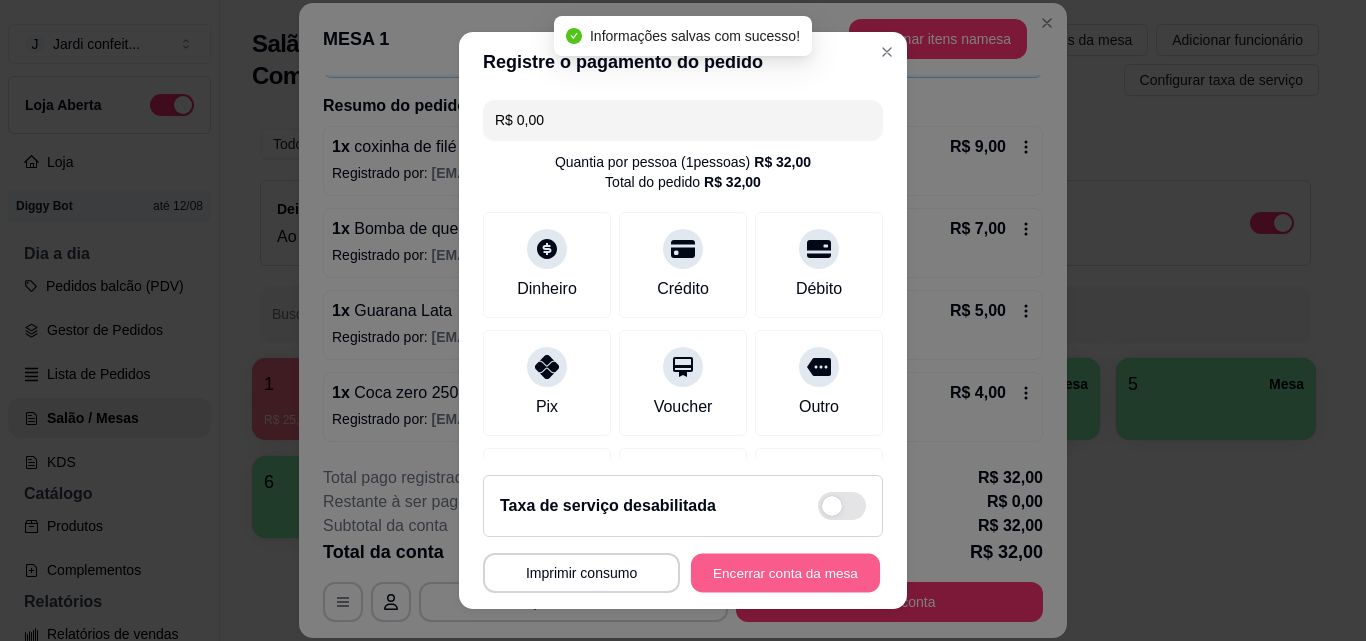 click on "Encerrar conta da mesa" at bounding box center (785, 573) 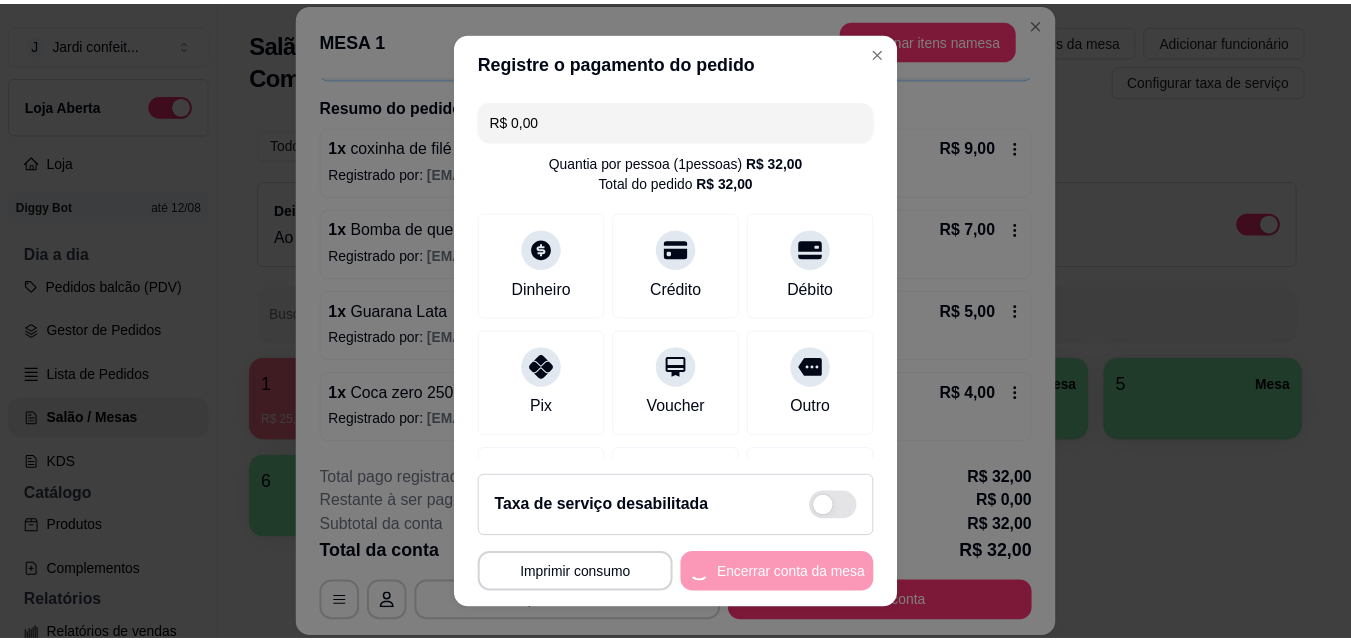 scroll, scrollTop: 0, scrollLeft: 0, axis: both 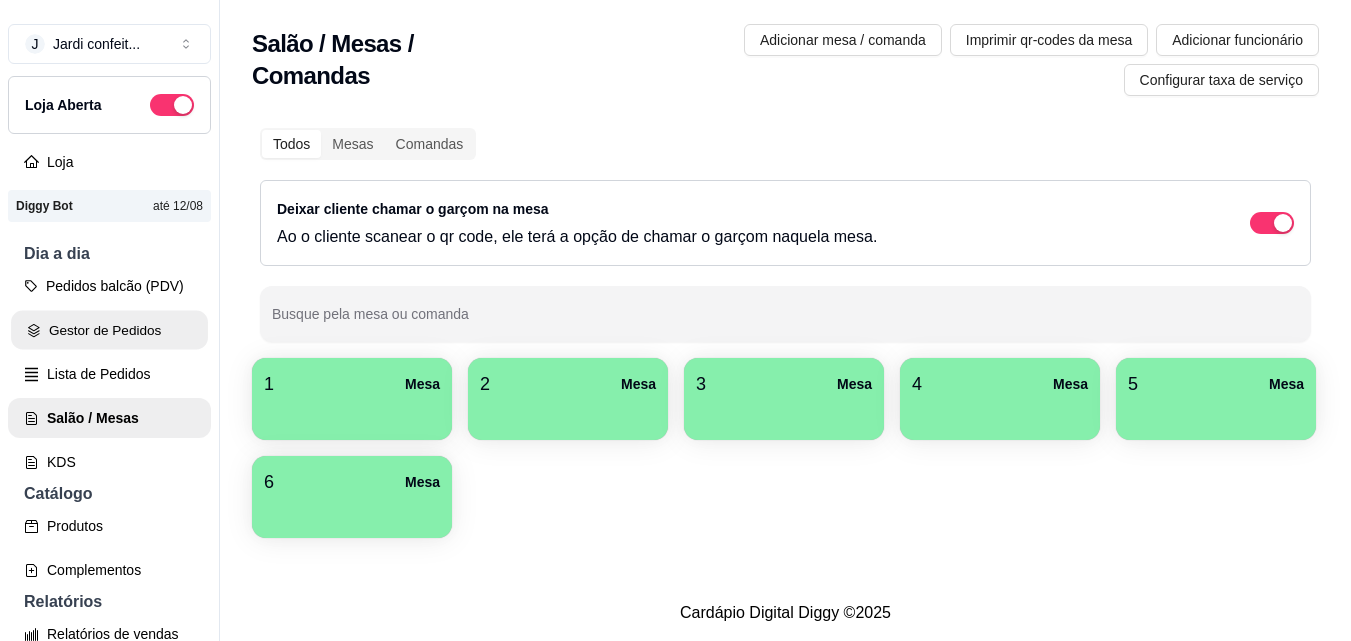click on "Gestor de Pedidos" at bounding box center (109, 330) 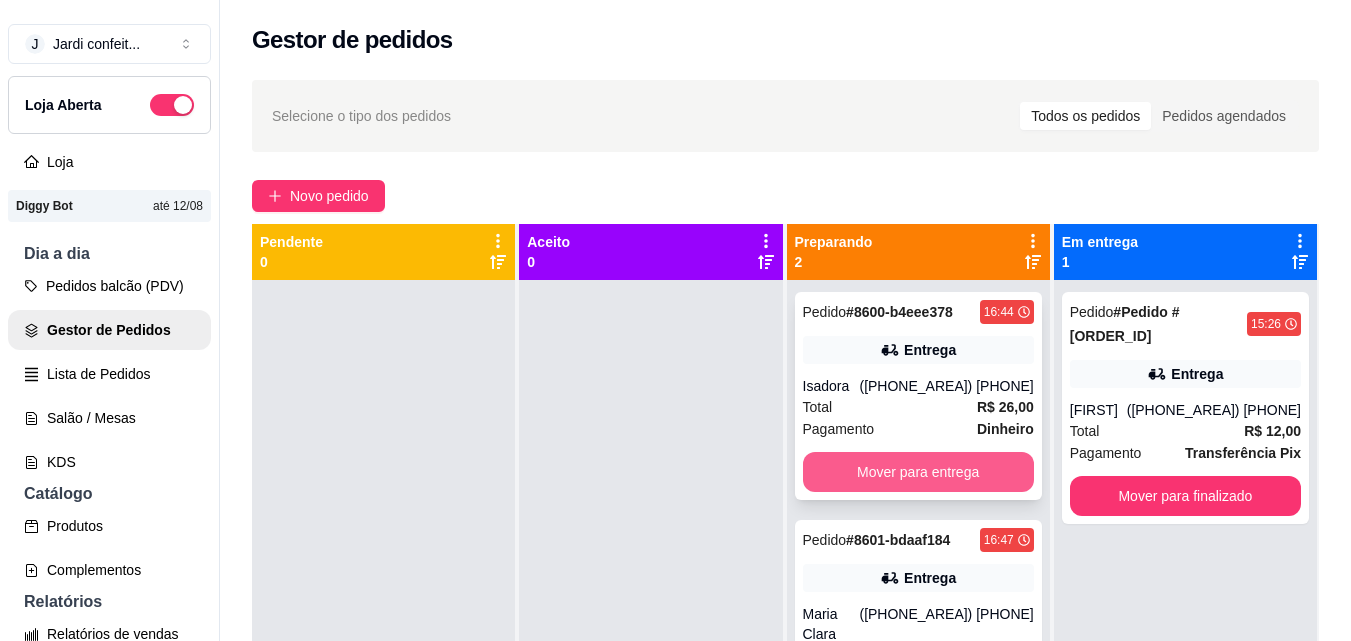 click on "Mover para entrega" at bounding box center (918, 472) 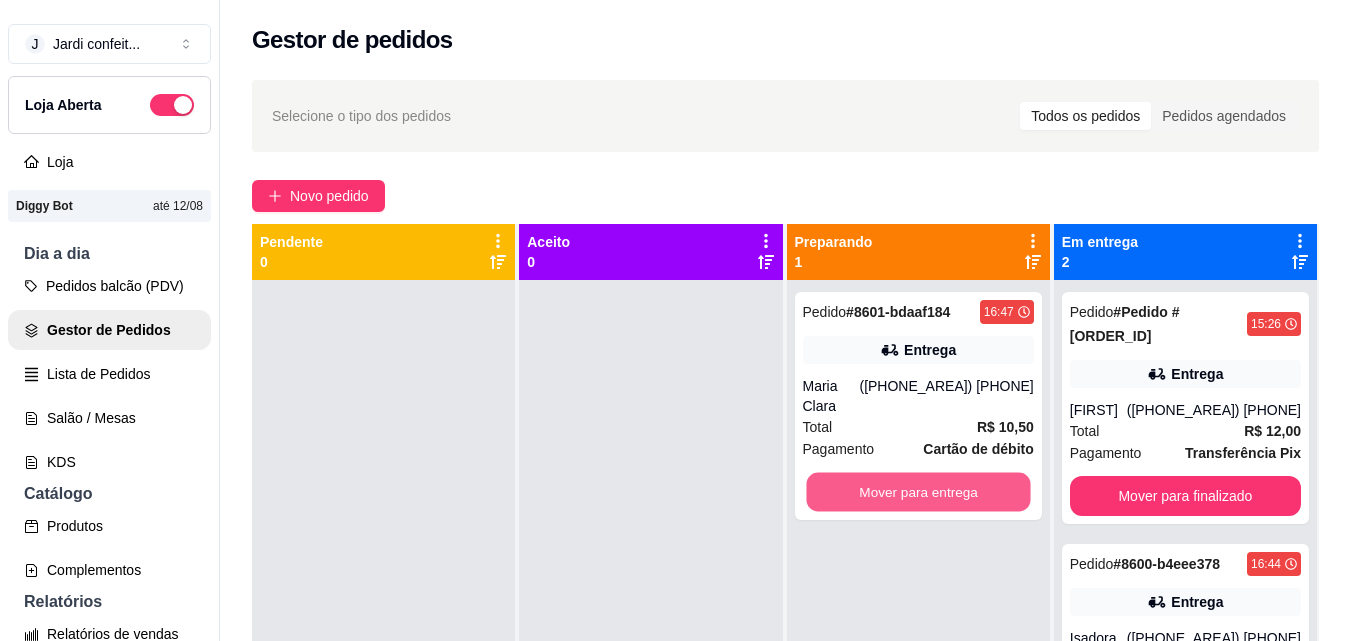 click on "Mover para entrega" at bounding box center (918, 492) 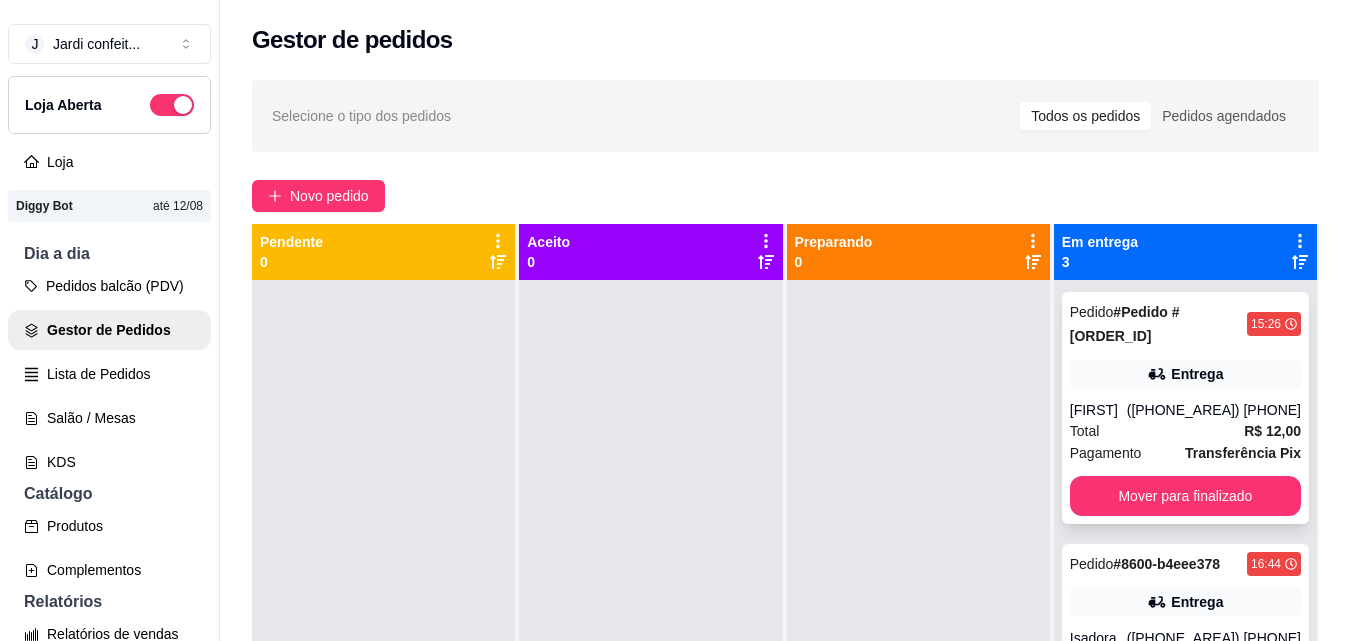 scroll, scrollTop: 63, scrollLeft: 0, axis: vertical 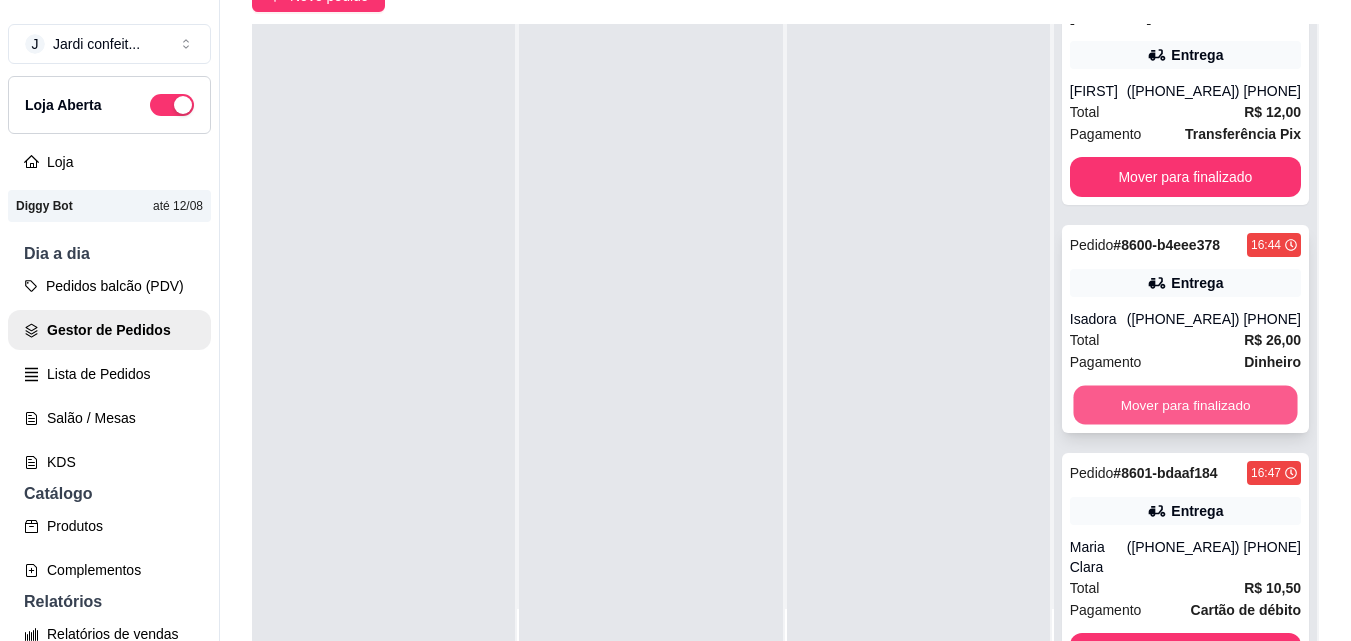 click on "Mover para finalizado" at bounding box center (1185, 405) 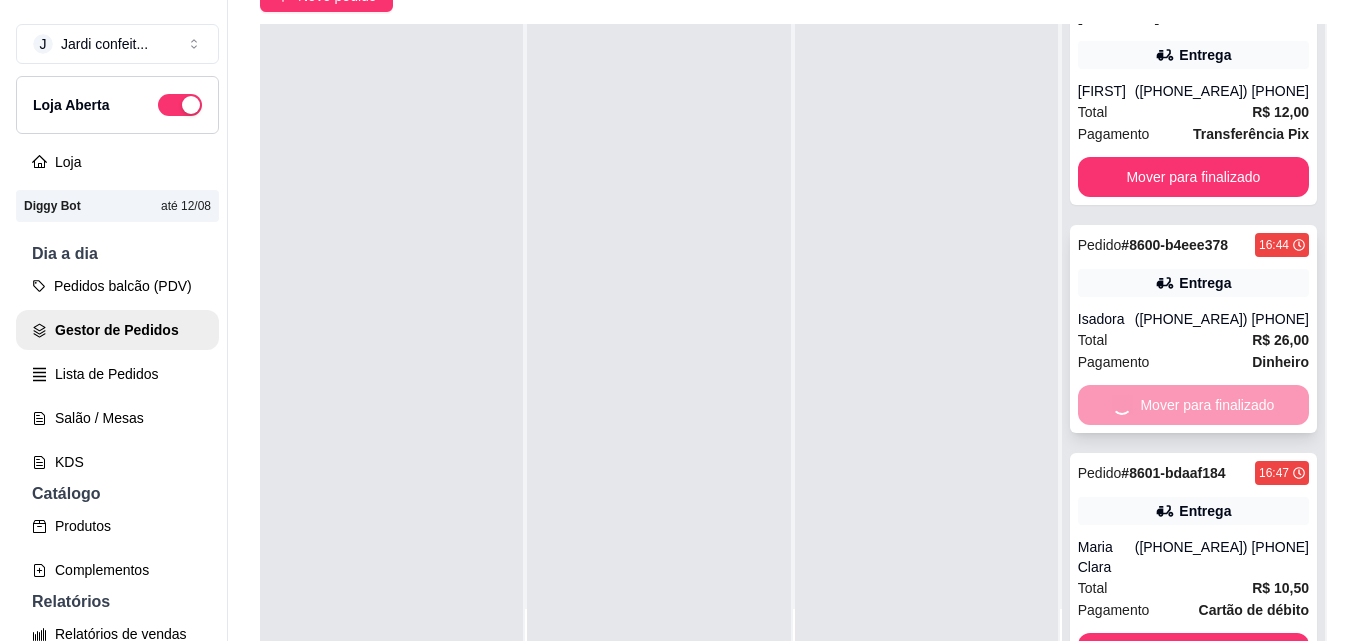scroll, scrollTop: 0, scrollLeft: 0, axis: both 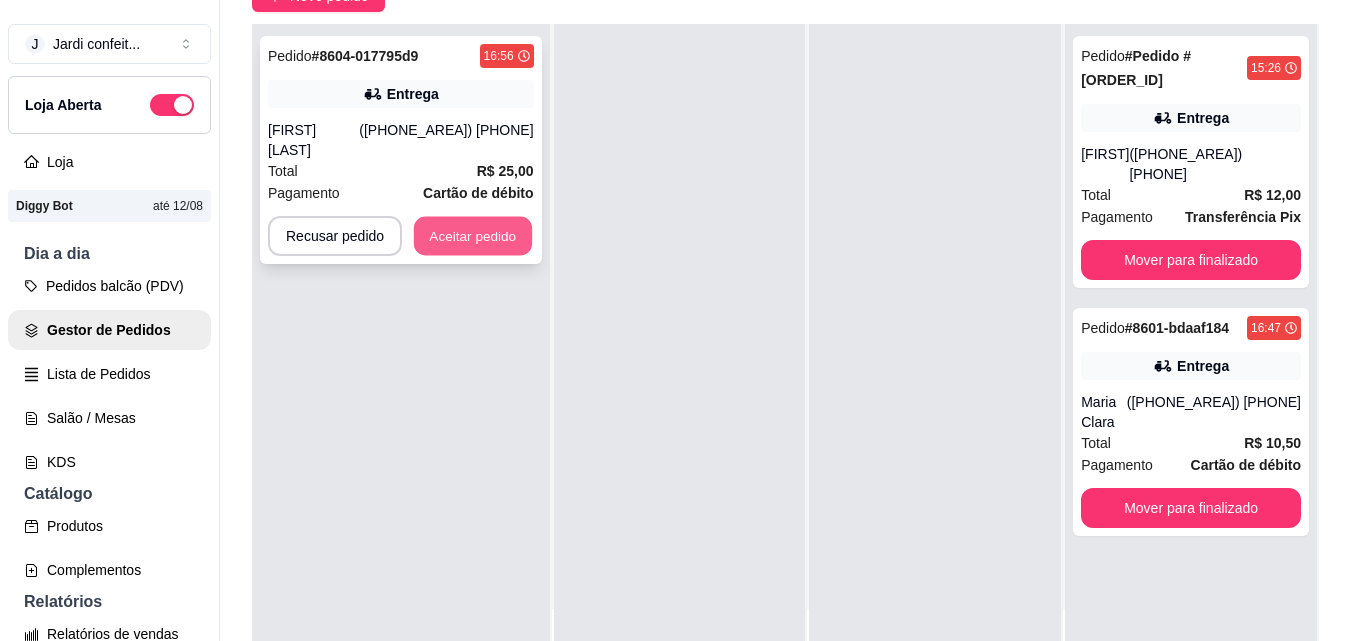 click on "Aceitar pedido" at bounding box center (473, 236) 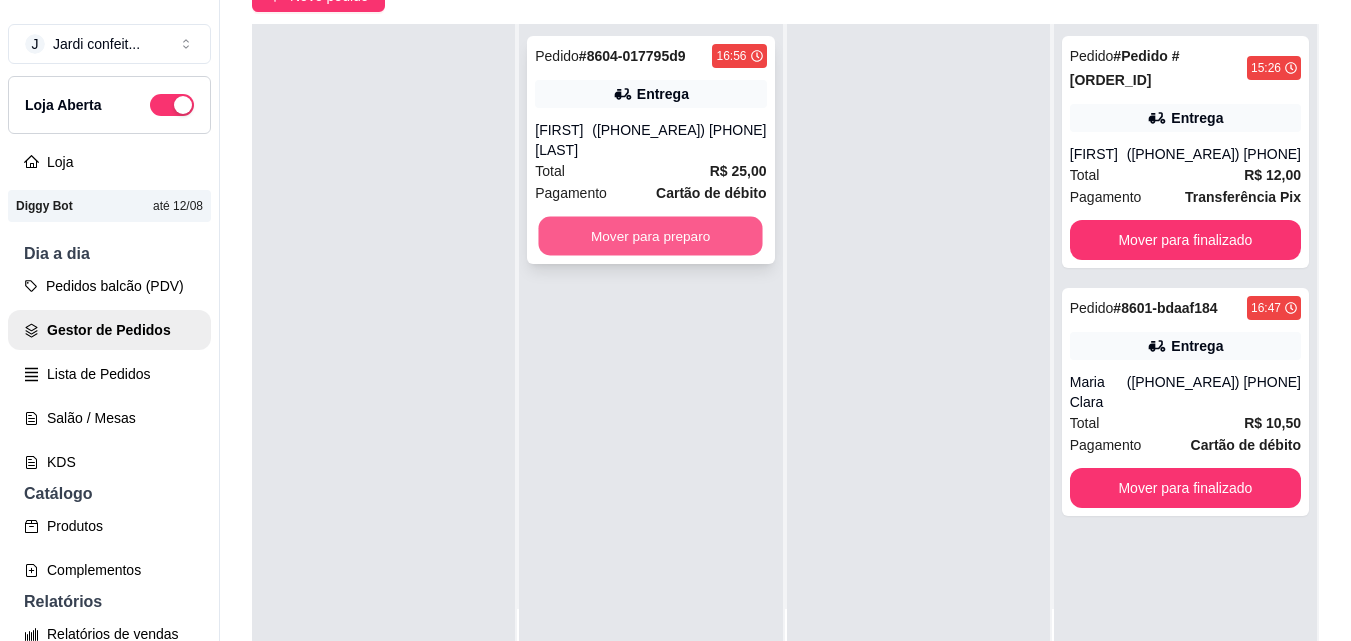 click on "Mover para preparo" at bounding box center (651, 236) 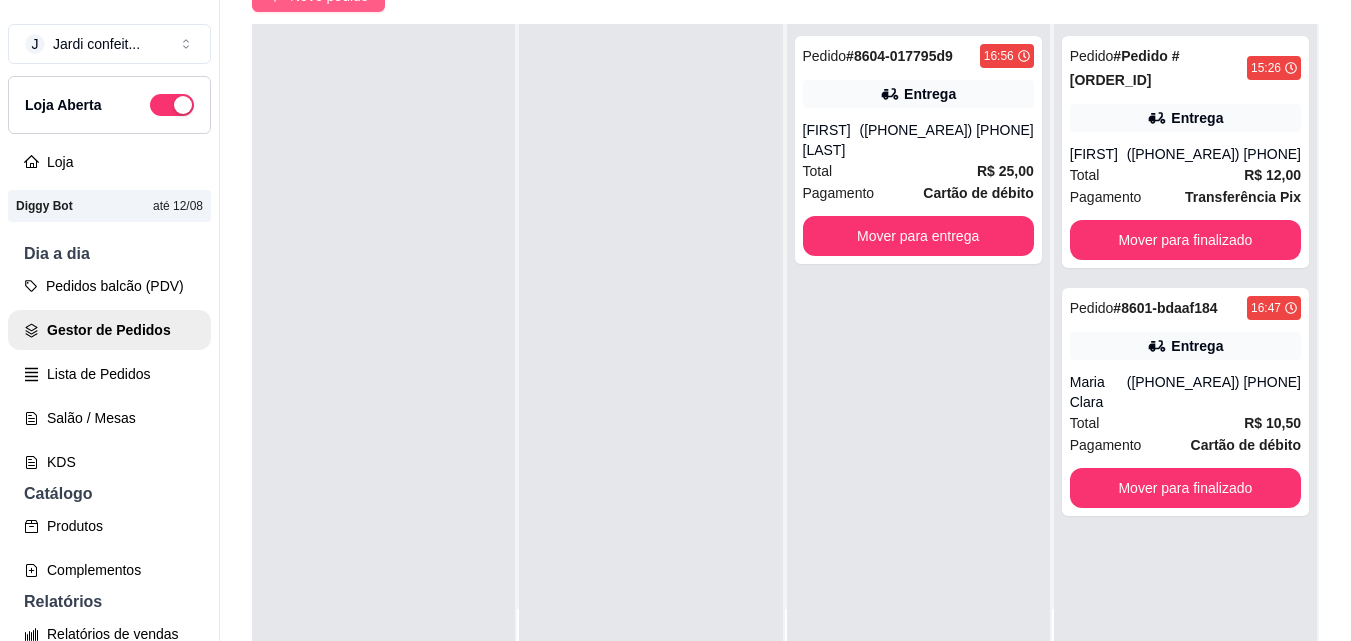 click on "Novo pedido" at bounding box center (329, -4) 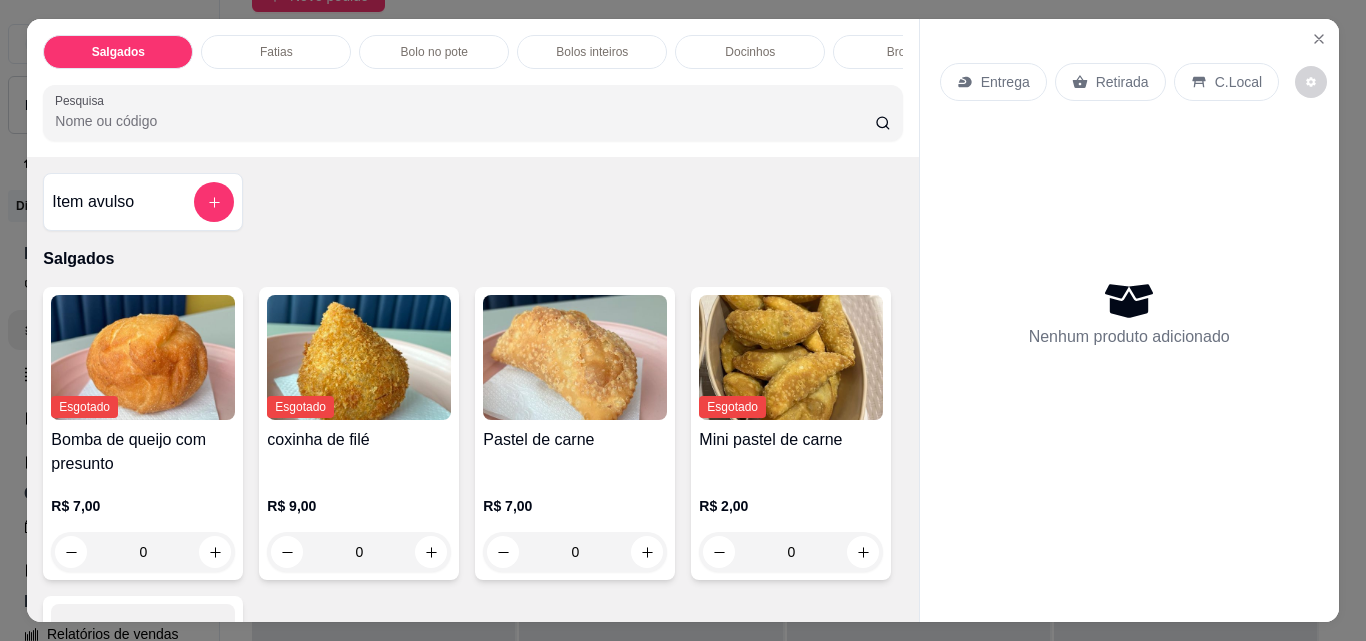click on "Docinhos" at bounding box center [750, 52] 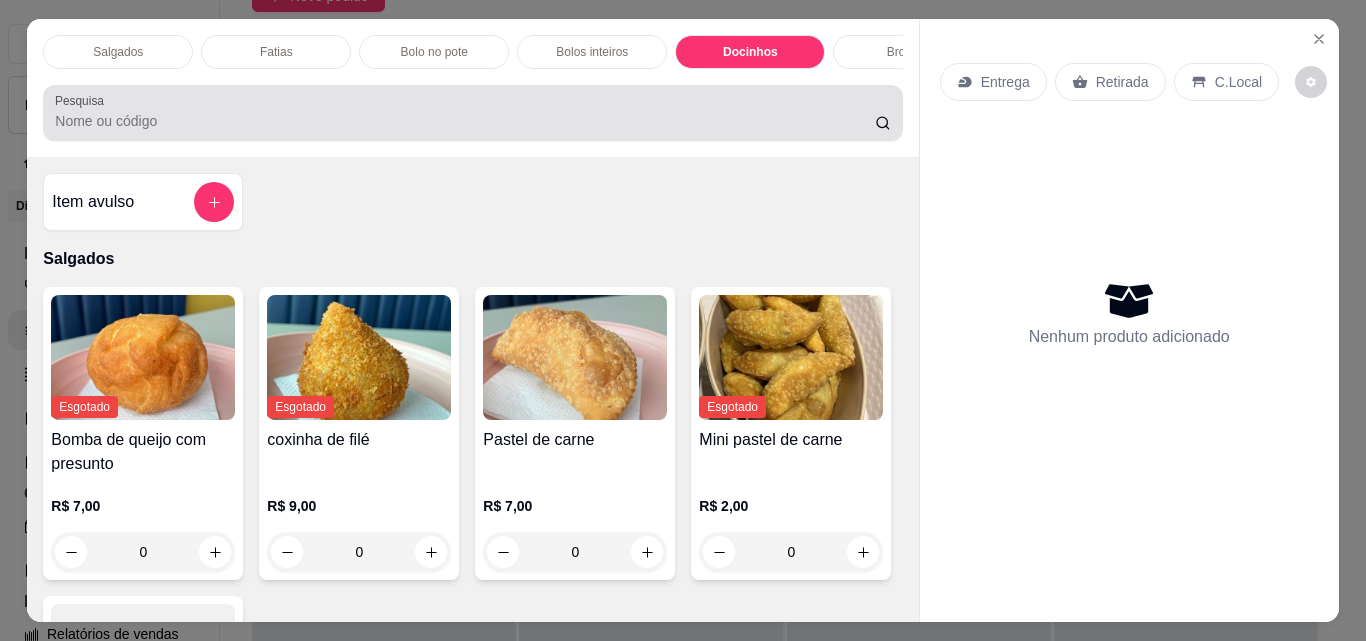scroll, scrollTop: 1787, scrollLeft: 0, axis: vertical 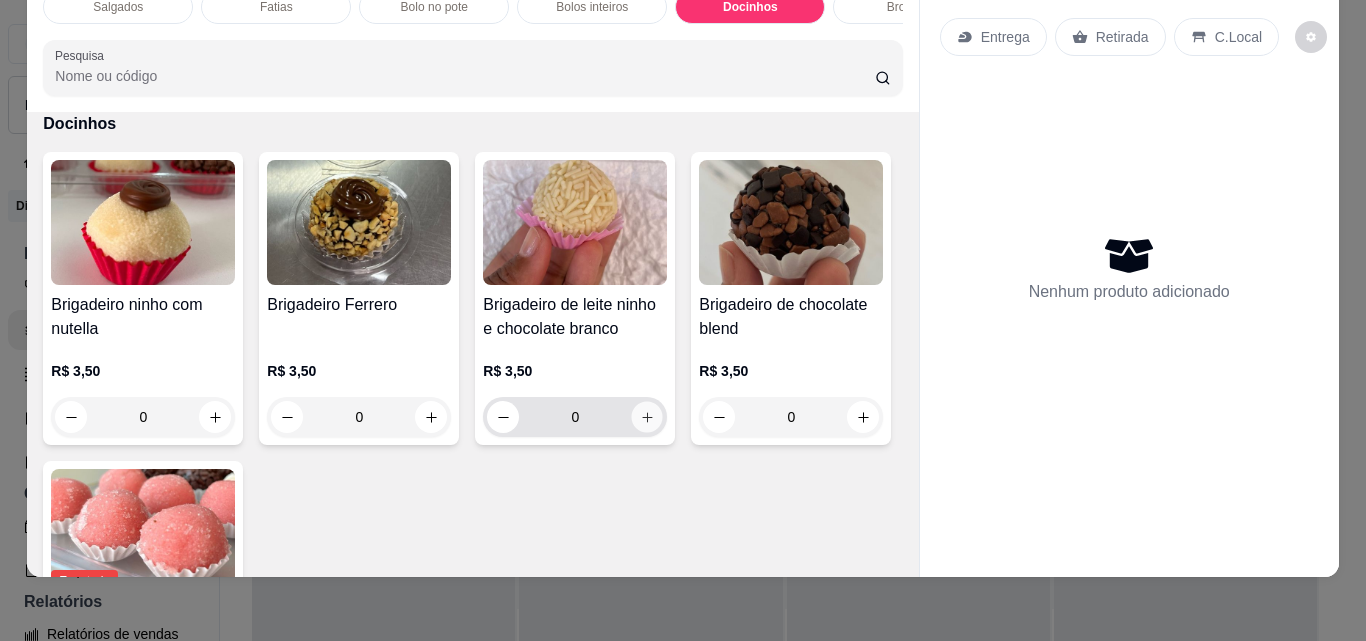 click 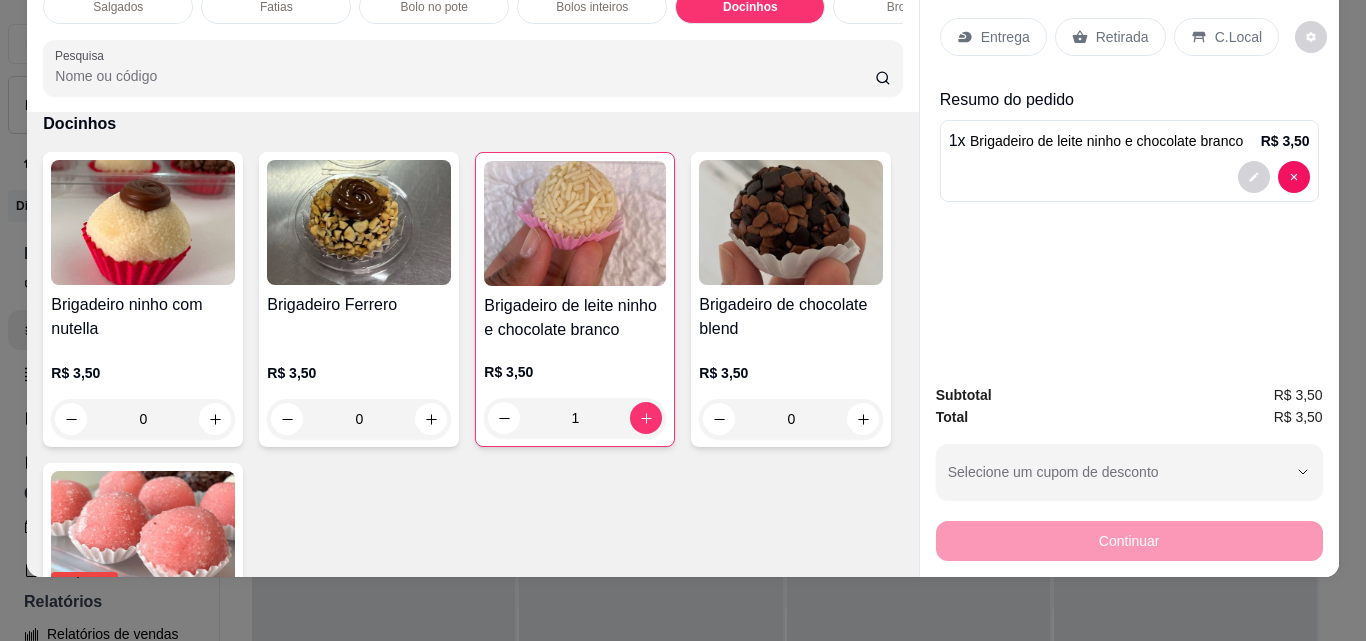 click on "Retirada" at bounding box center [1122, 37] 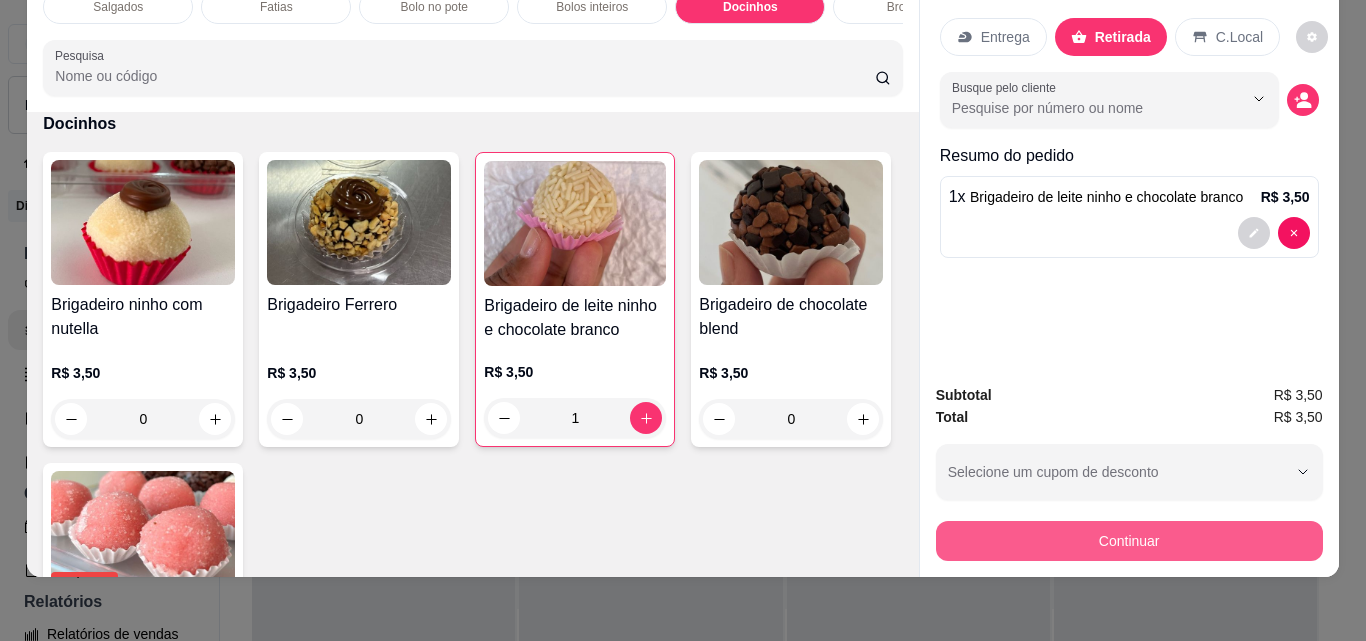 click on "Continuar" at bounding box center (1129, 541) 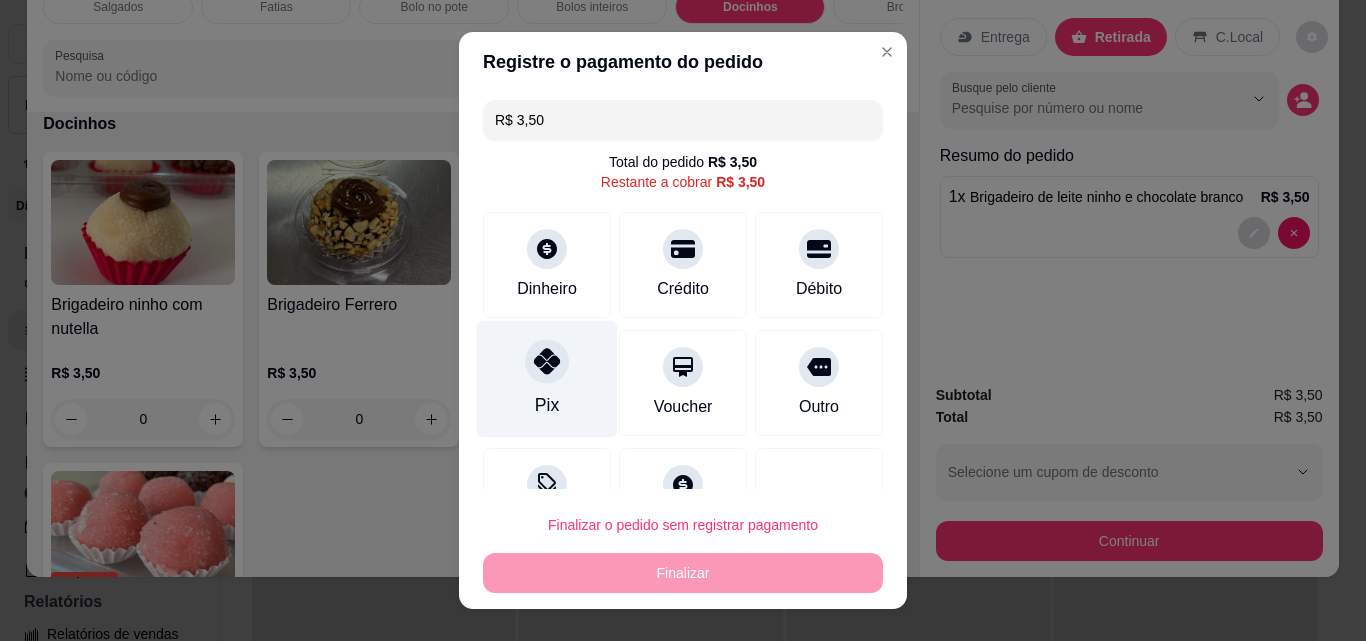 click on "Pix" at bounding box center (547, 379) 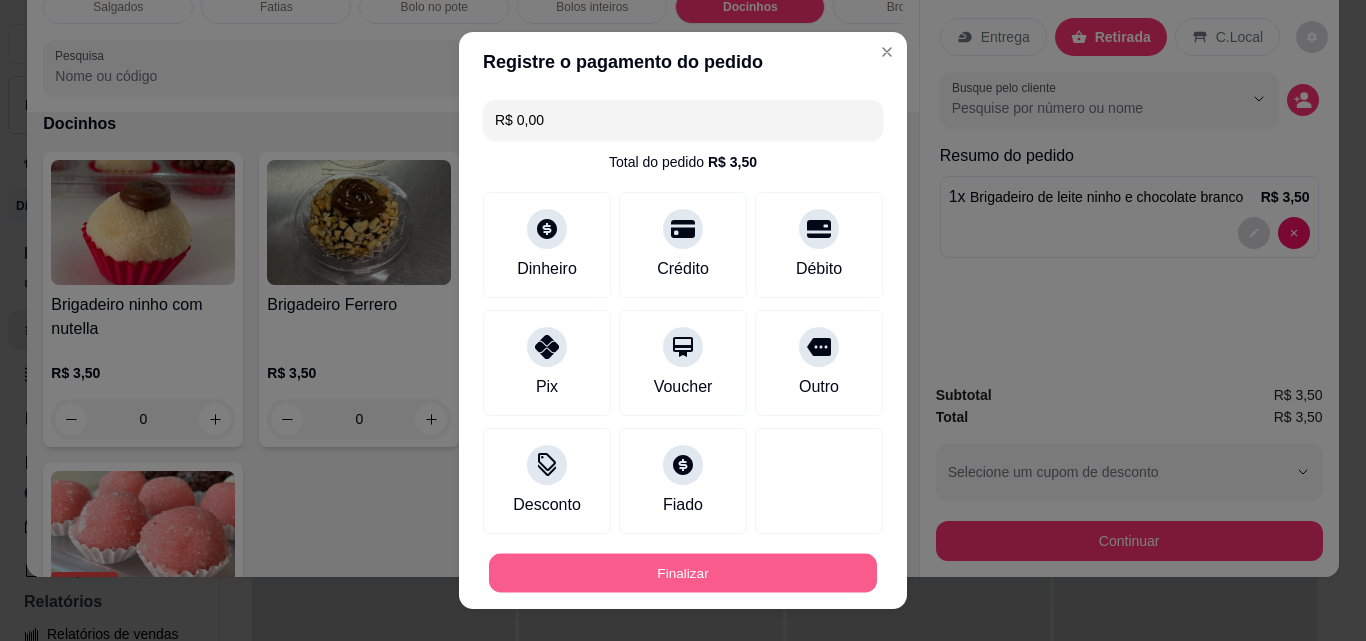 click on "Finalizar" at bounding box center [683, 573] 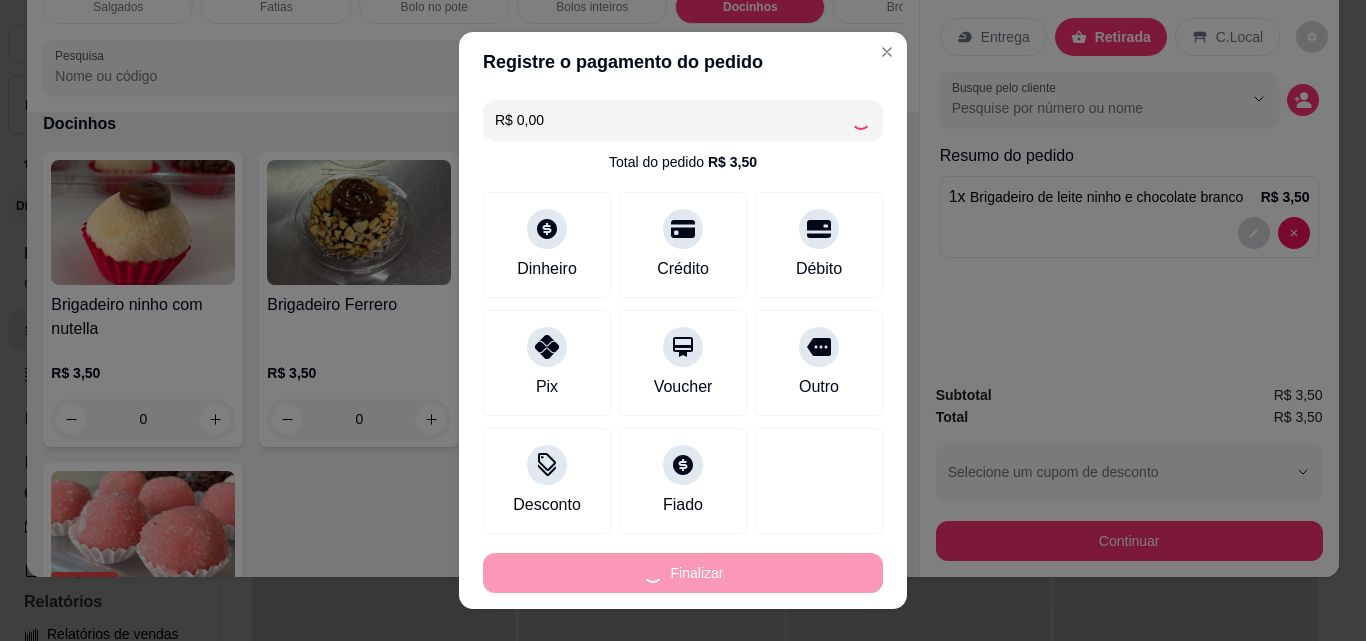 type on "0" 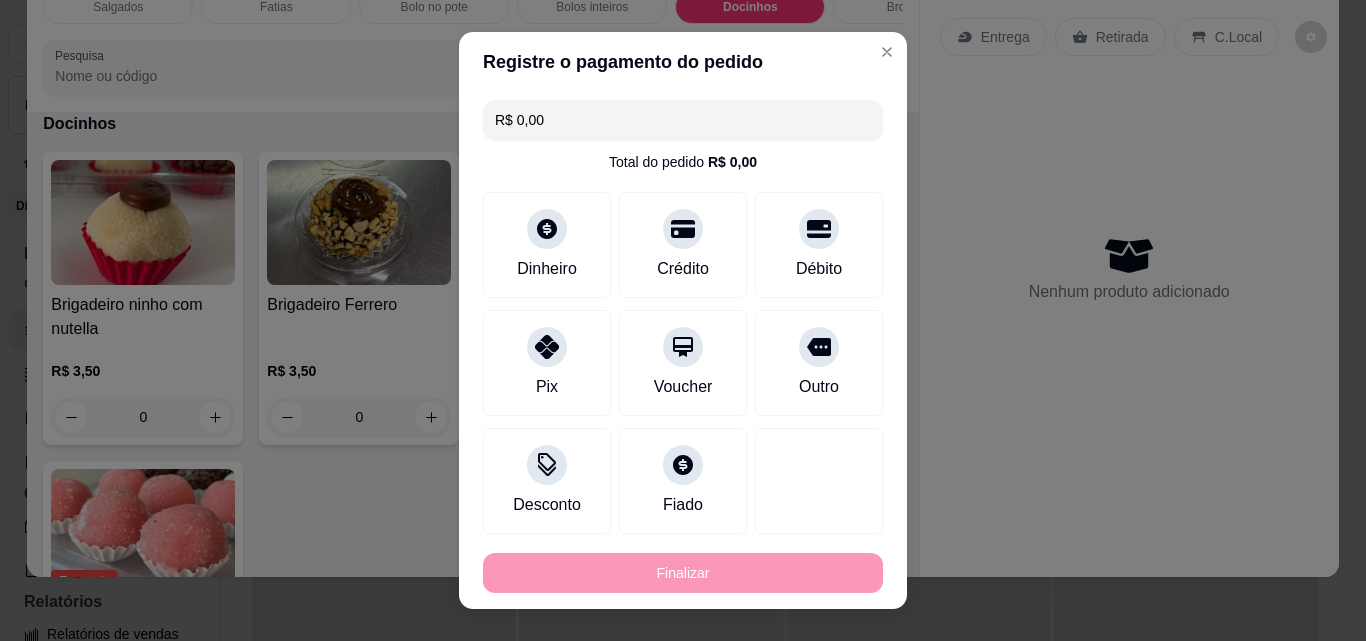 type on "-R$ 3,50" 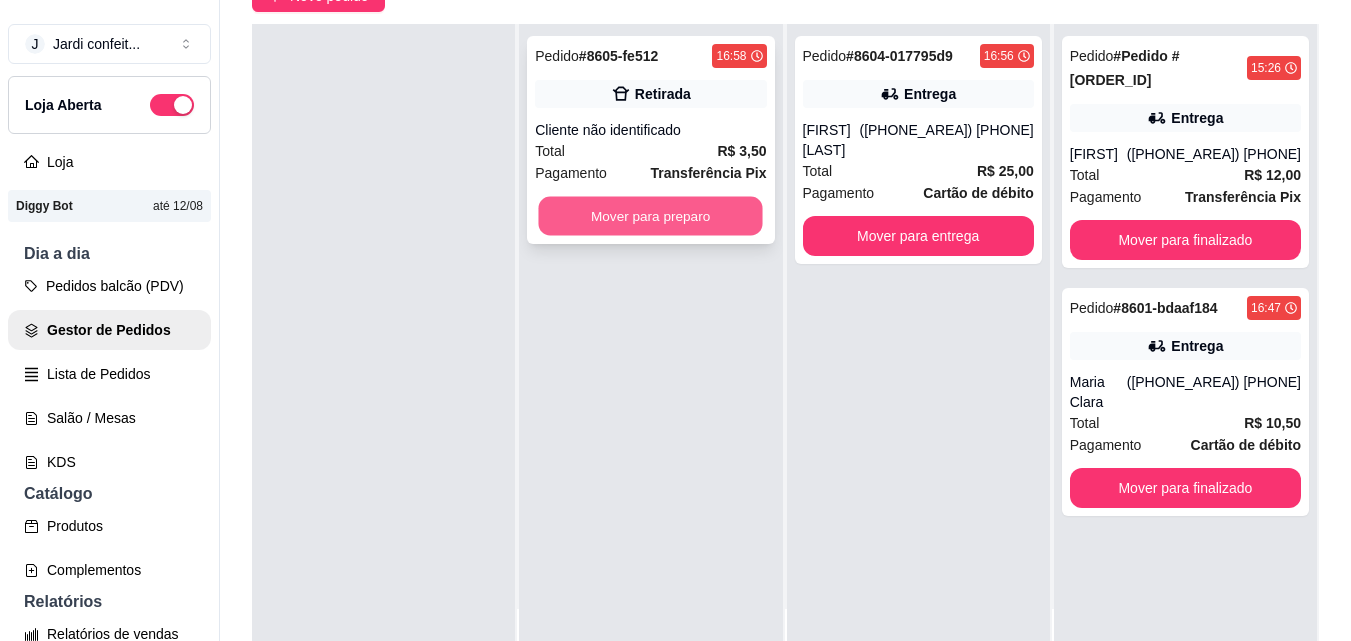 click on "Mover para preparo" at bounding box center (651, 216) 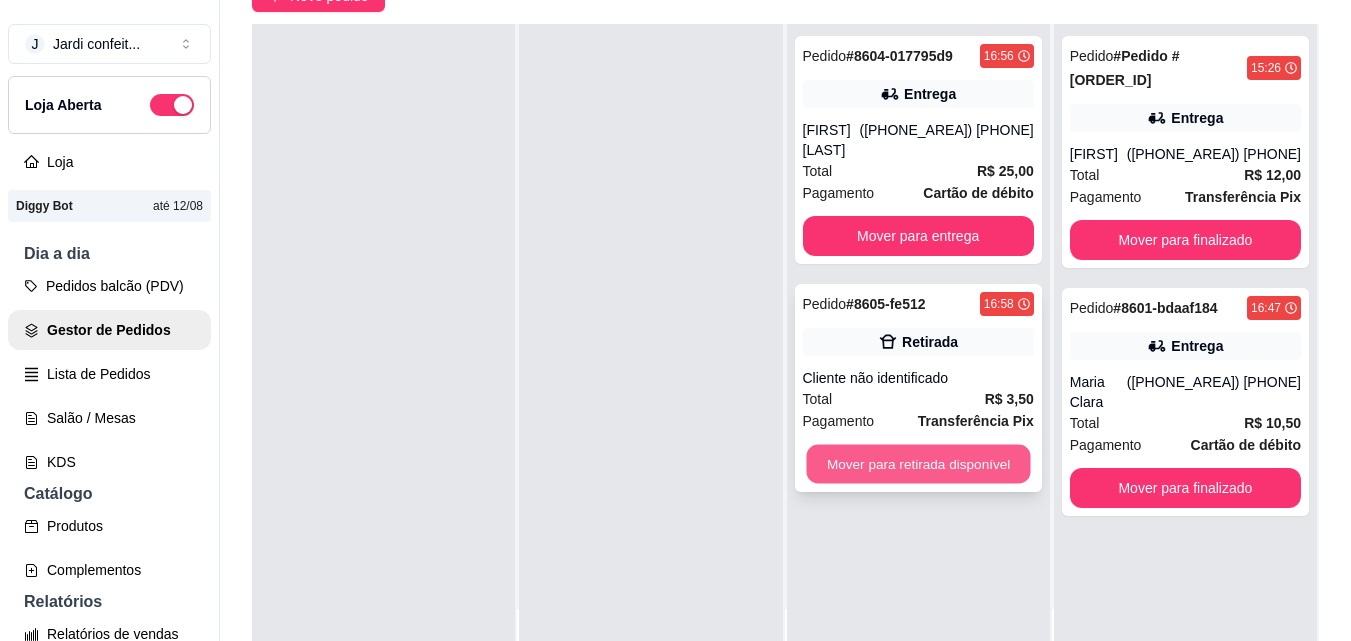 click on "Mover para retirada disponível" at bounding box center [918, 464] 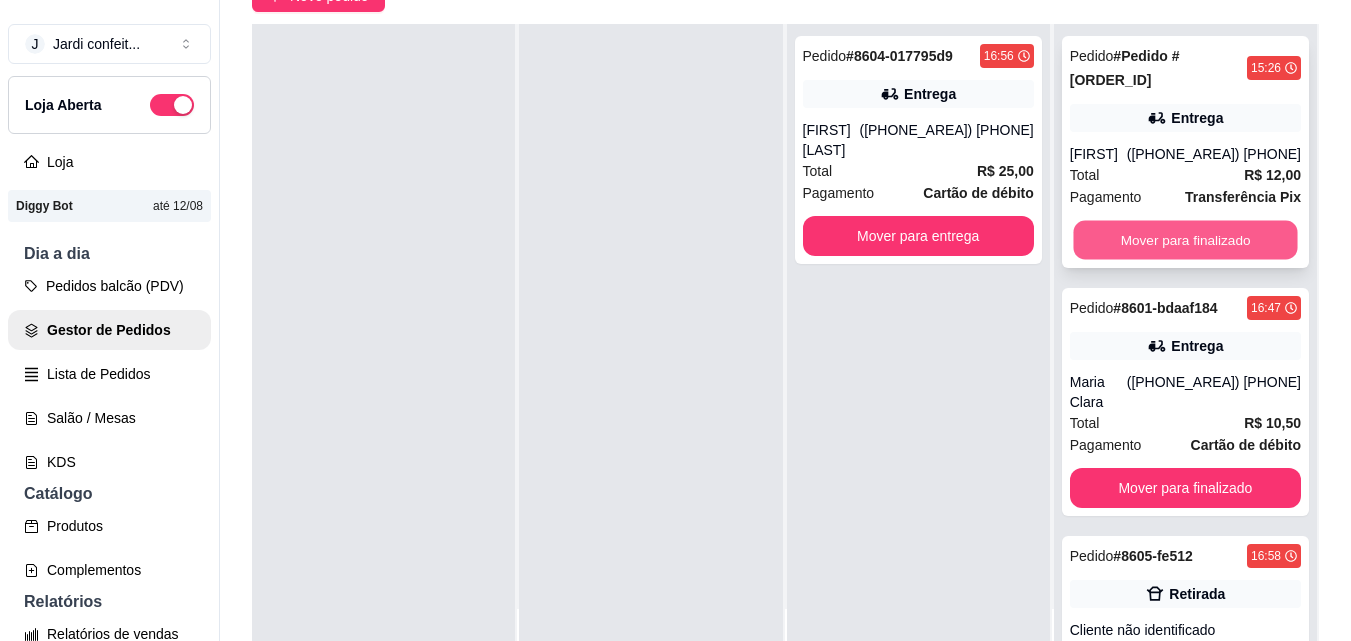 click on "Mover para finalizado" at bounding box center [1185, 240] 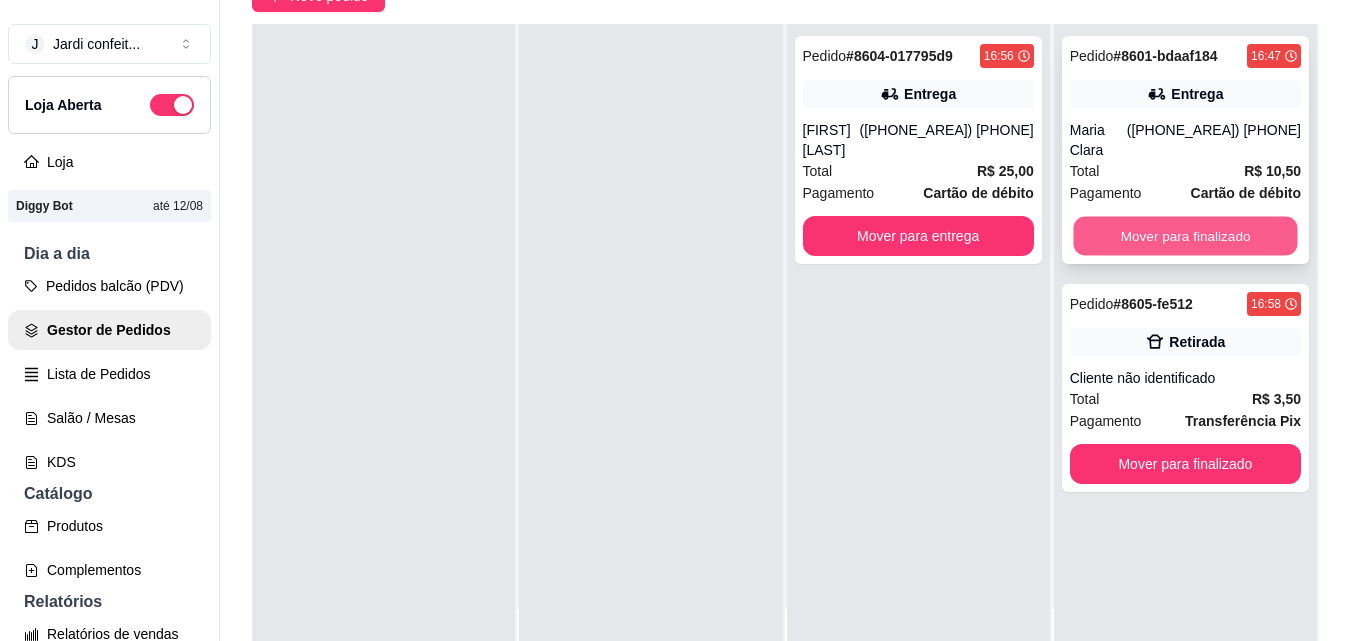click on "Mover para finalizado" at bounding box center (1185, 236) 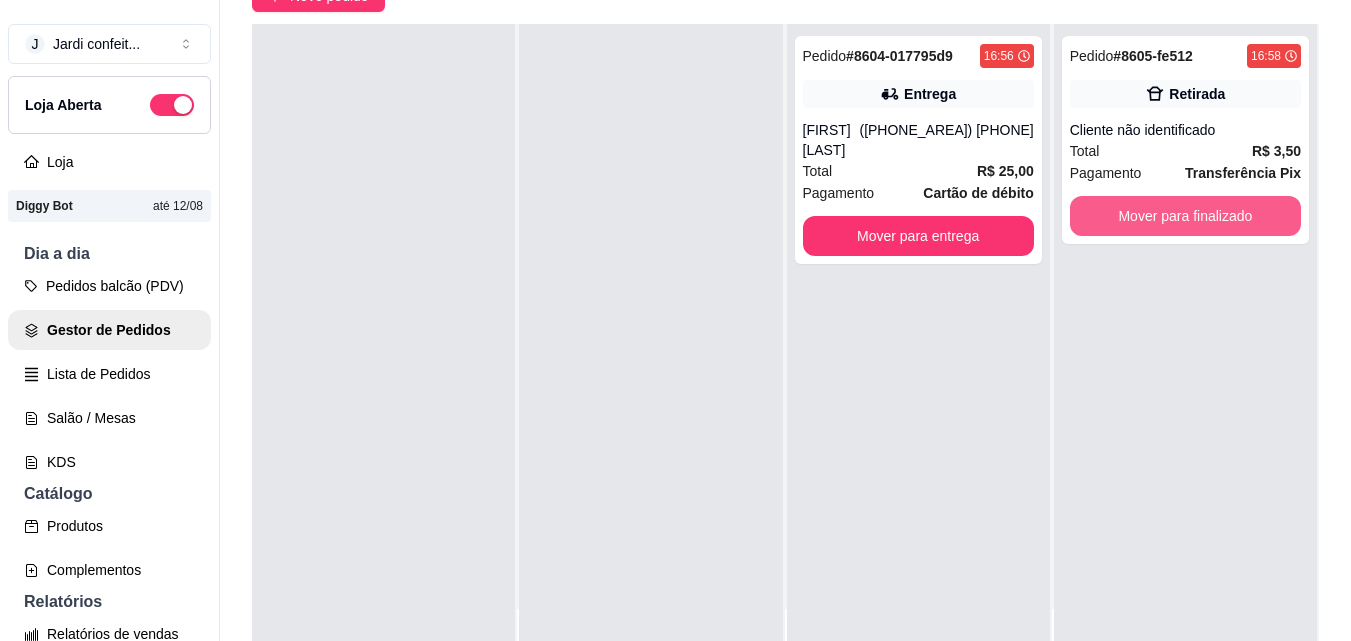 click on "Mover para finalizado" at bounding box center (1185, 216) 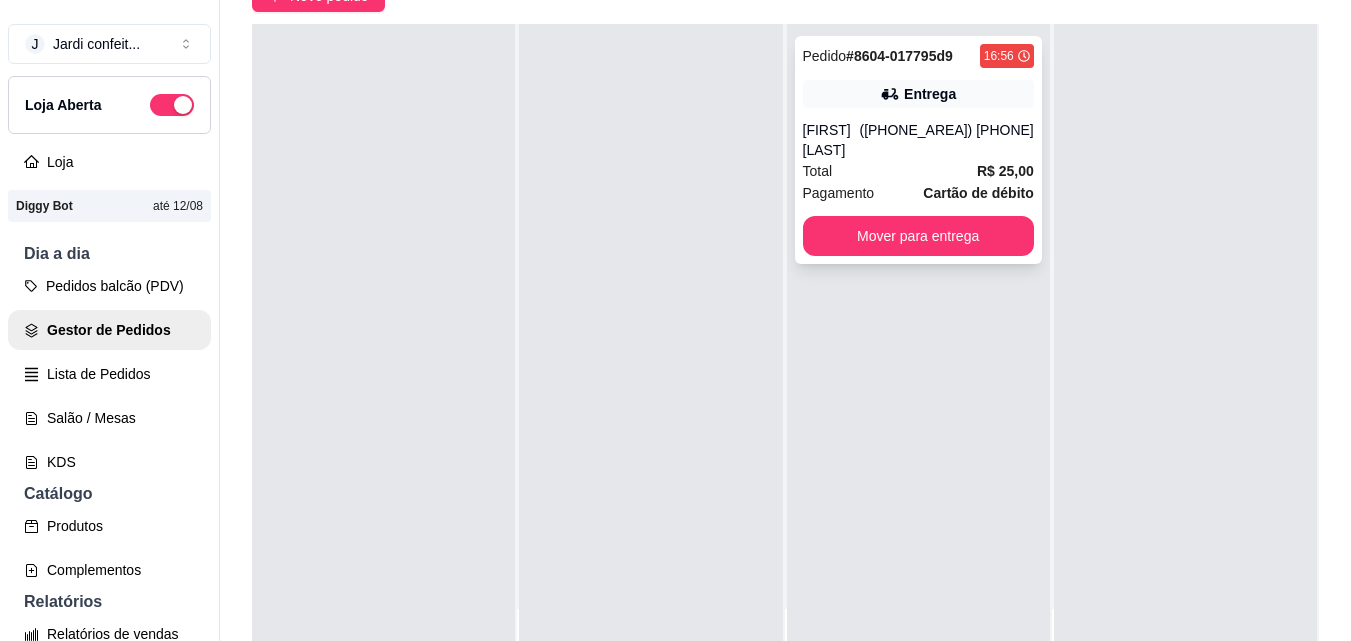 click on "Cartão de débito" at bounding box center (978, 193) 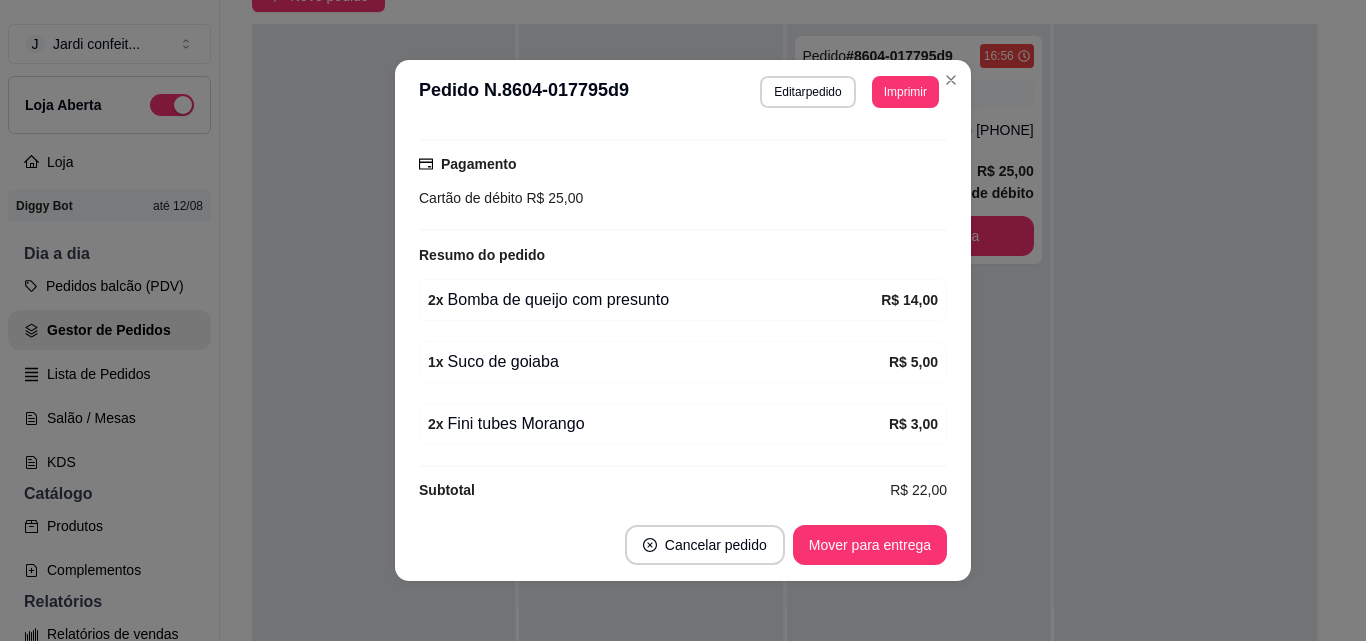 scroll, scrollTop: 556, scrollLeft: 0, axis: vertical 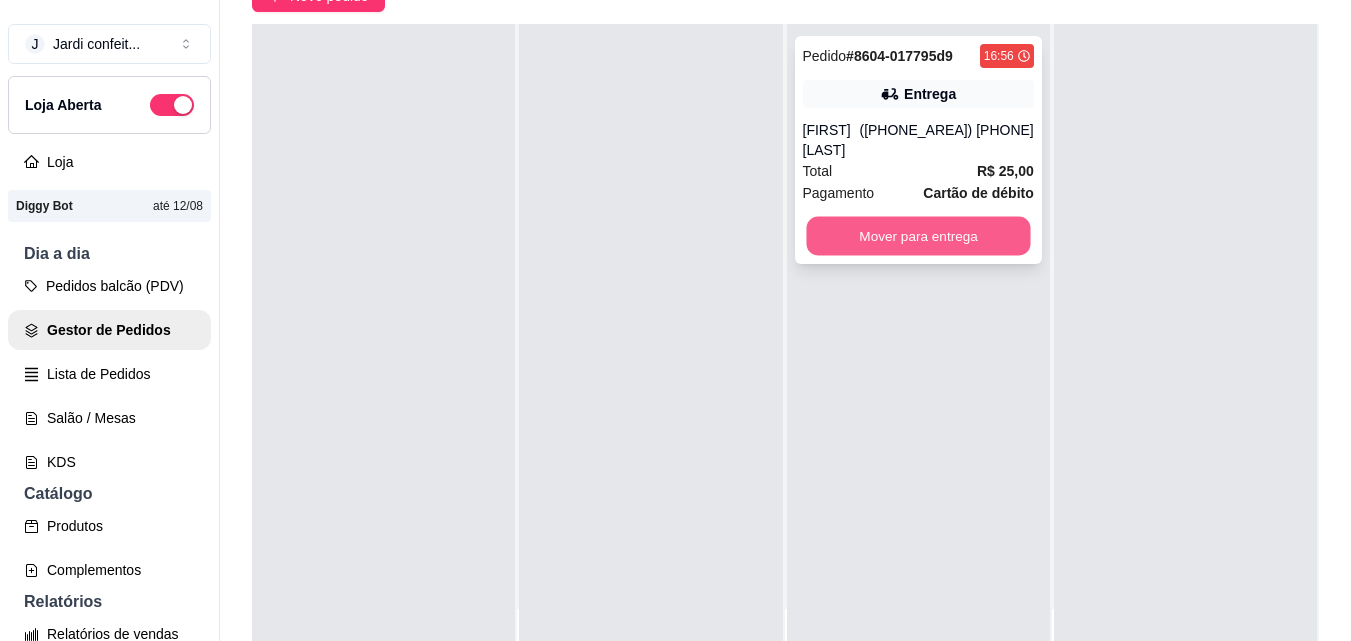 click on "Mover para entrega" at bounding box center (918, 236) 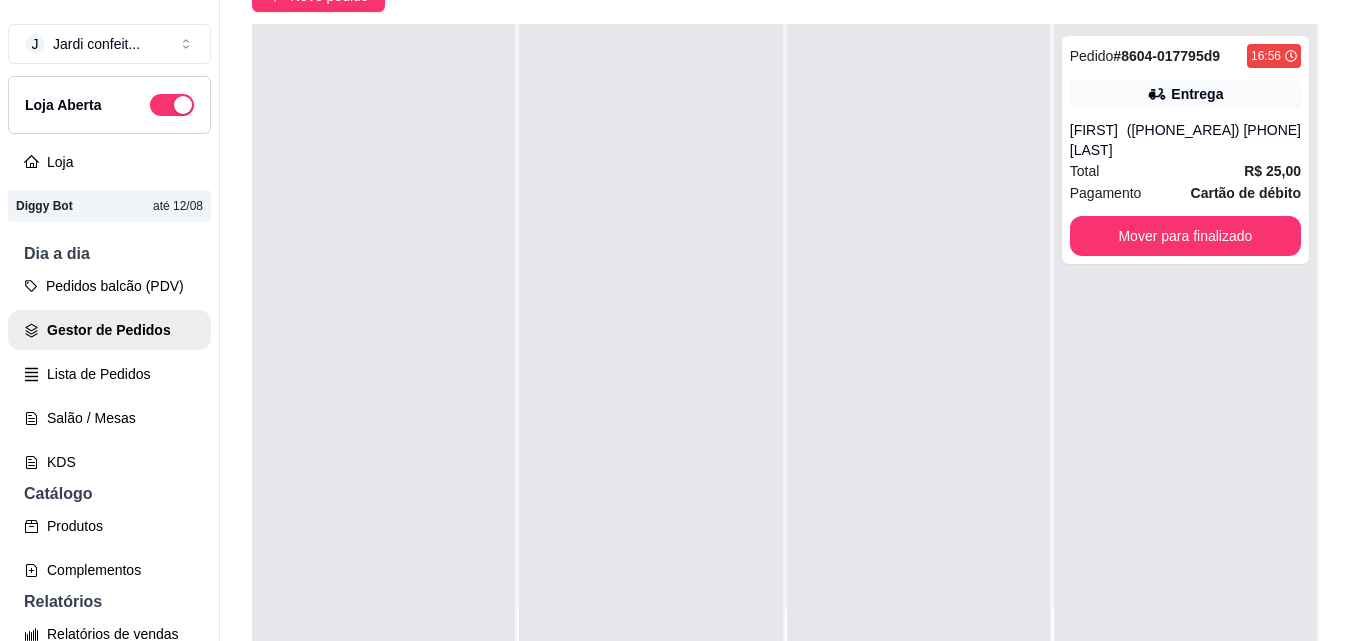 scroll, scrollTop: 36, scrollLeft: 0, axis: vertical 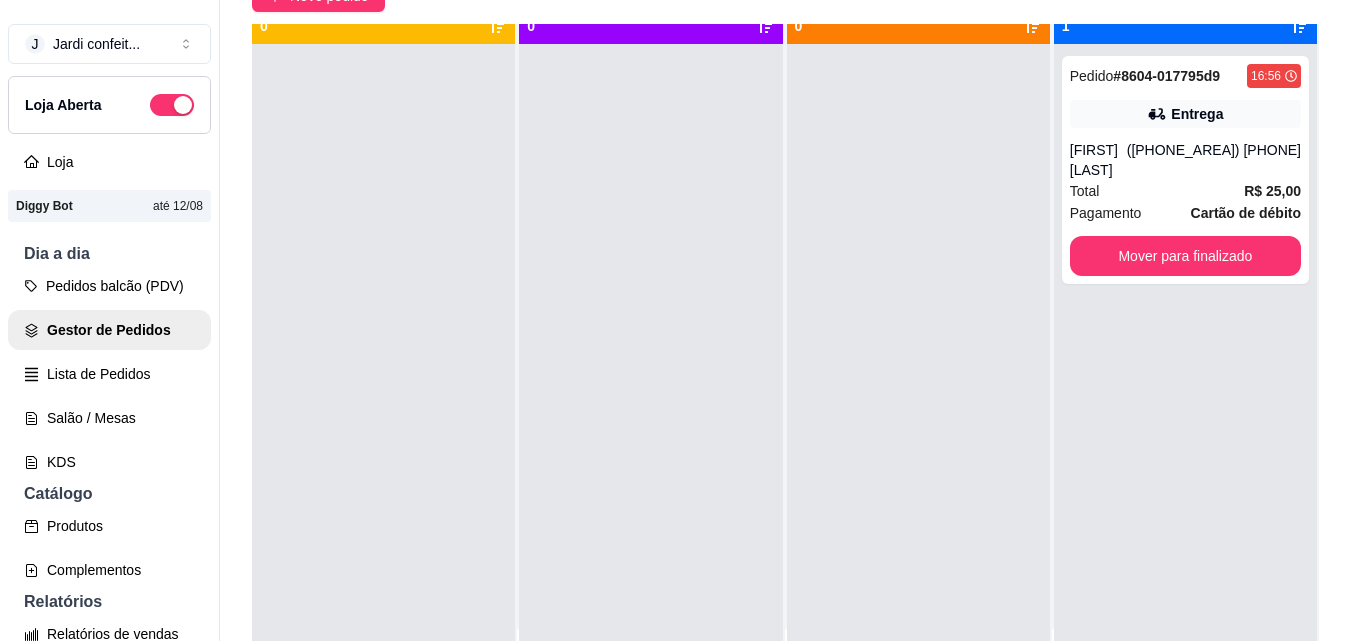 drag, startPoint x: 417, startPoint y: 57, endPoint x: 457, endPoint y: 50, distance: 40.60788 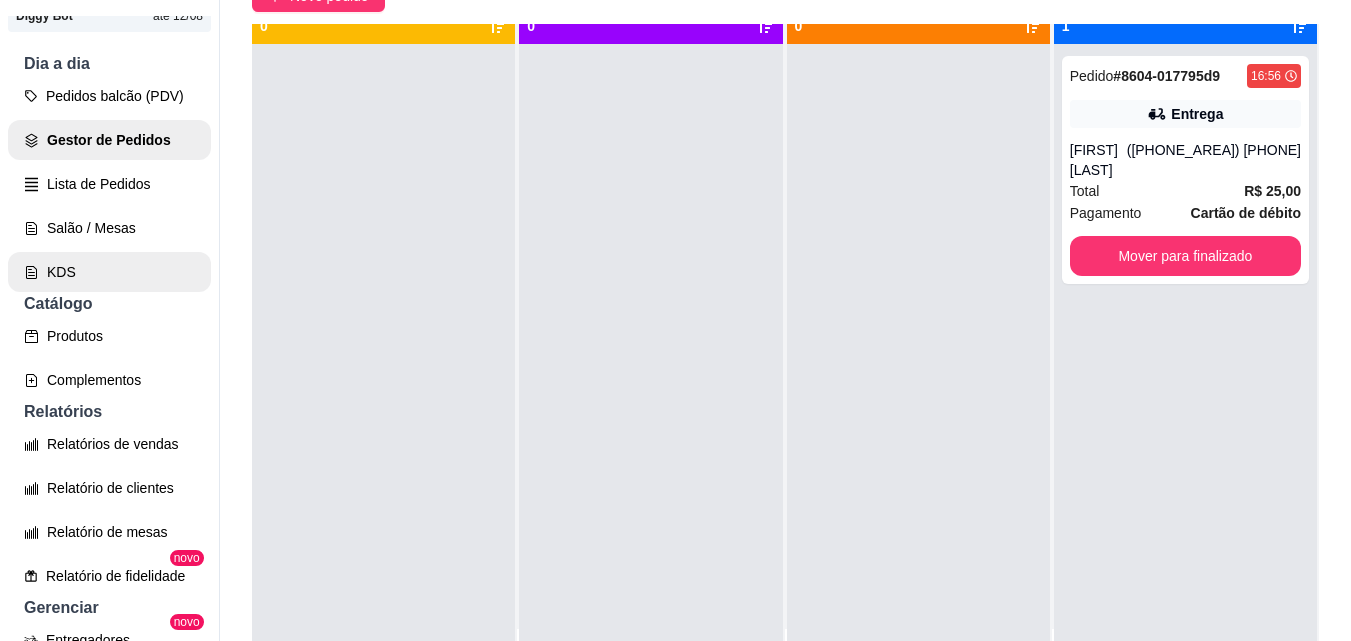scroll, scrollTop: 700, scrollLeft: 0, axis: vertical 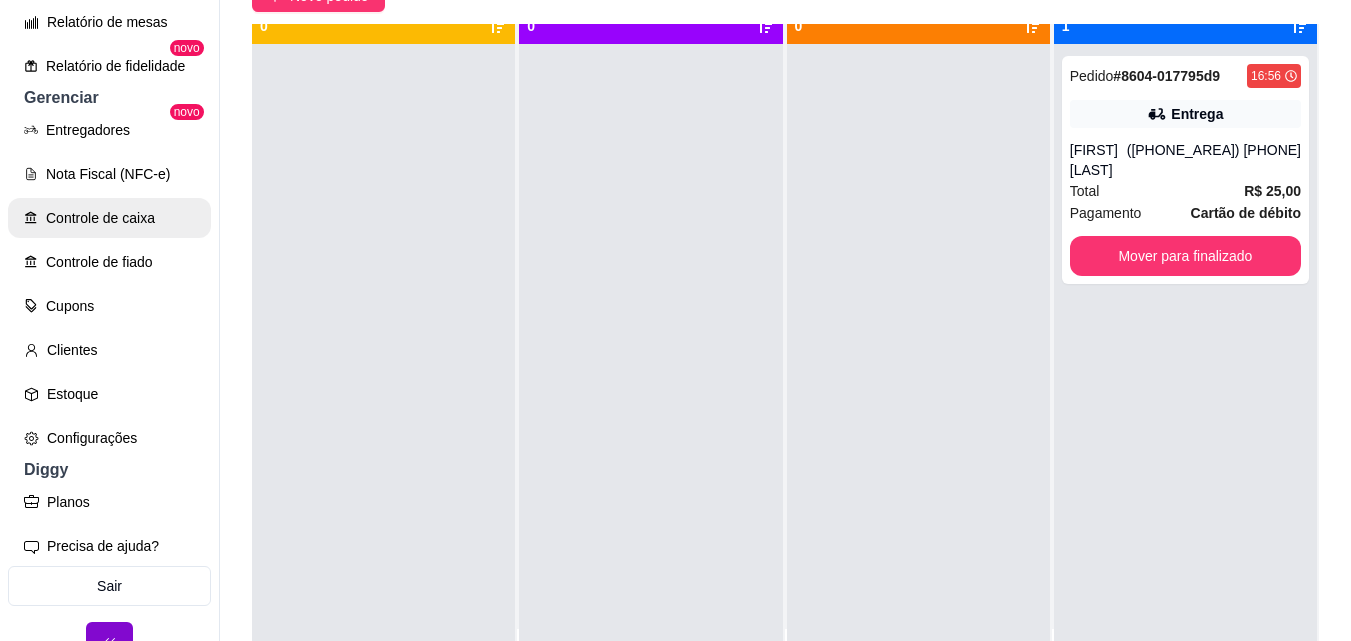 click on "Controle de caixa" at bounding box center [109, 218] 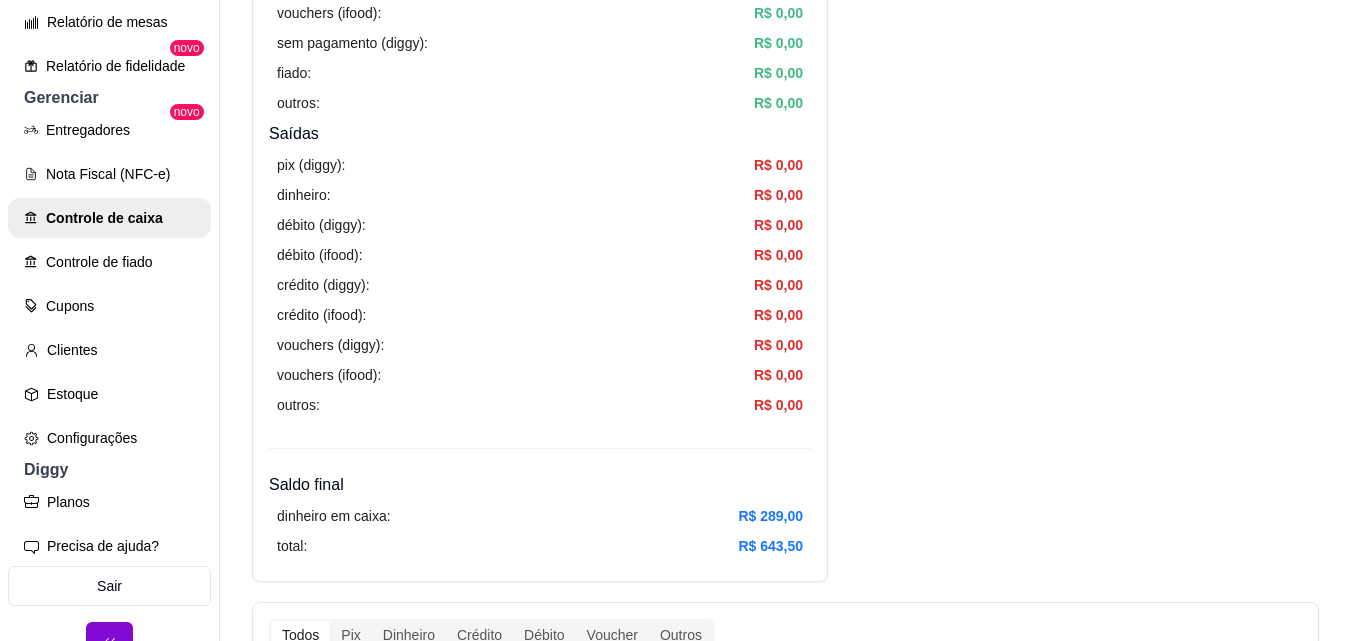 scroll, scrollTop: 700, scrollLeft: 0, axis: vertical 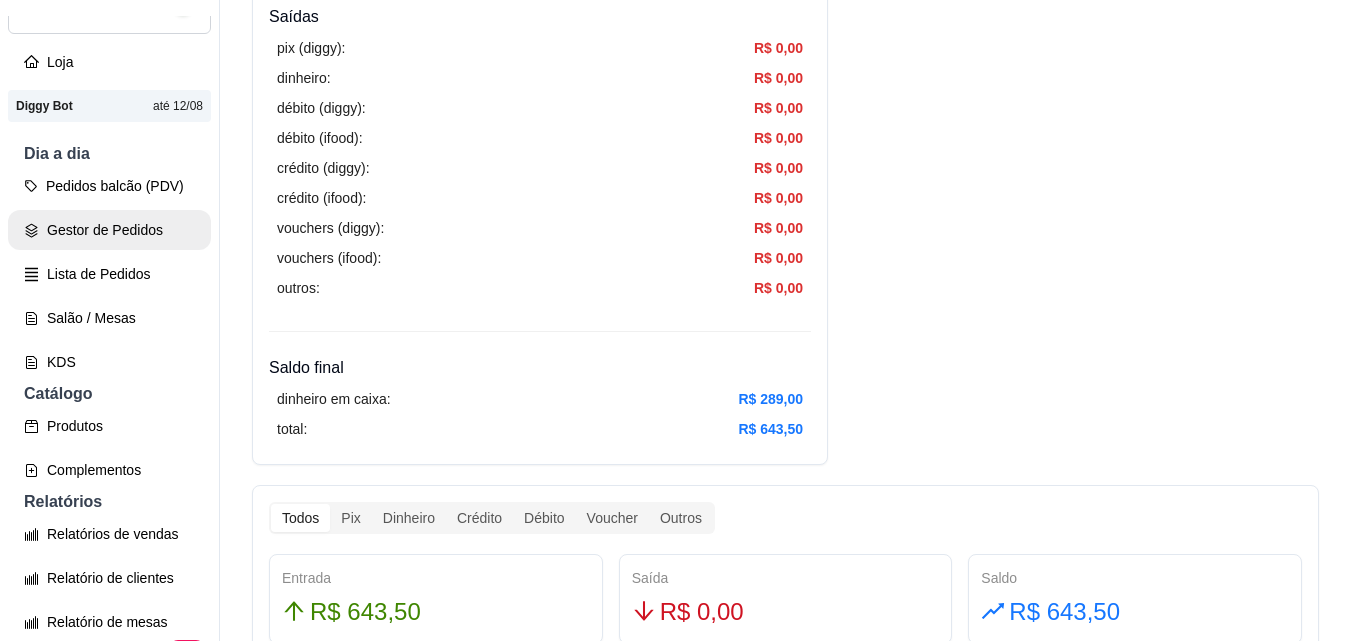 click on "Gestor de Pedidos" at bounding box center [109, 230] 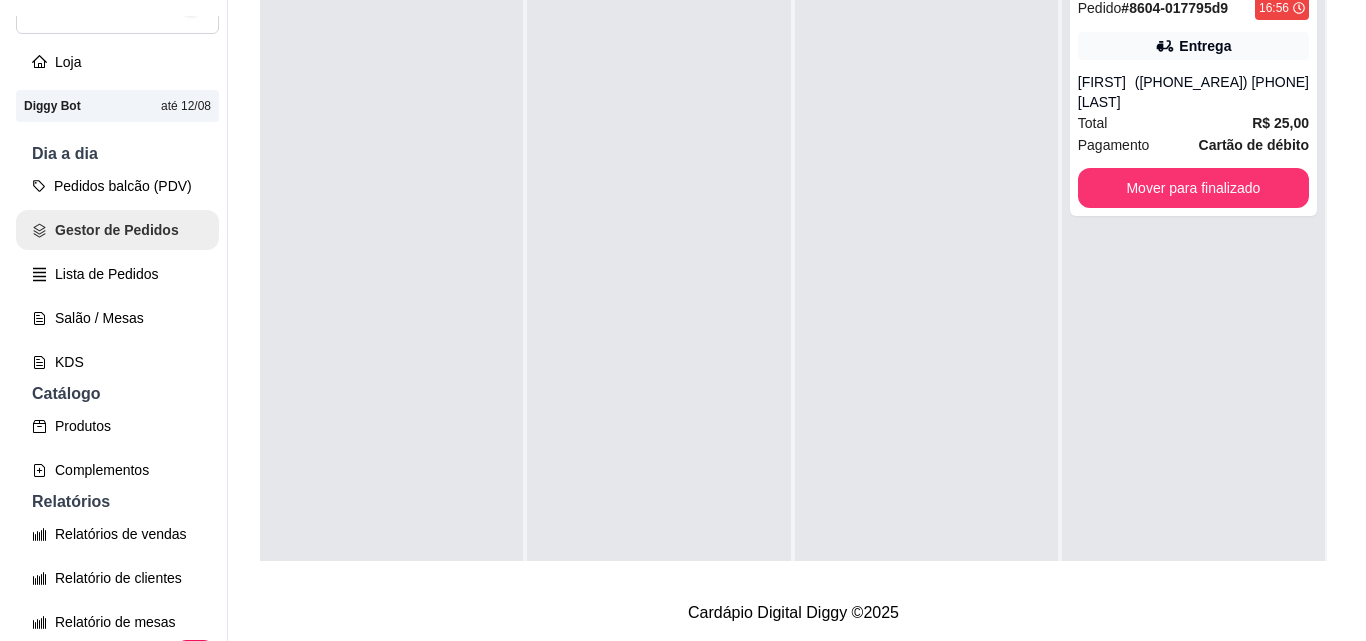 scroll, scrollTop: 0, scrollLeft: 0, axis: both 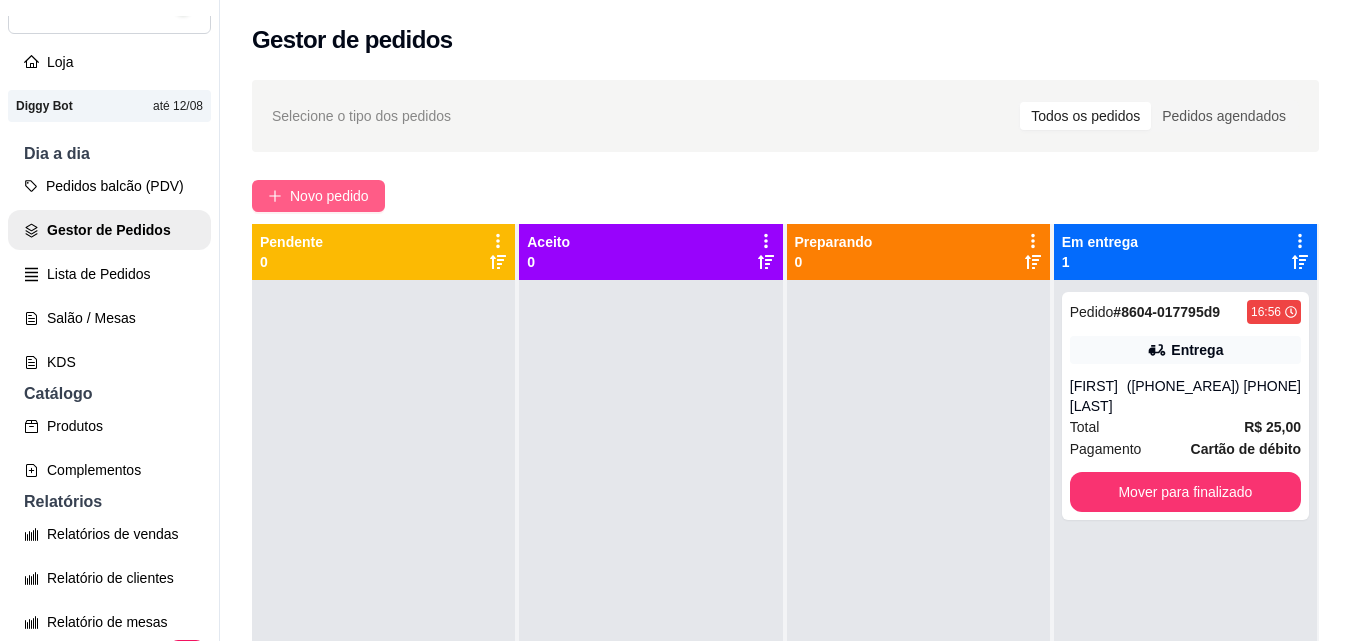 click on "Novo pedido" at bounding box center [318, 196] 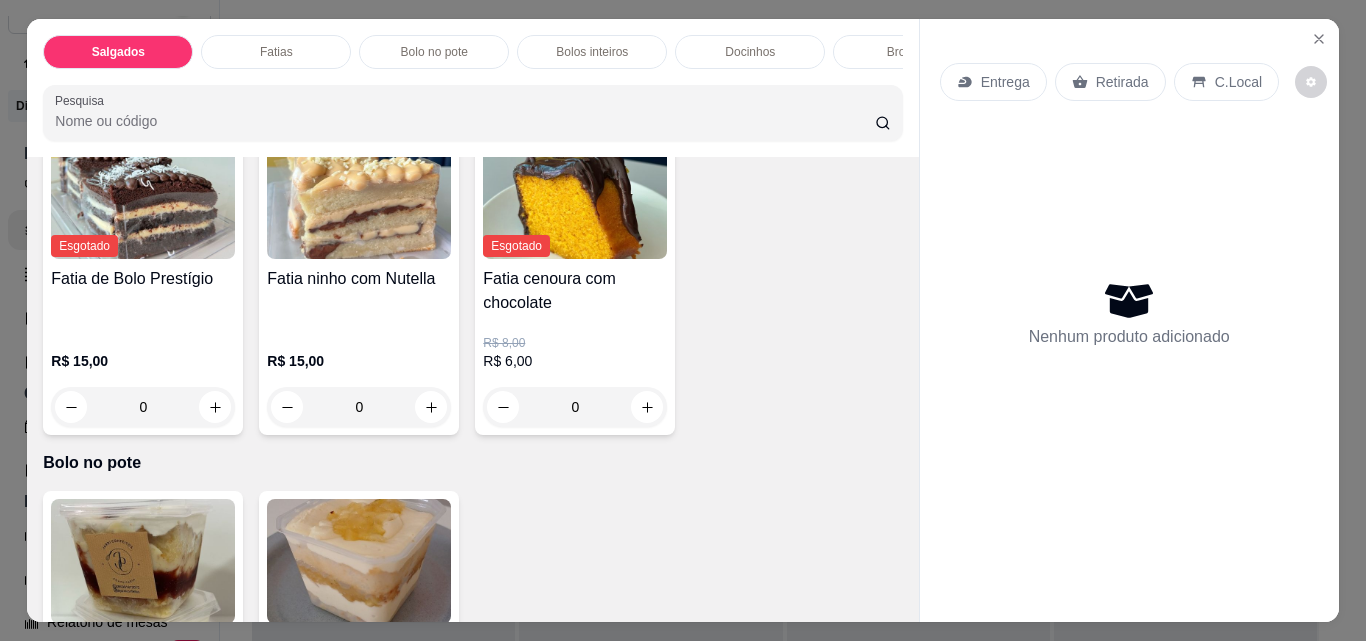 scroll, scrollTop: 800, scrollLeft: 0, axis: vertical 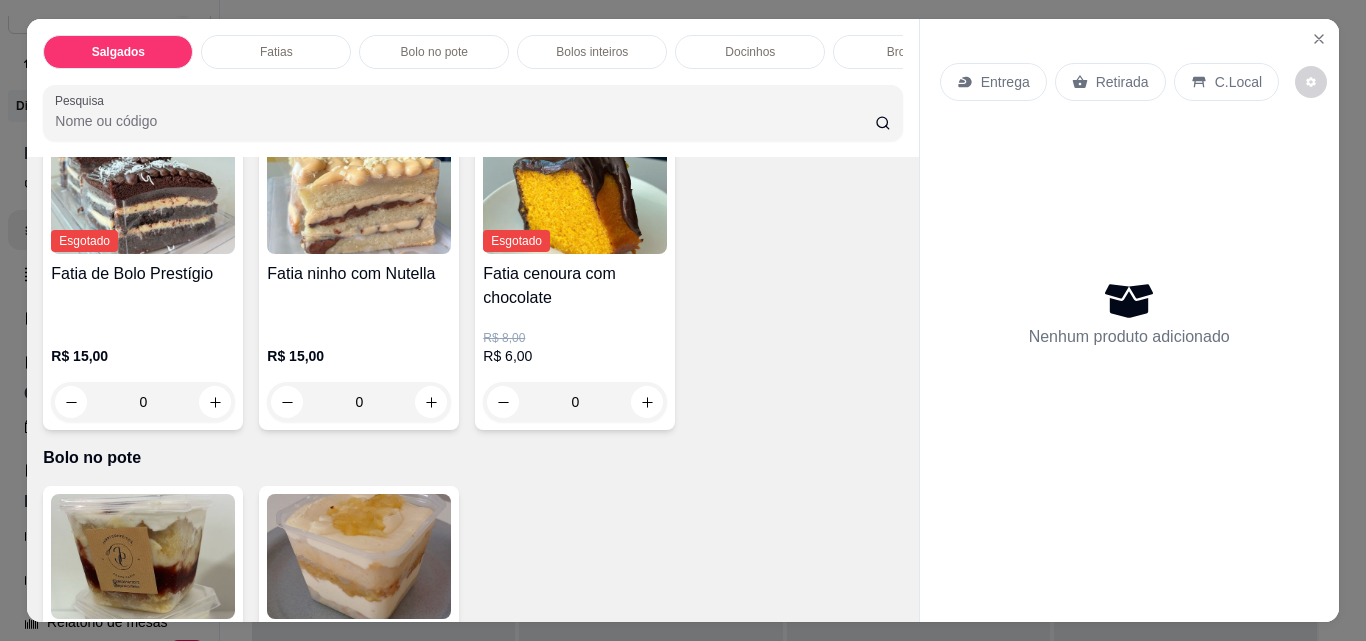 click on "Bolos inteiros" at bounding box center (592, 52) 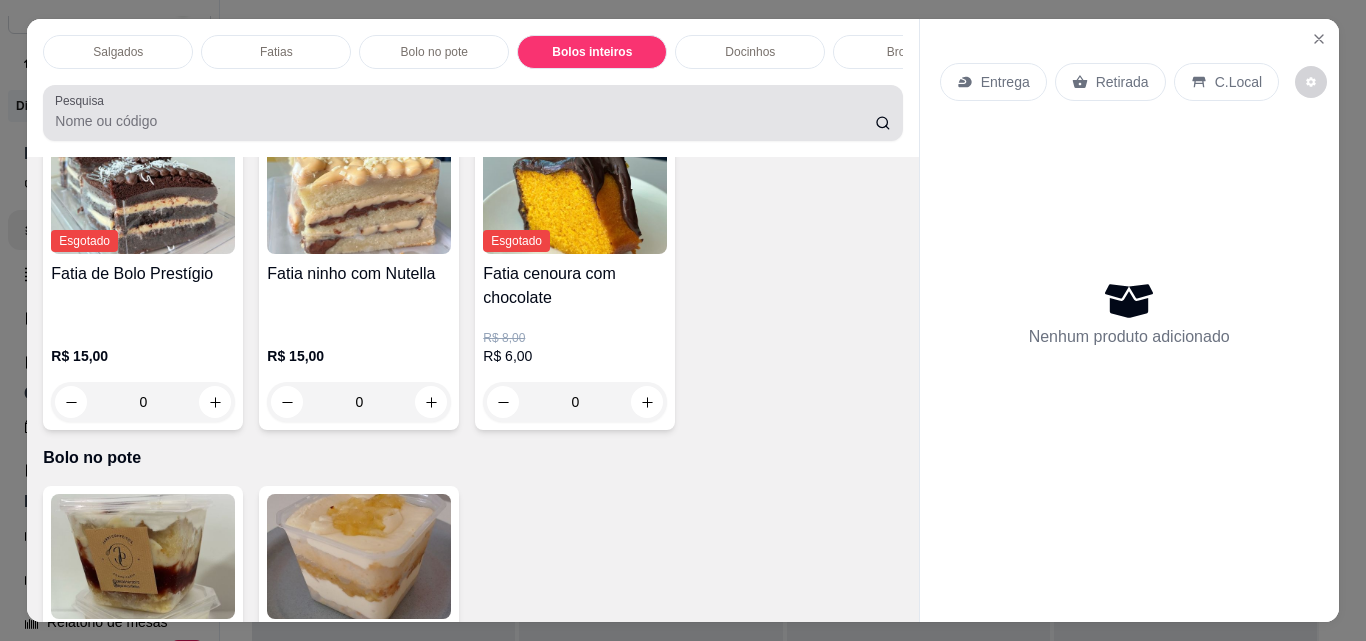 scroll, scrollTop: 1438, scrollLeft: 0, axis: vertical 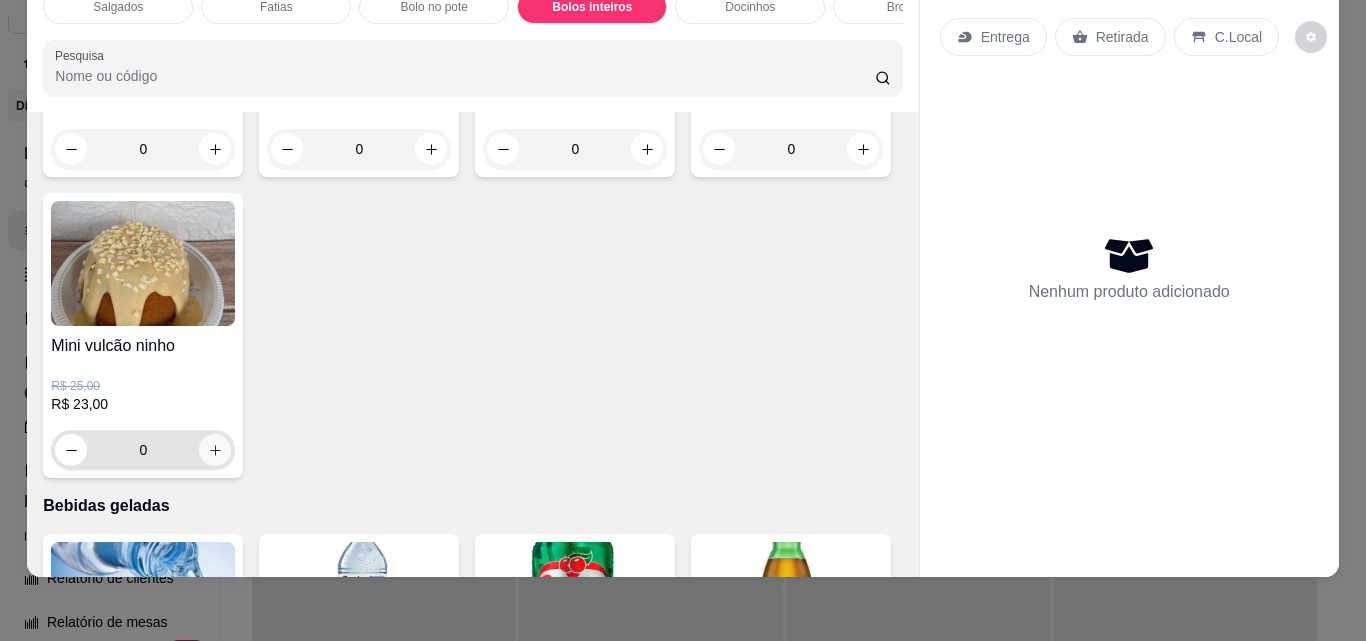 click at bounding box center (215, 450) 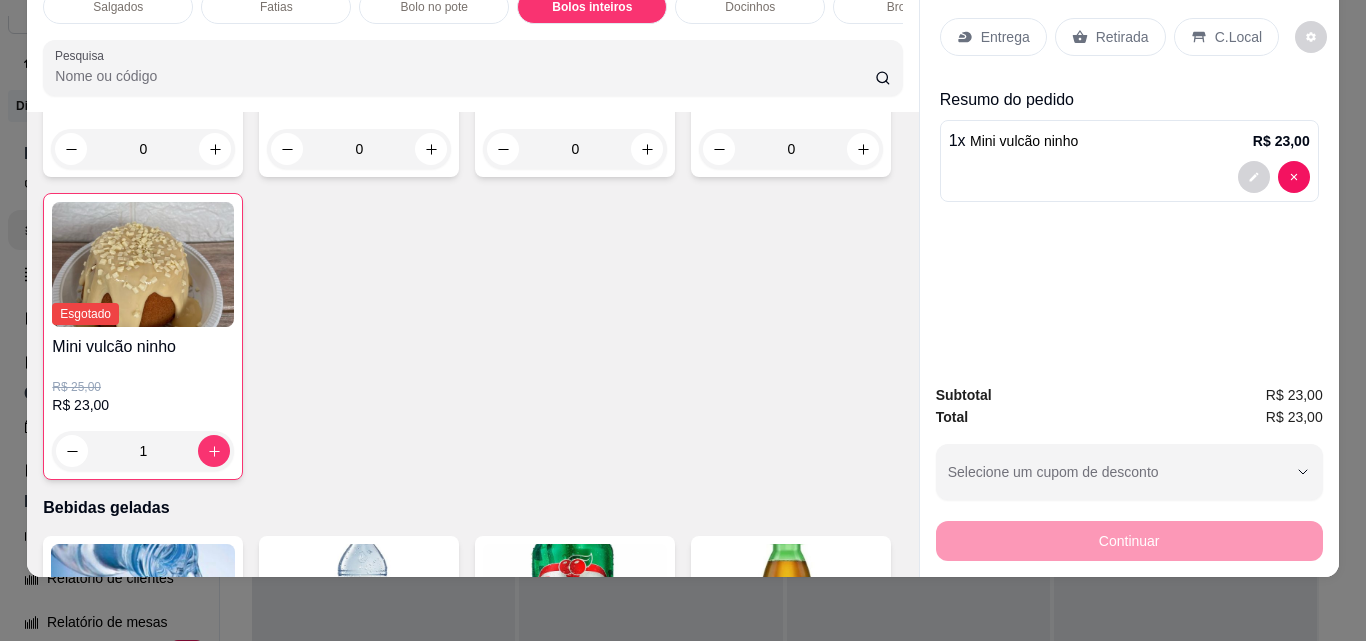 click 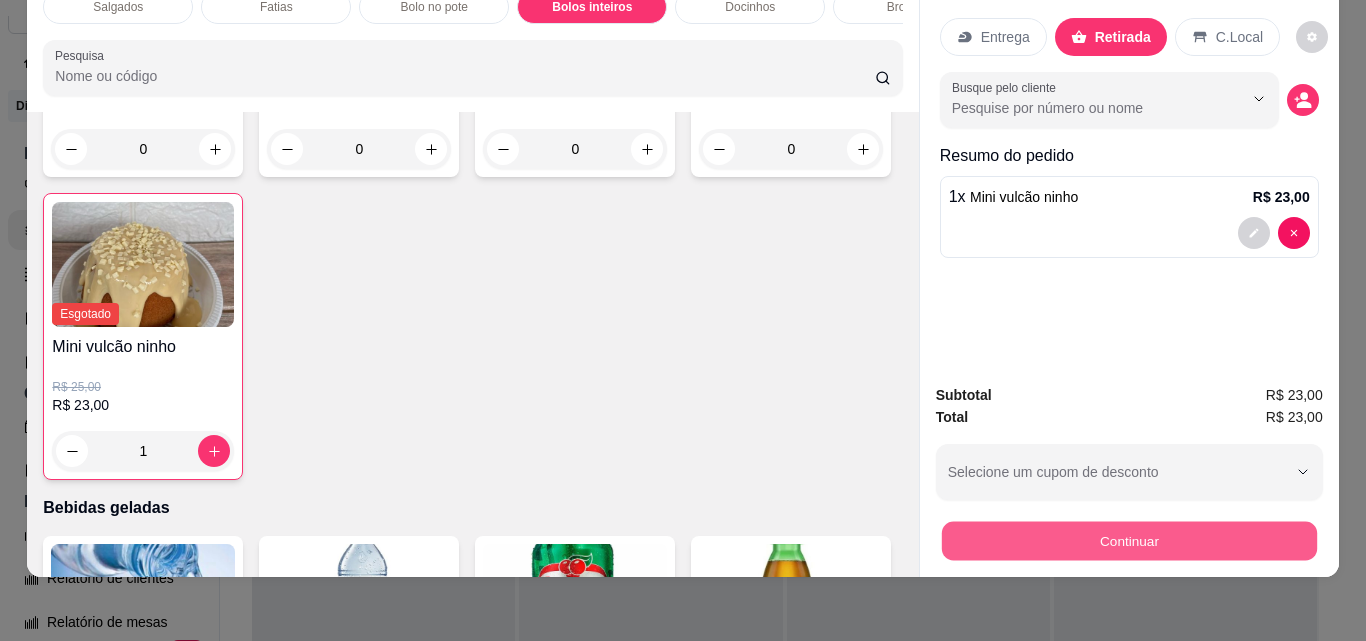 click on "Continuar" at bounding box center (1128, 540) 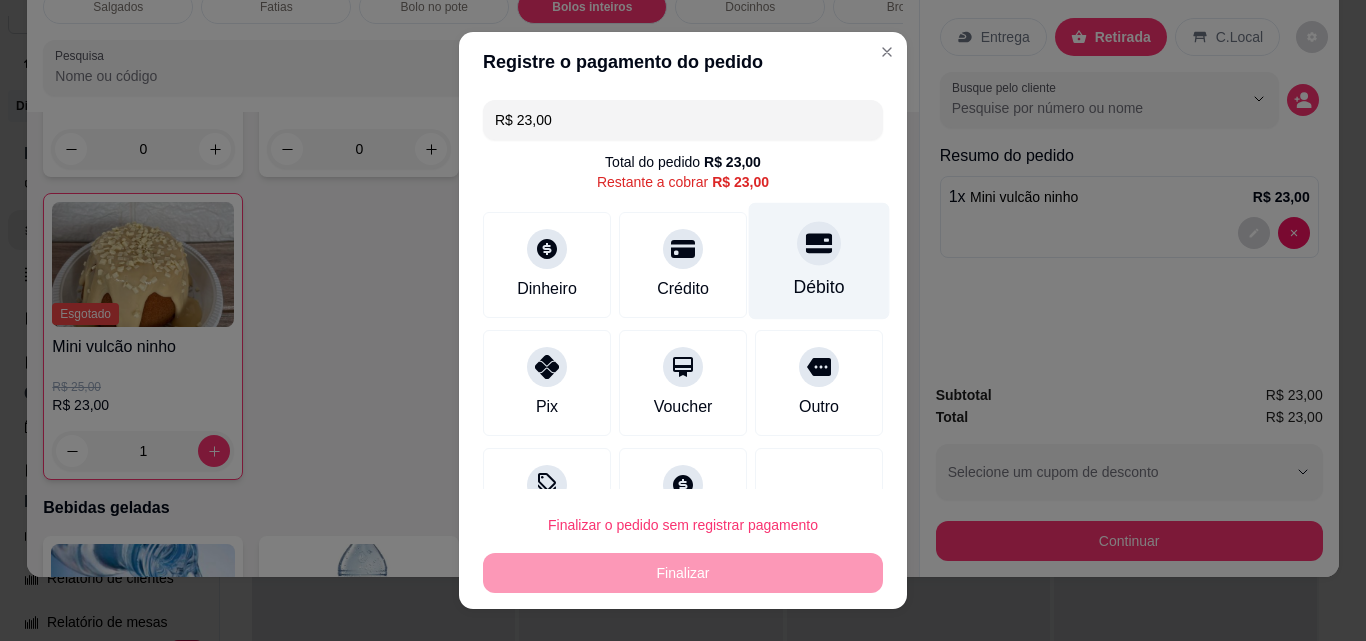 click on "Débito" at bounding box center (819, 261) 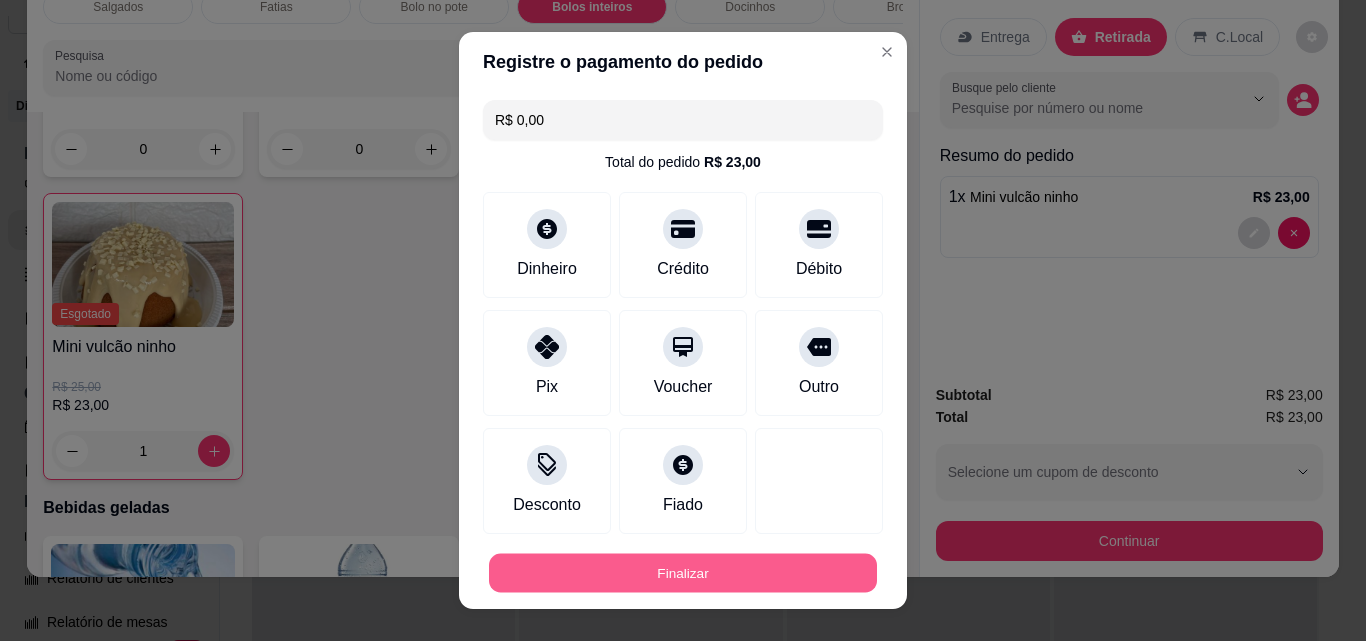 click on "Finalizar" at bounding box center [683, 573] 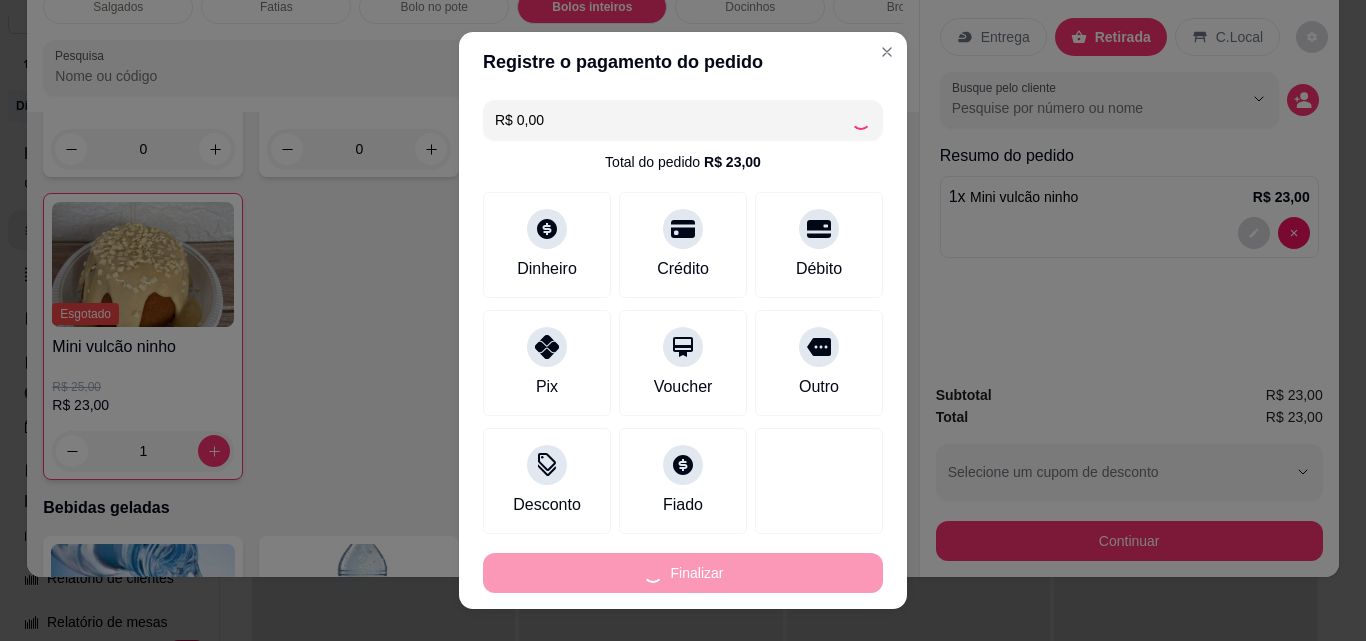 type on "0" 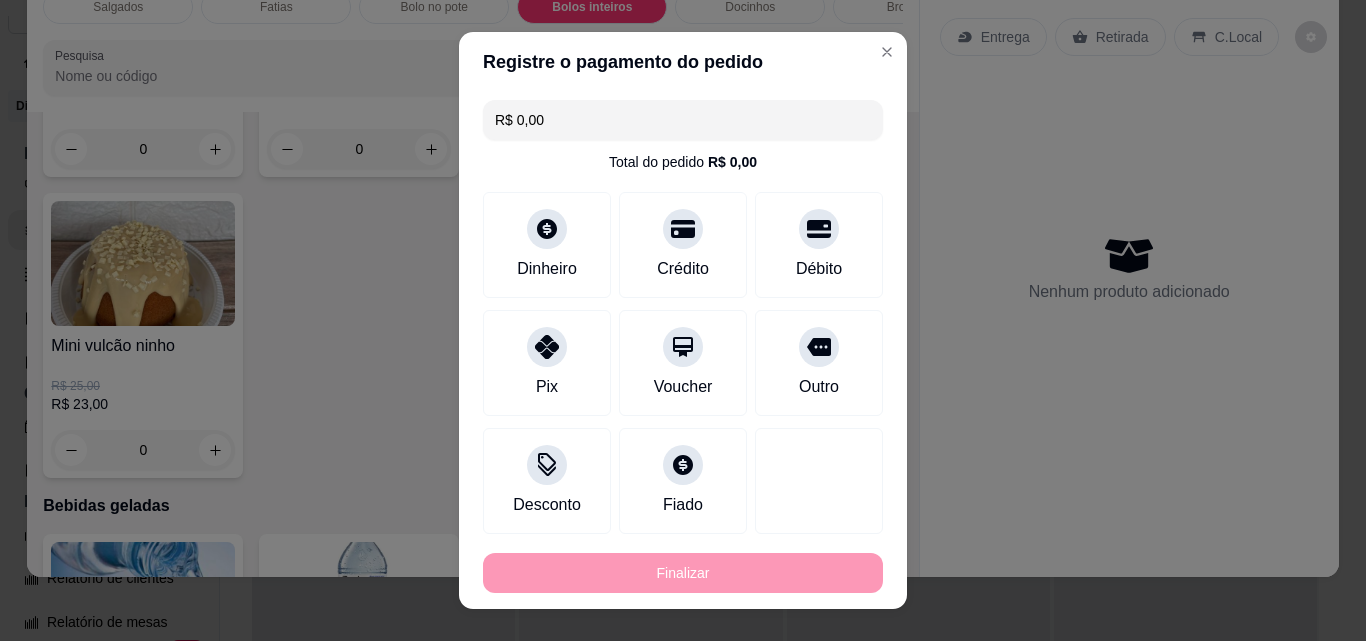 type on "-R$ 23,00" 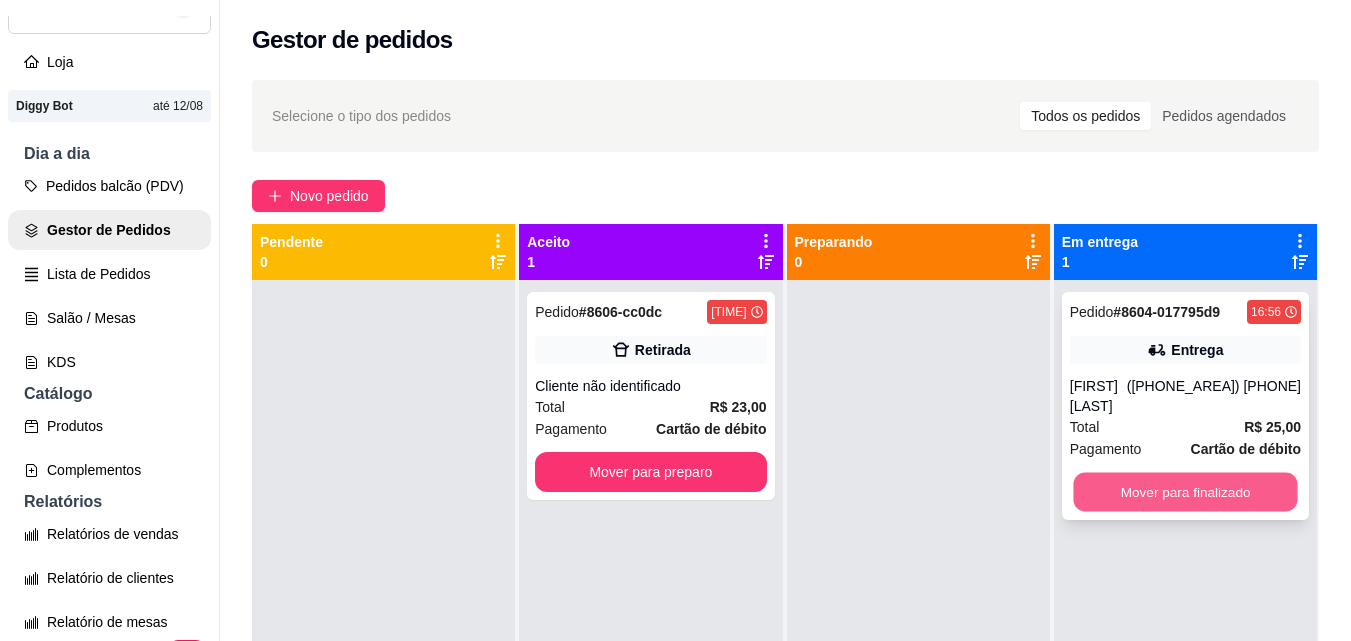 click on "Mover para finalizado" at bounding box center [1185, 492] 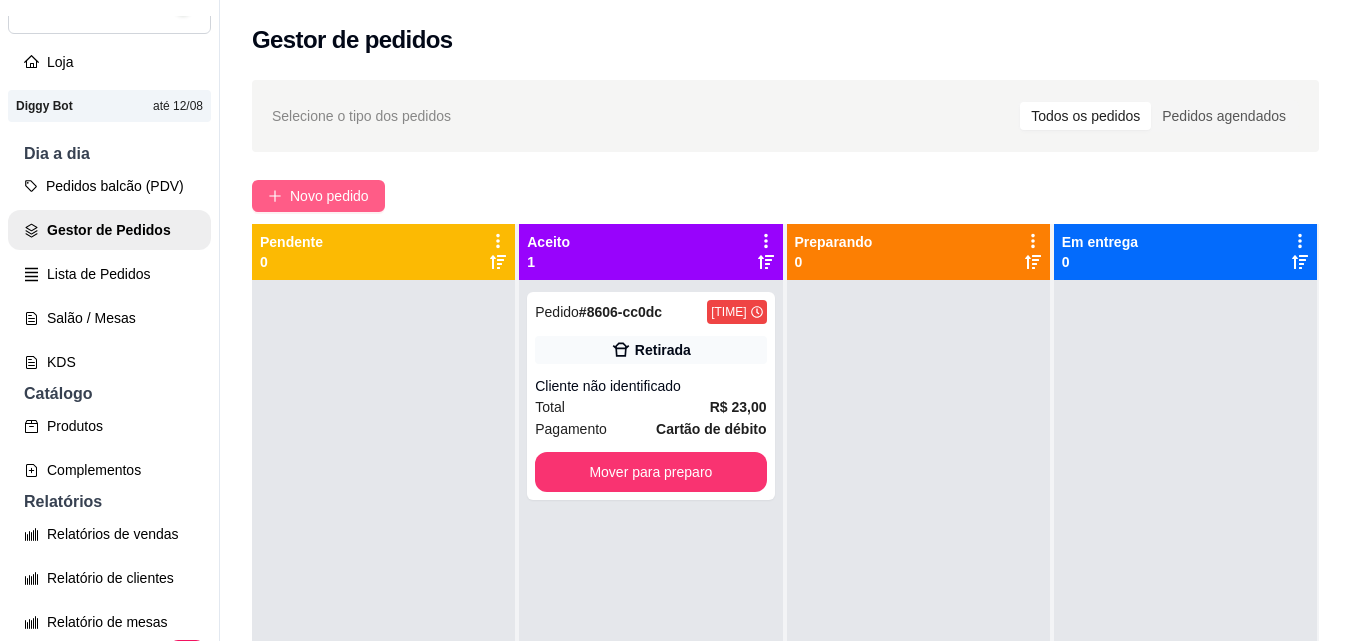 click on "Novo pedido" at bounding box center (318, 196) 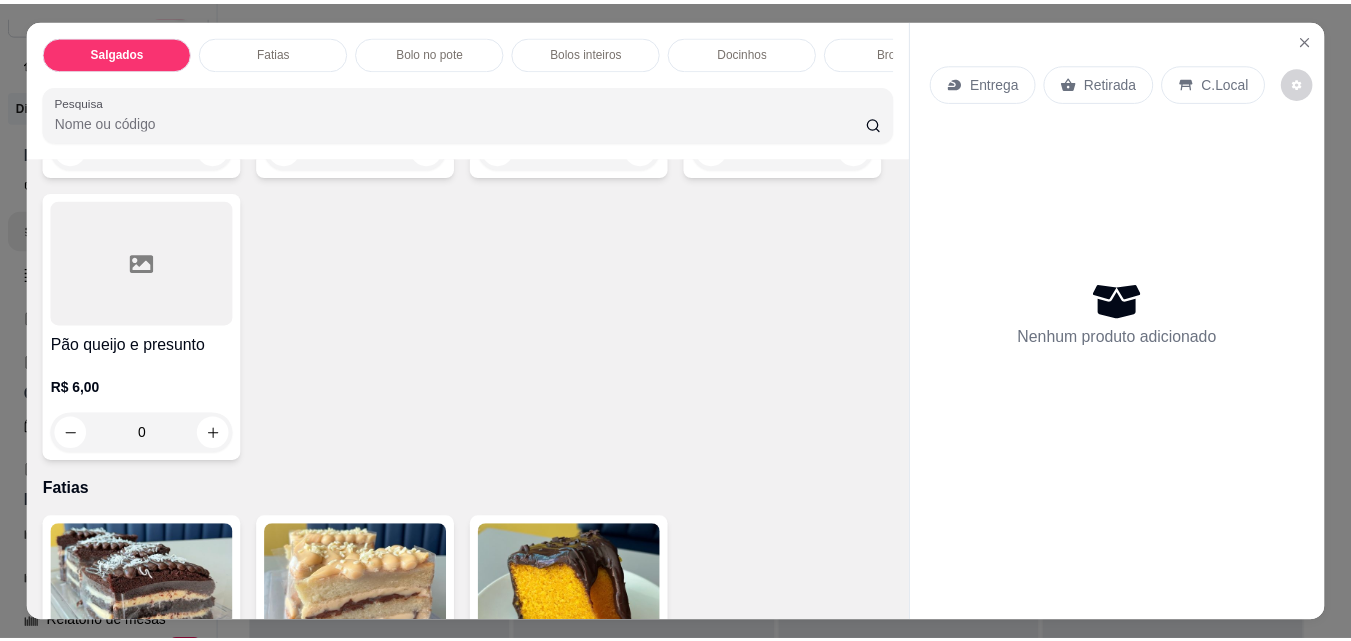 scroll, scrollTop: 400, scrollLeft: 0, axis: vertical 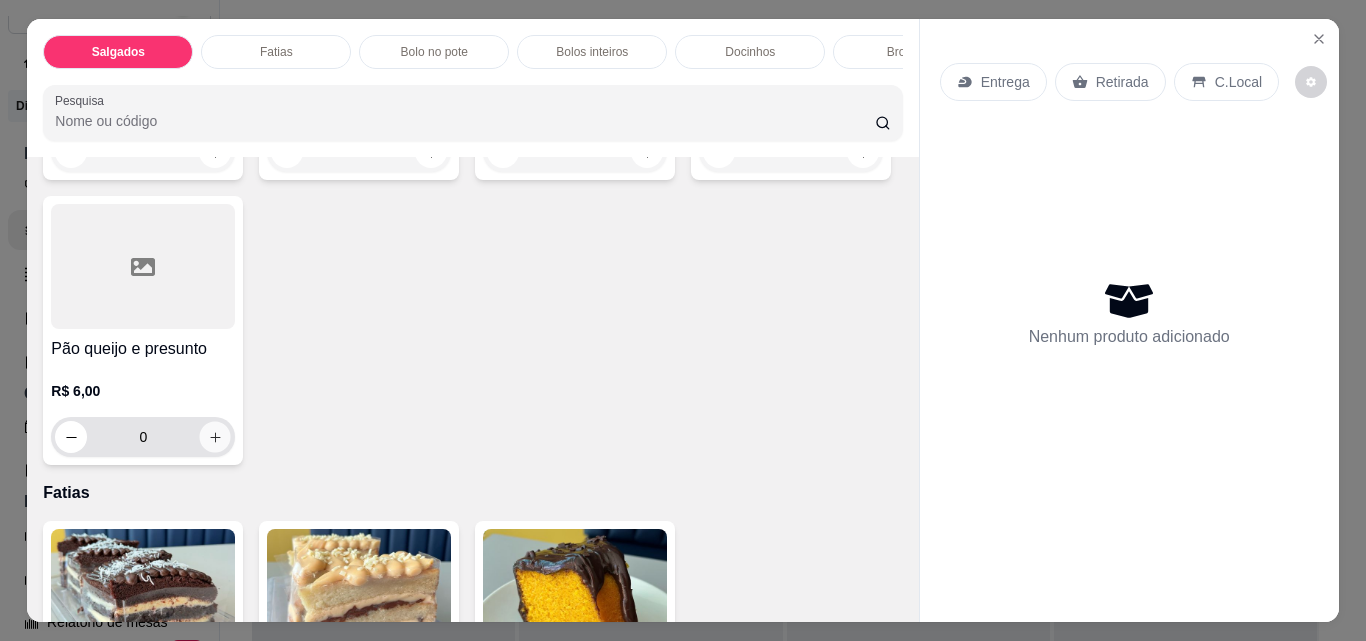 click 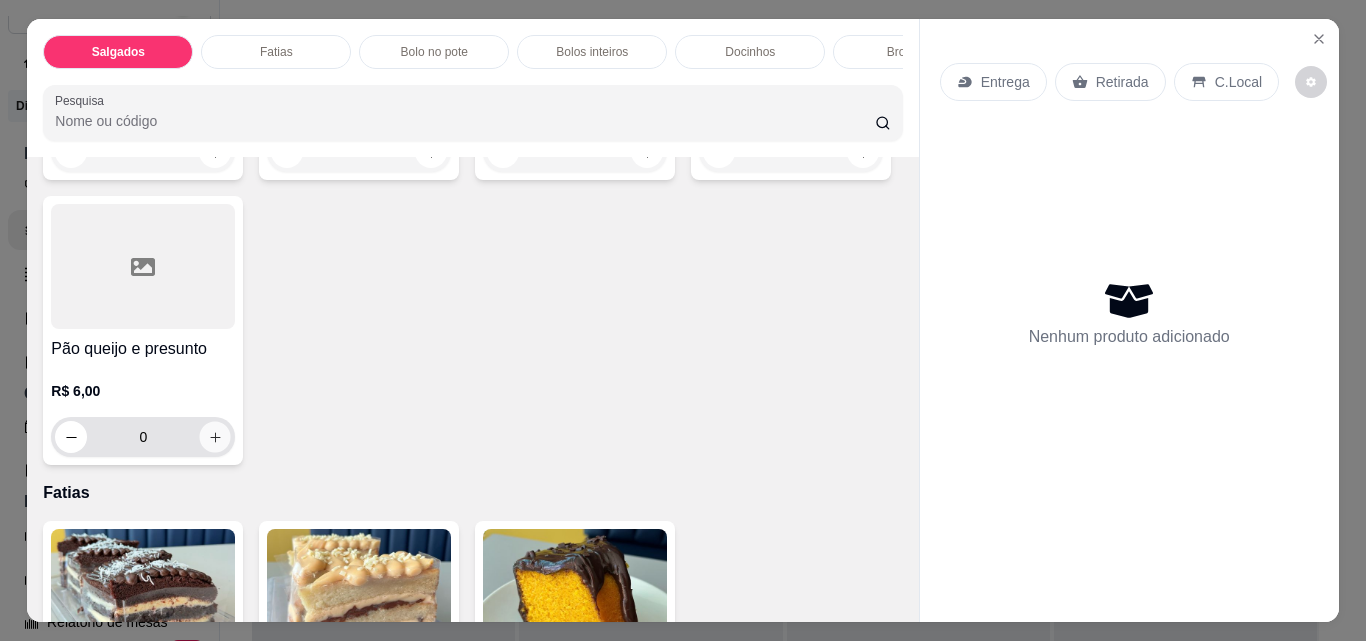 type on "1" 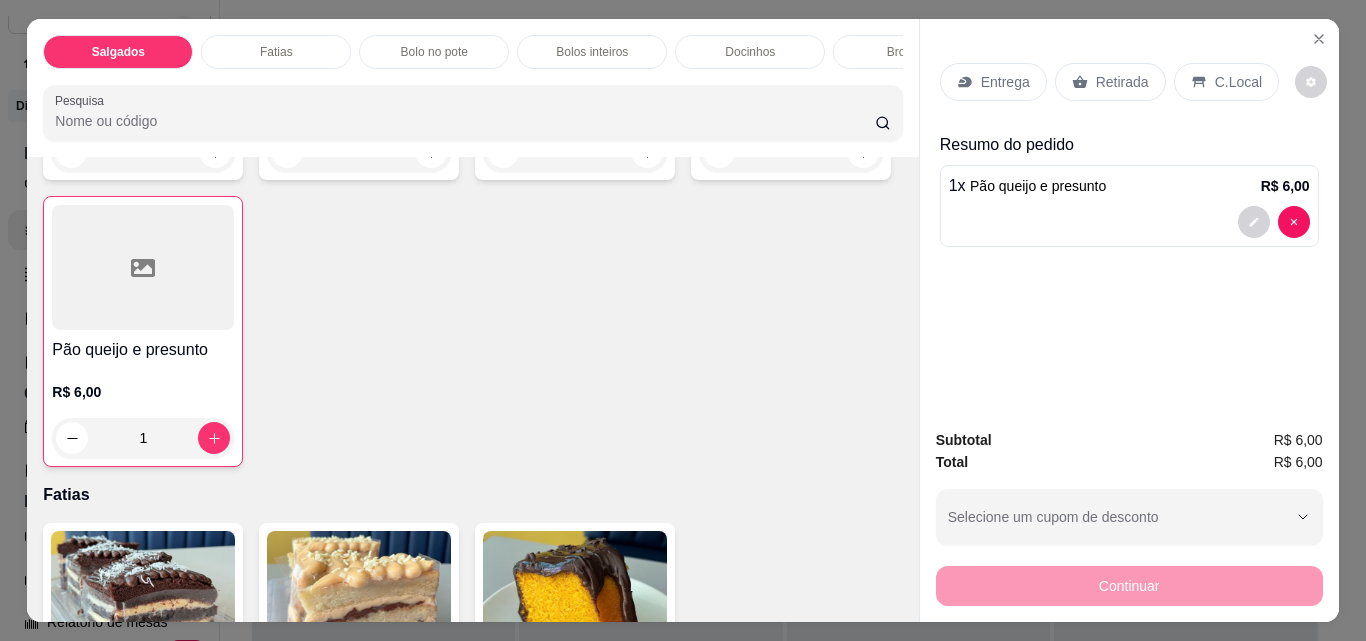 click on "Retirada" at bounding box center [1110, 82] 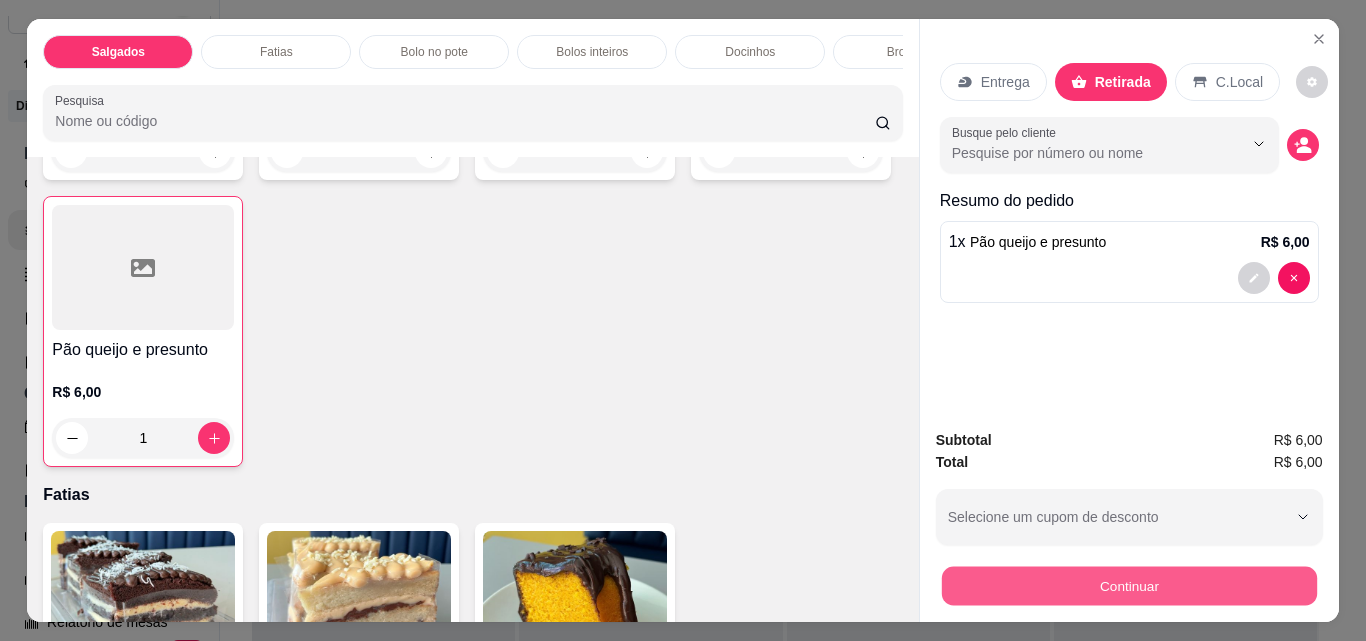 click on "Continuar" at bounding box center (1128, 585) 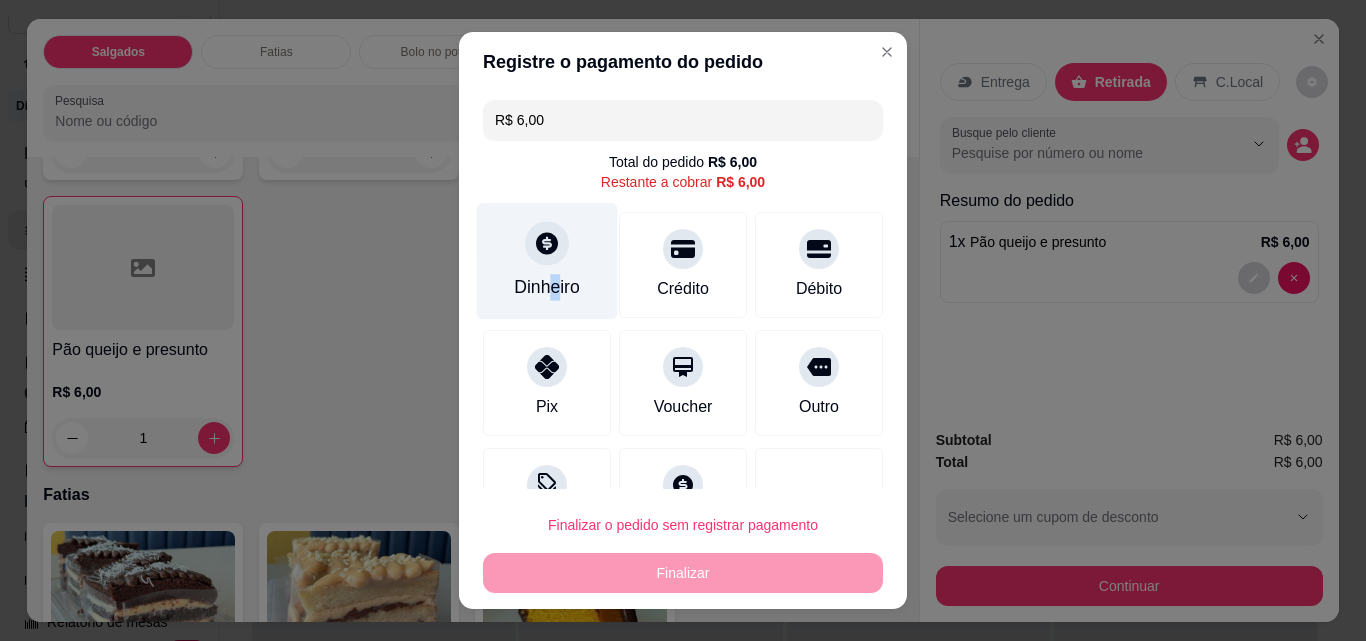 click on "Dinheiro" at bounding box center (547, 287) 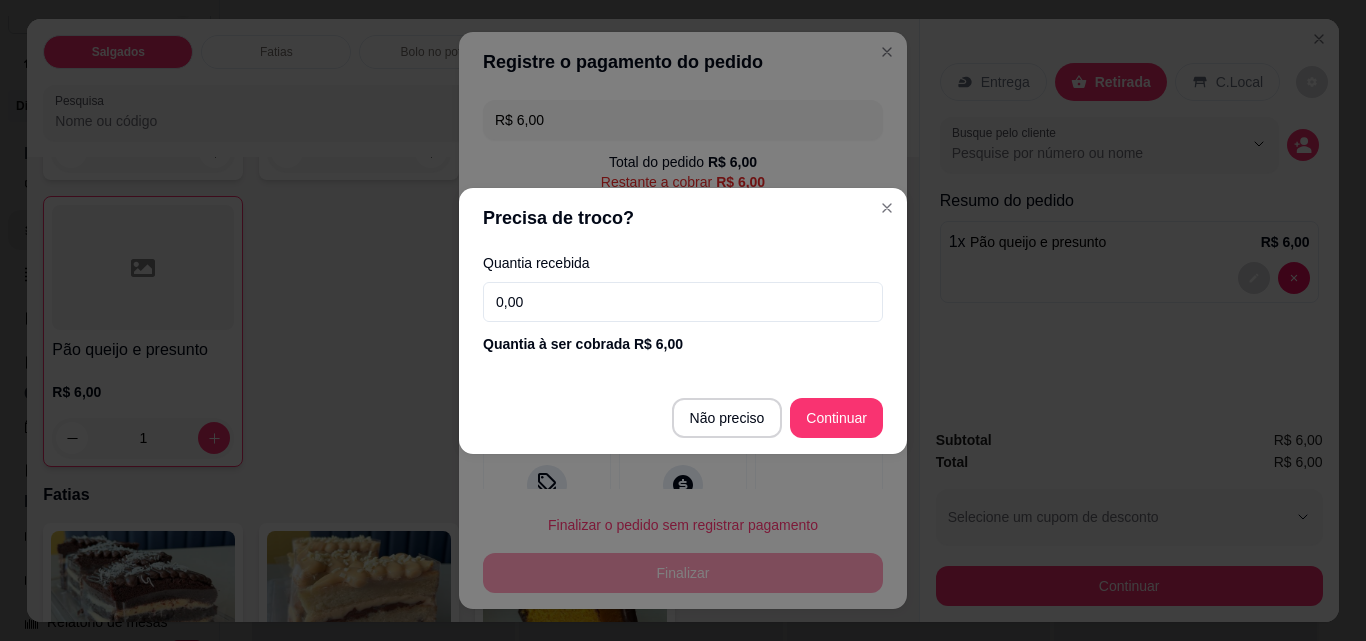 click on "0,00" at bounding box center (683, 302) 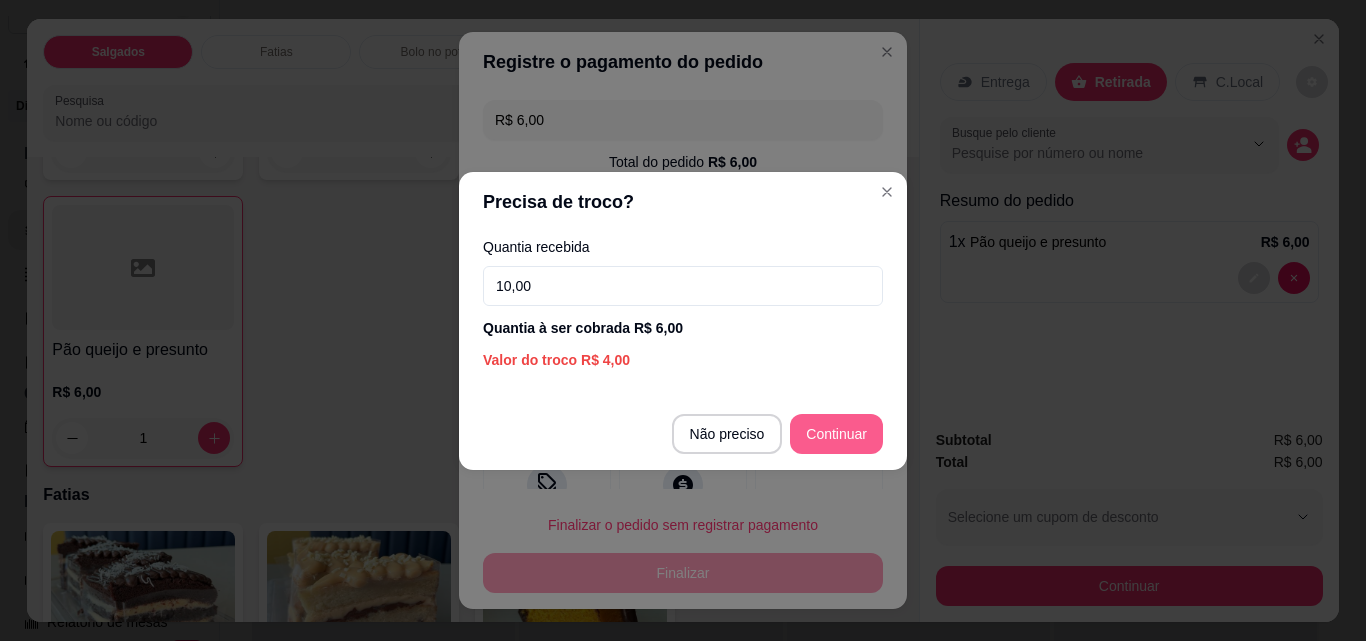 type on "10,00" 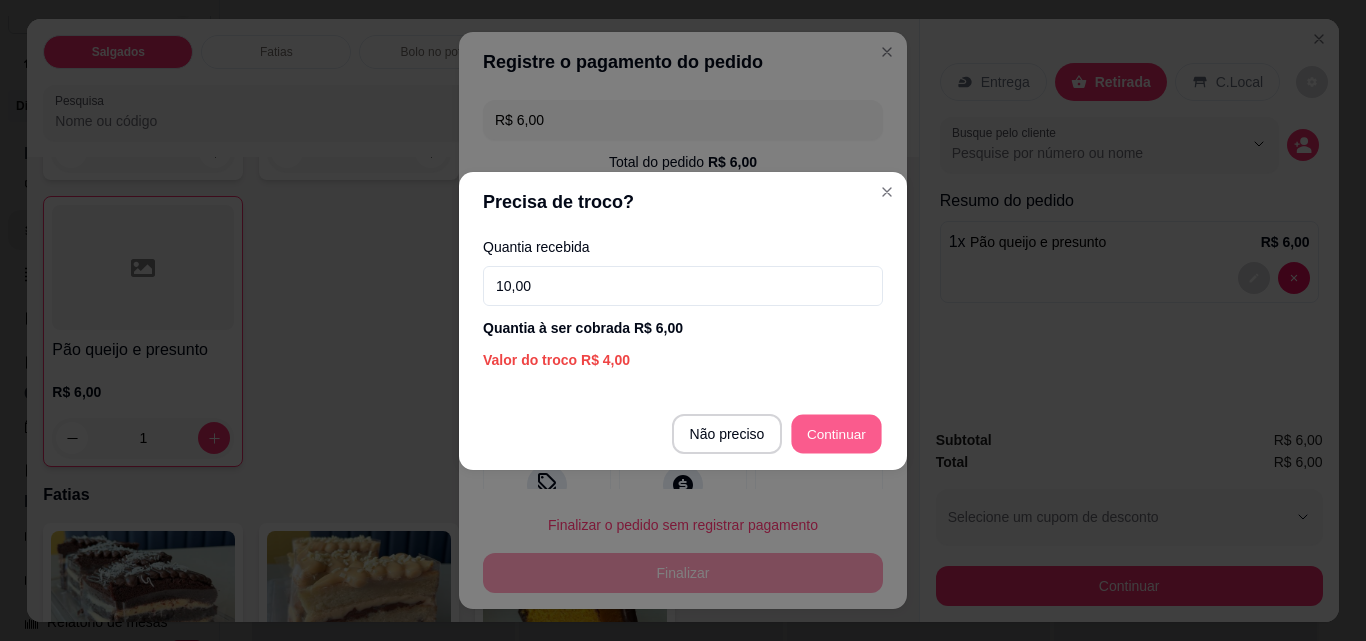 type on "R$ 0,00" 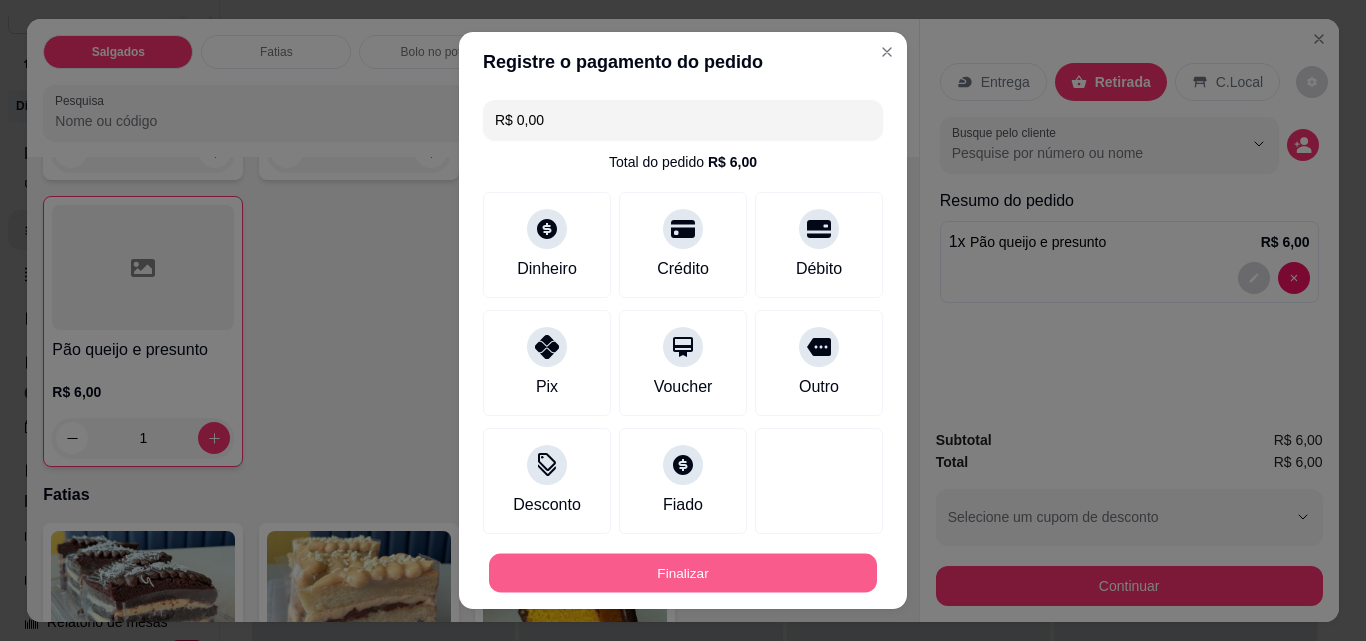 click on "Finalizar" at bounding box center [683, 573] 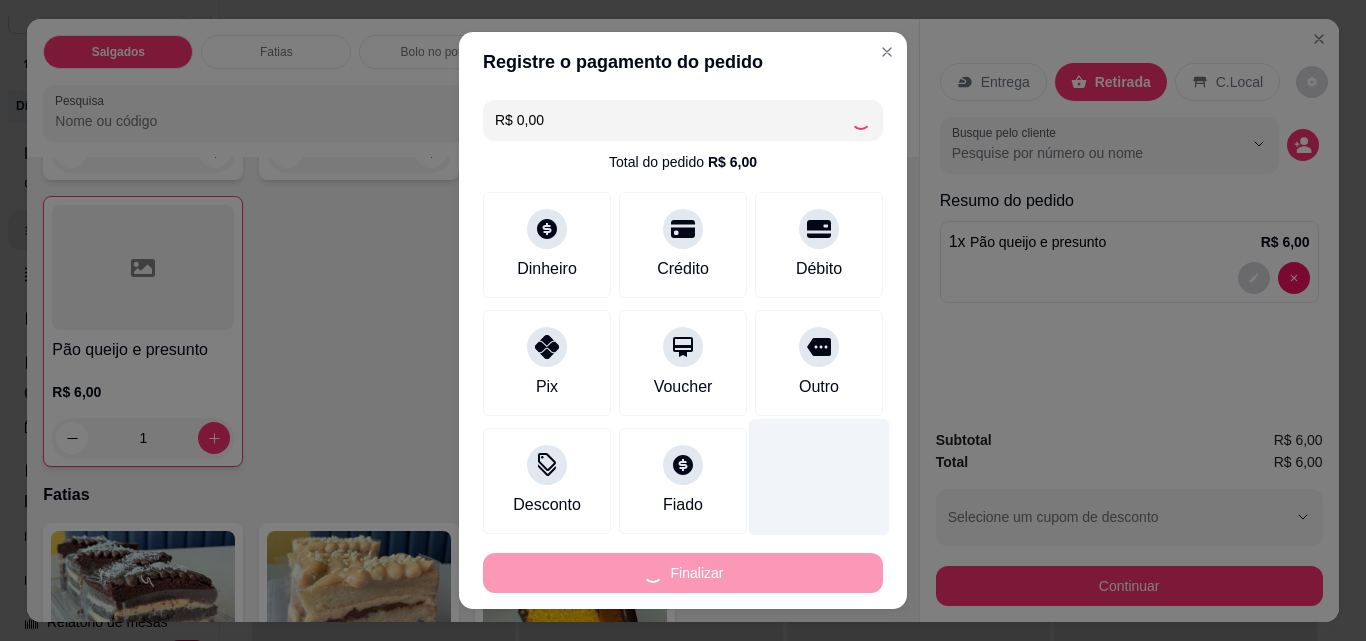 type on "0" 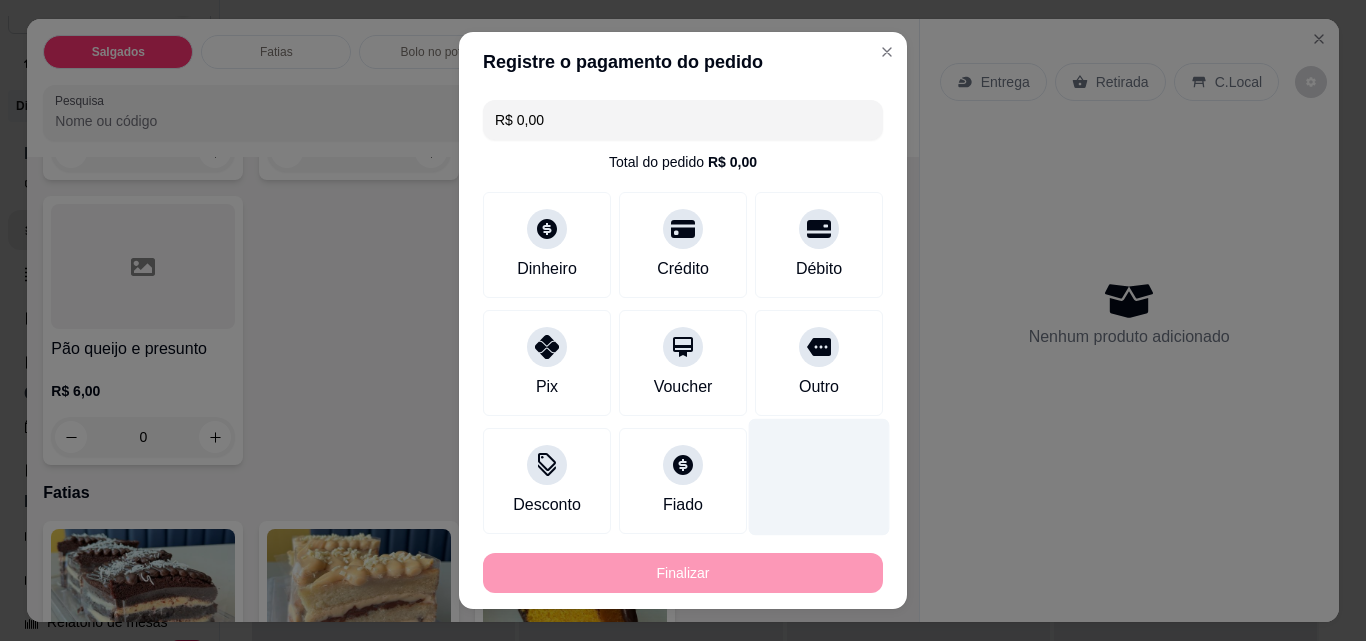 type on "-R$ 6,00" 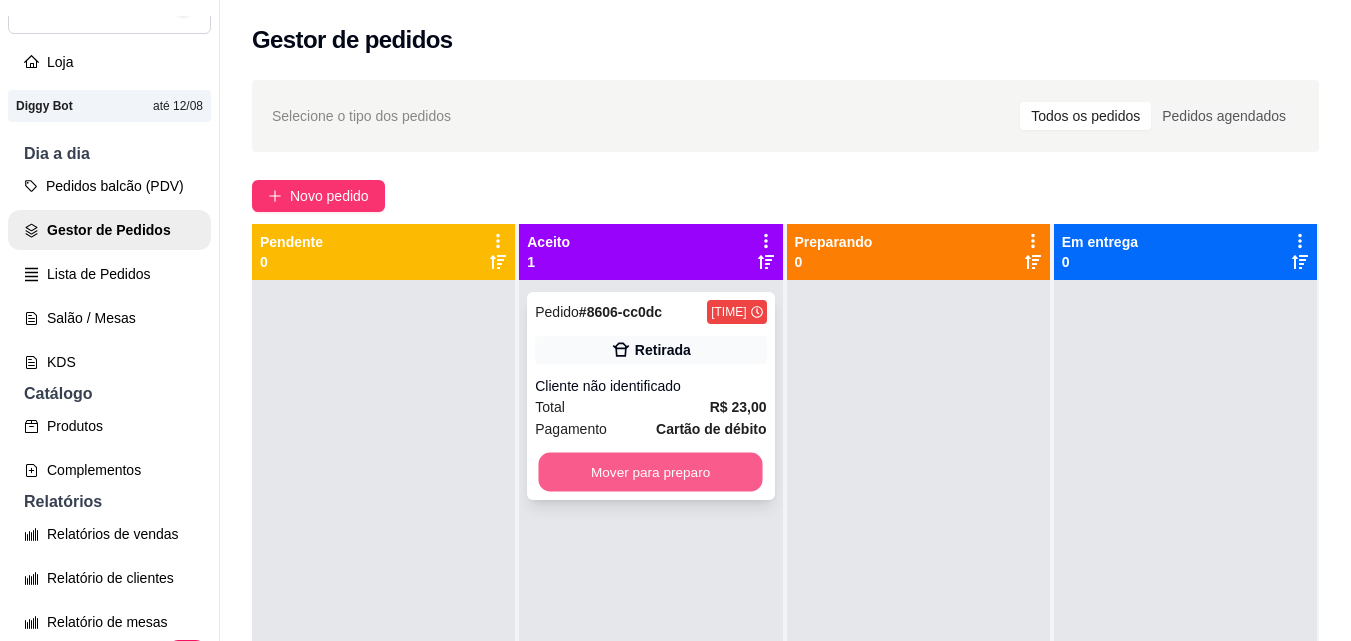 click on "Mover para preparo" at bounding box center (651, 472) 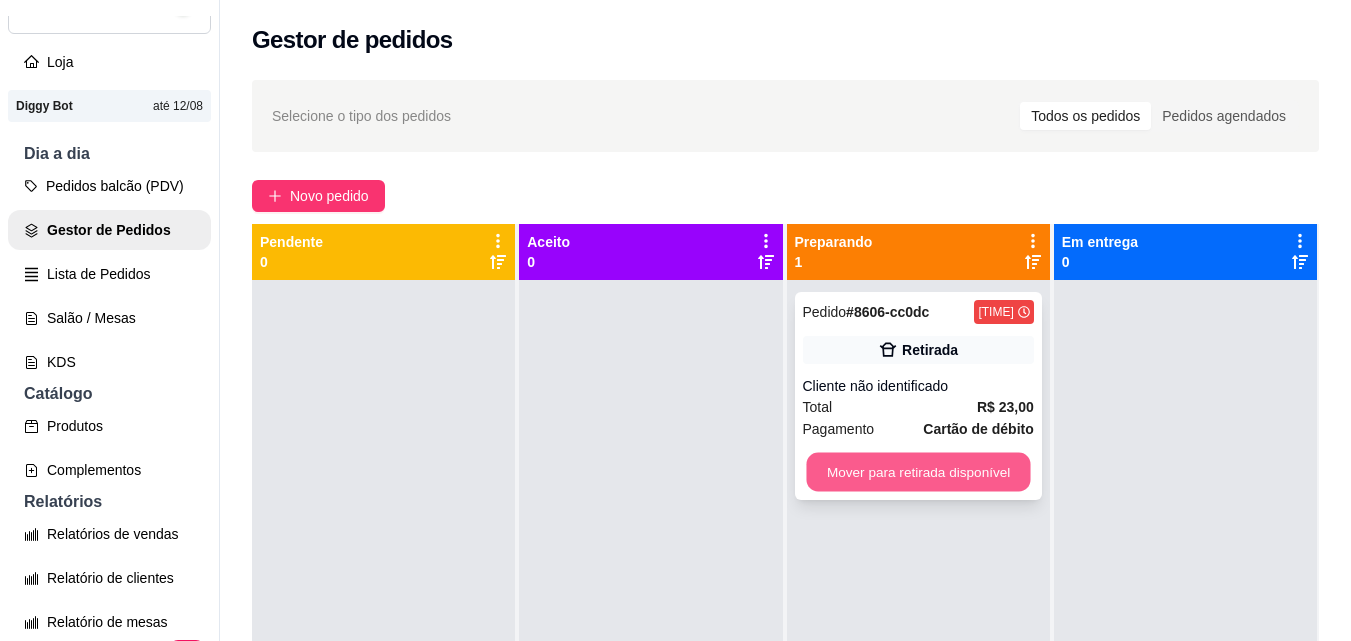 click on "Mover para retirada disponível" at bounding box center (918, 472) 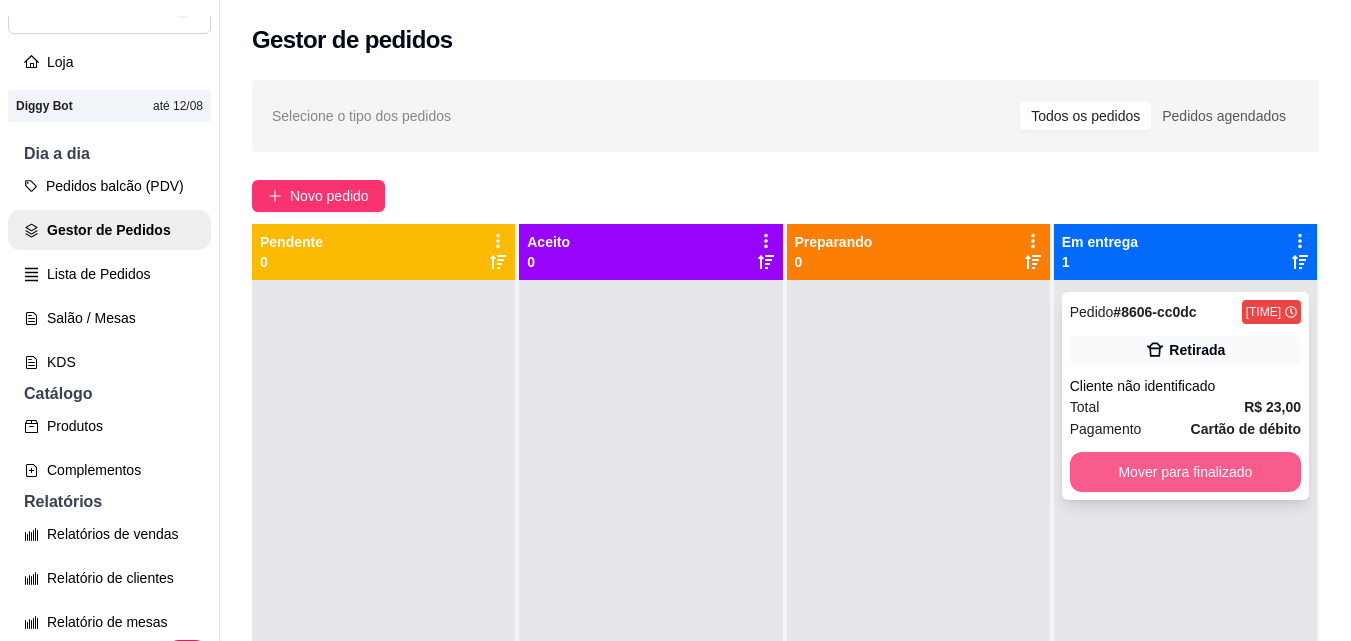 click on "Mover para finalizado" at bounding box center (1185, 472) 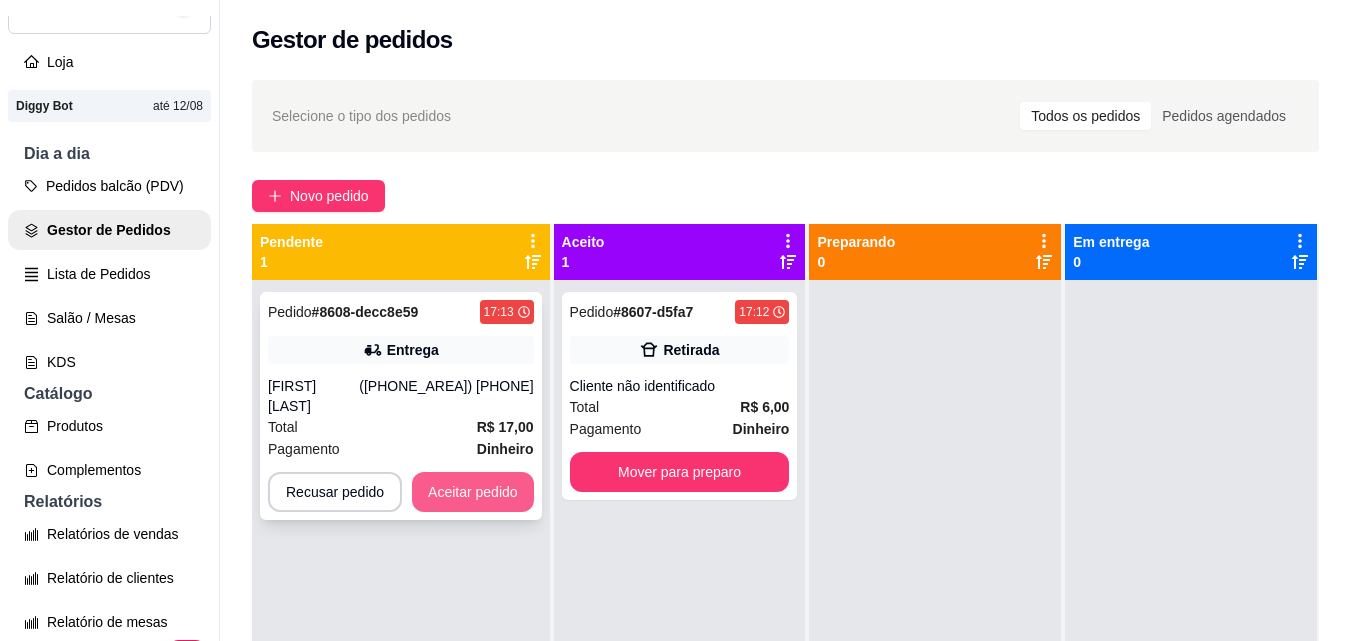 click on "Aceitar pedido" at bounding box center [473, 492] 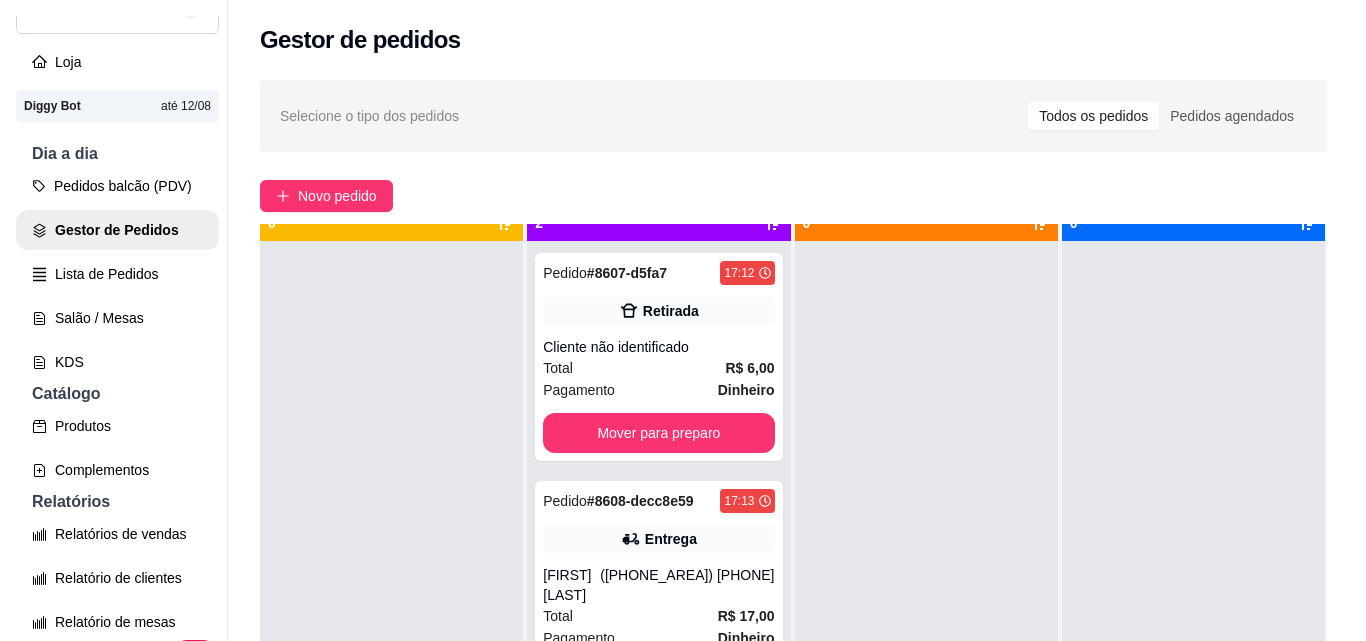 scroll, scrollTop: 56, scrollLeft: 0, axis: vertical 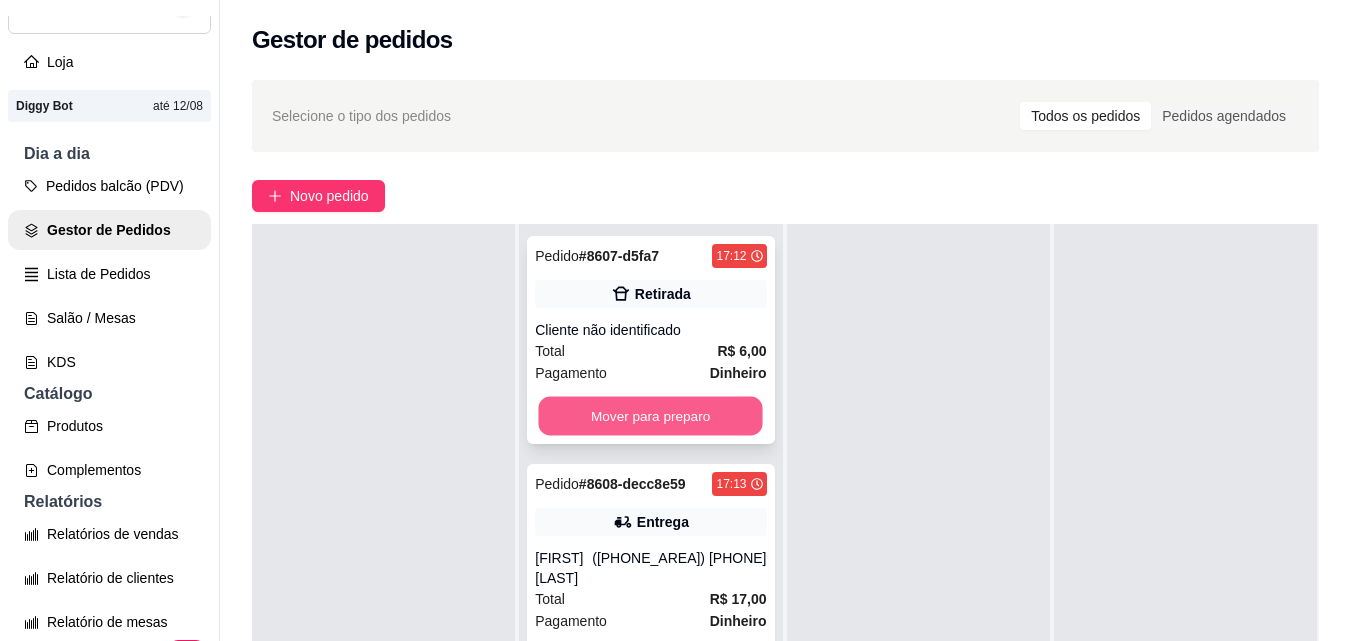click on "Mover para preparo" at bounding box center [651, 416] 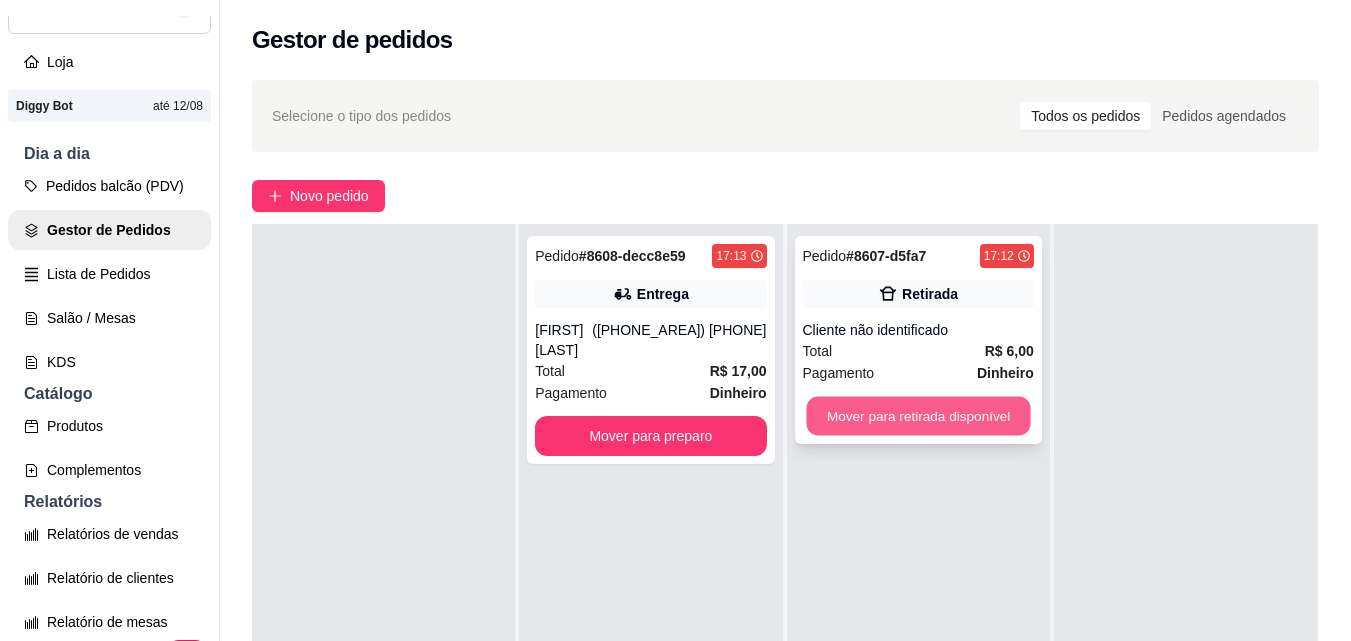 click on "Mover para retirada disponível" at bounding box center [918, 416] 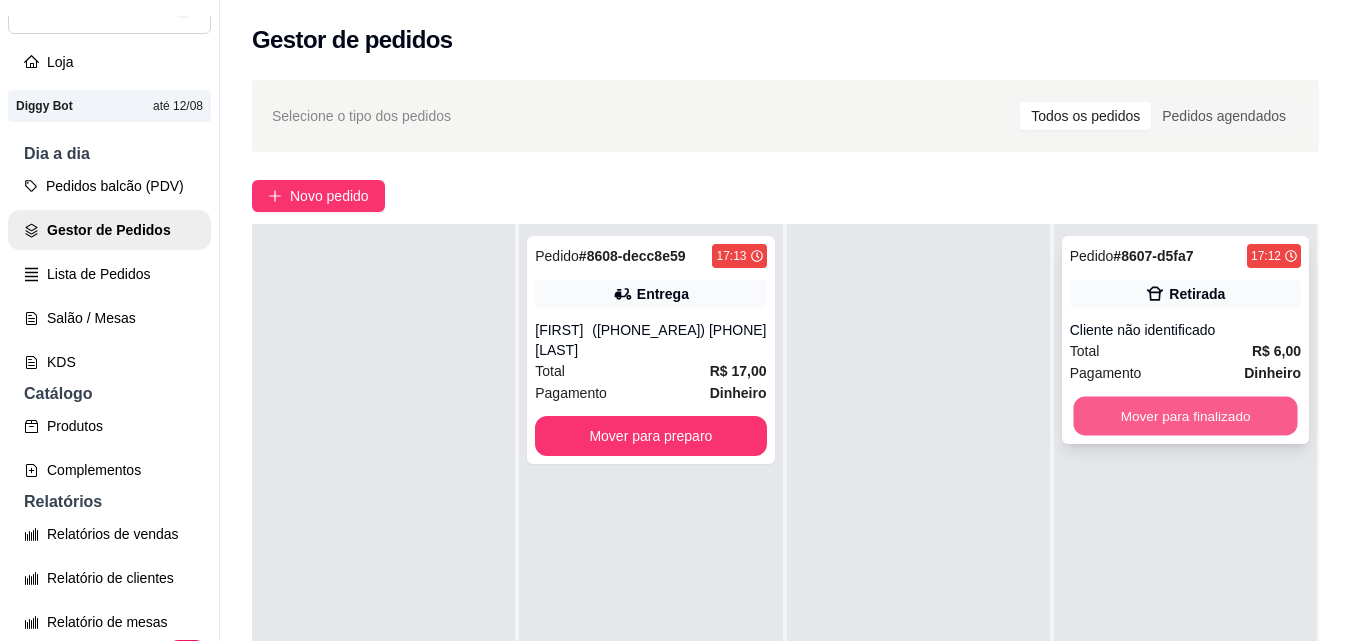 click on "Mover para finalizado" at bounding box center (1185, 416) 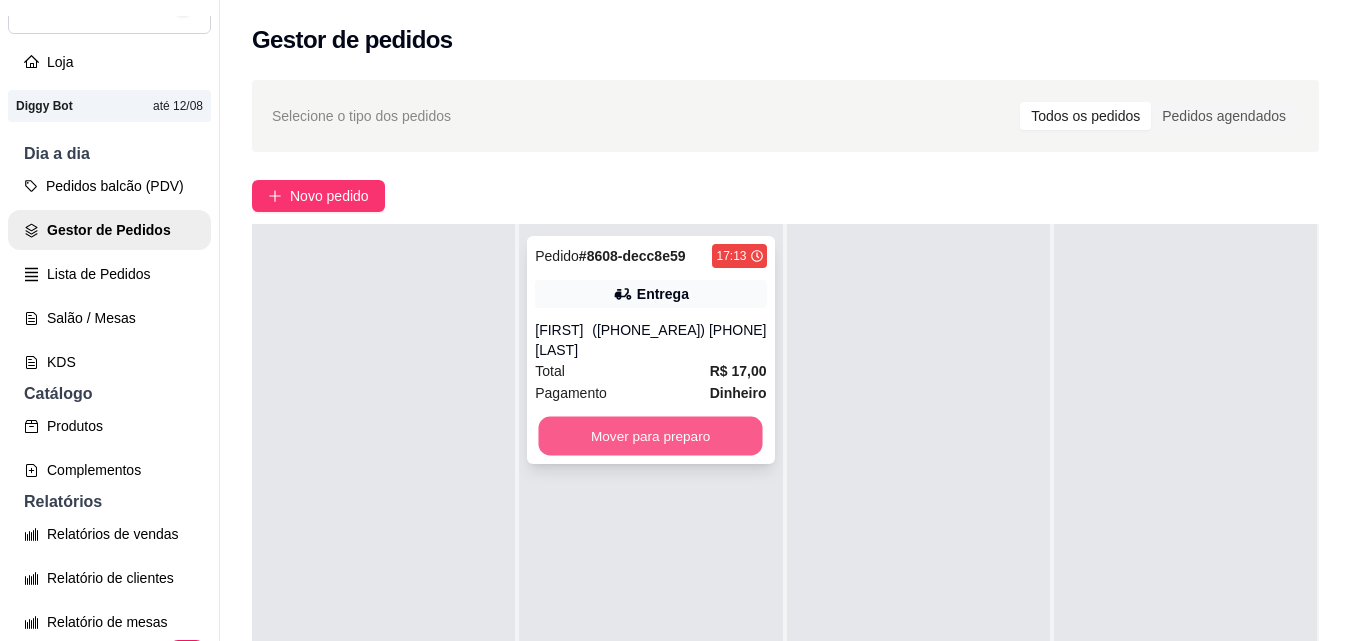 click on "Mover para preparo" at bounding box center [651, 436] 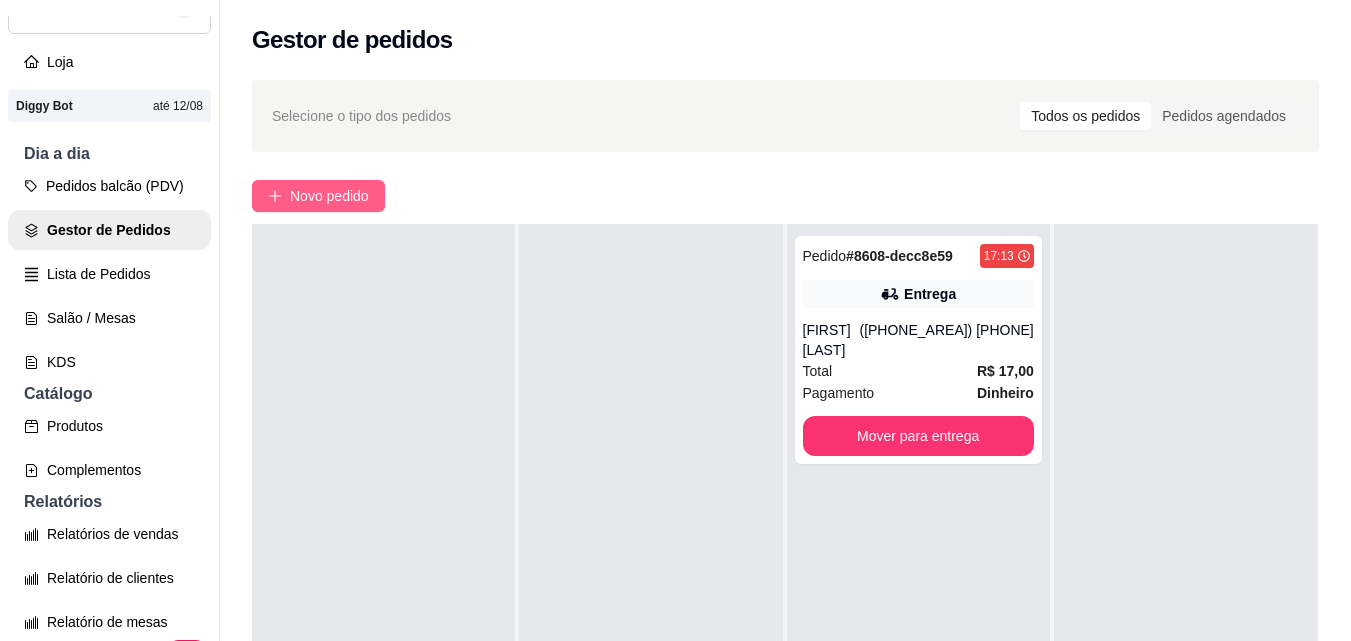 click on "Novo pedido" at bounding box center [329, 196] 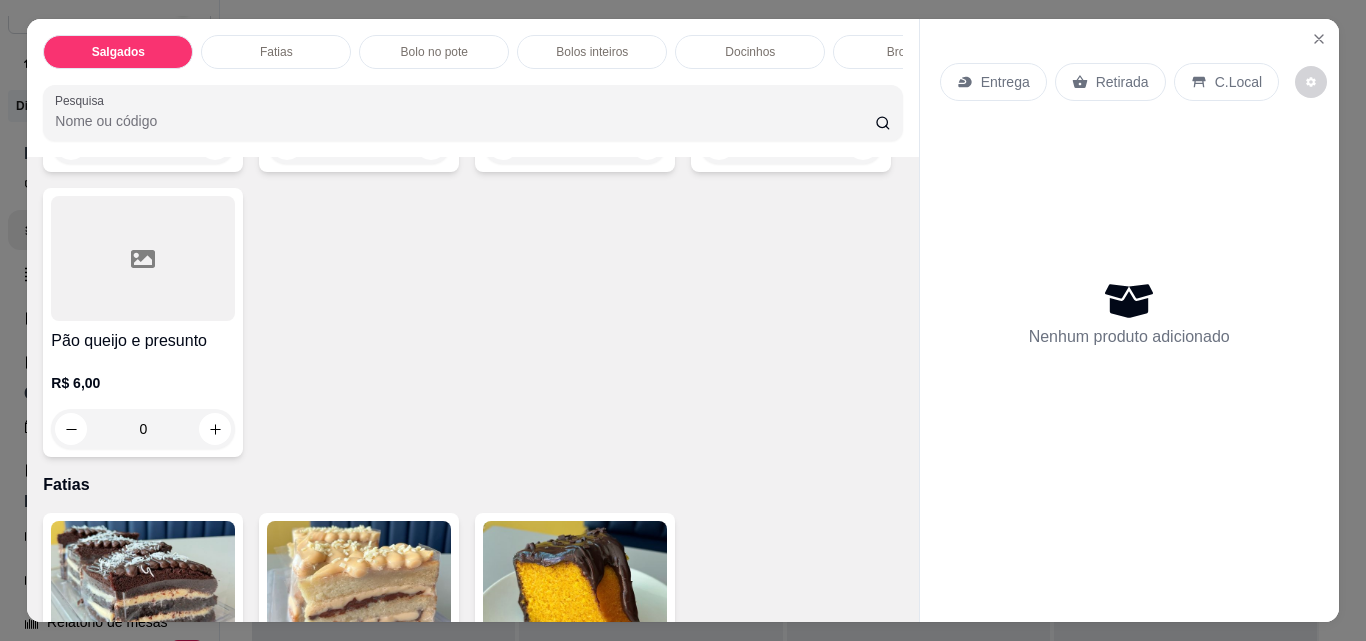 scroll, scrollTop: 500, scrollLeft: 0, axis: vertical 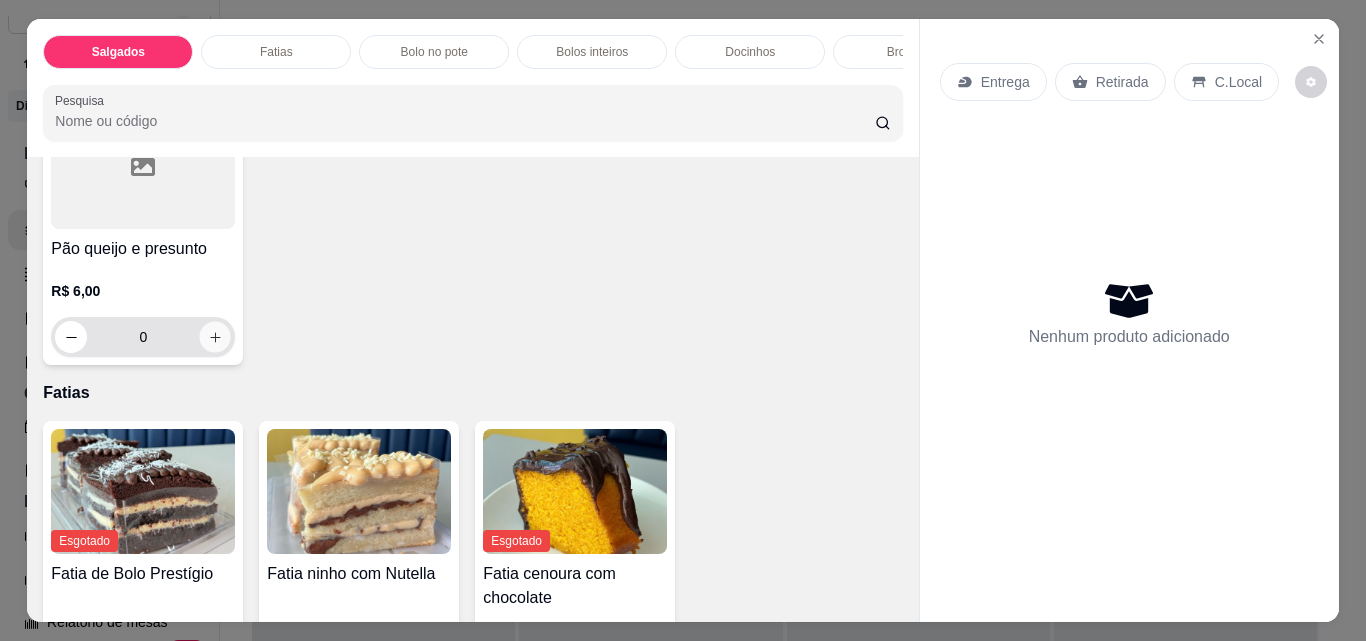 click at bounding box center (215, 337) 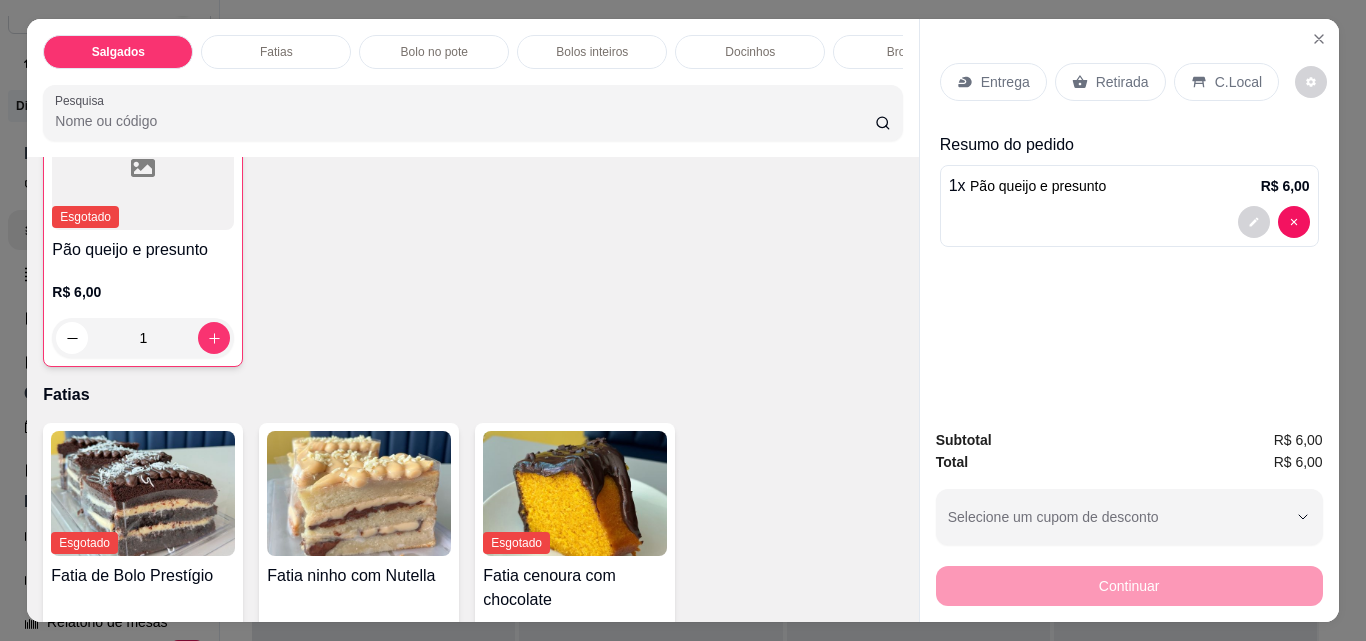 click on "Retirada" at bounding box center [1122, 82] 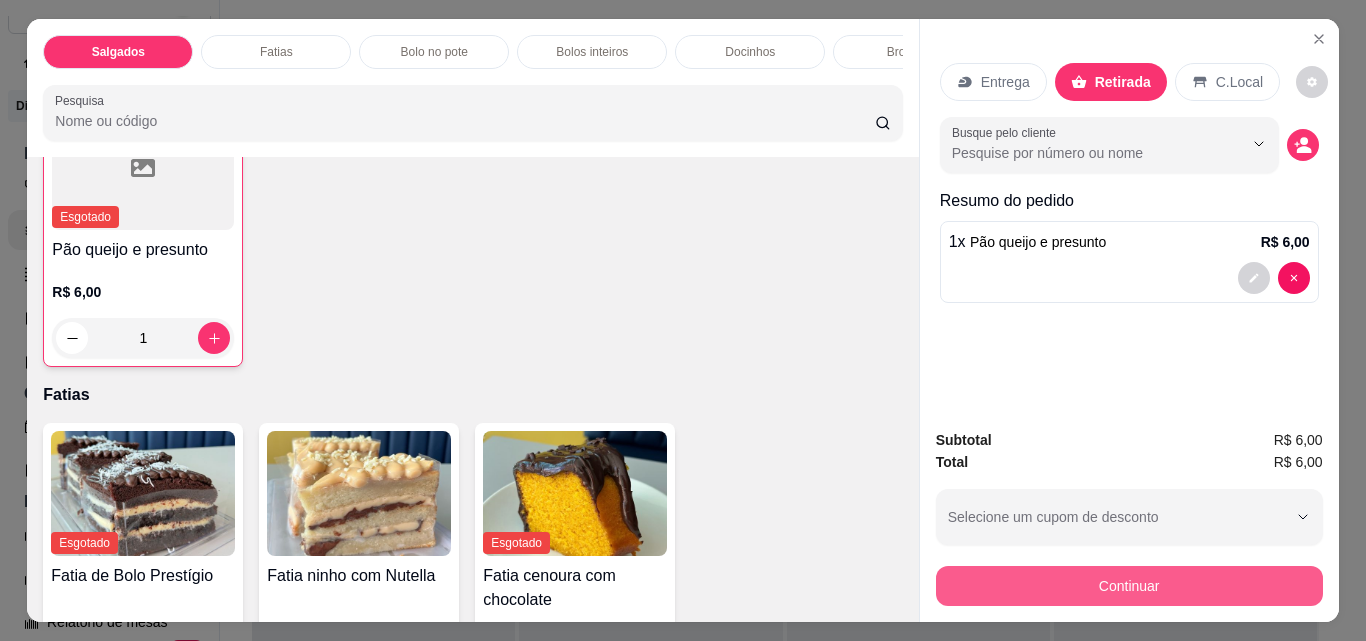 click on "Continuar" at bounding box center [1129, 586] 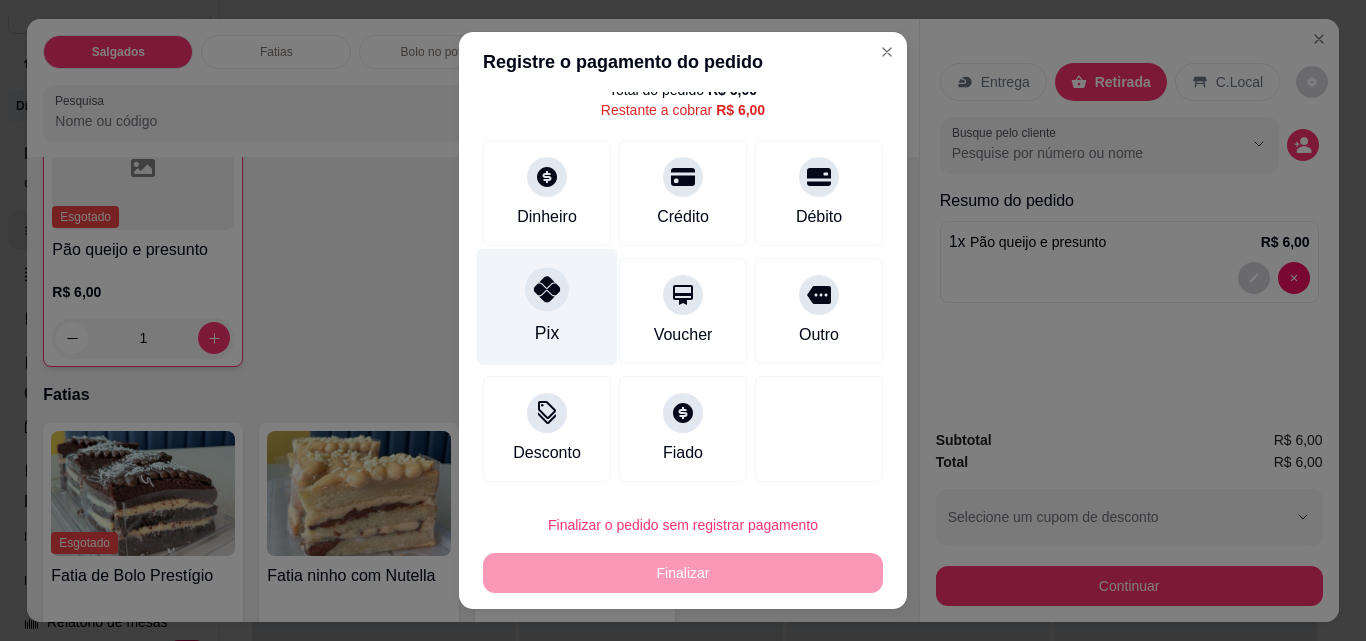scroll, scrollTop: 73, scrollLeft: 0, axis: vertical 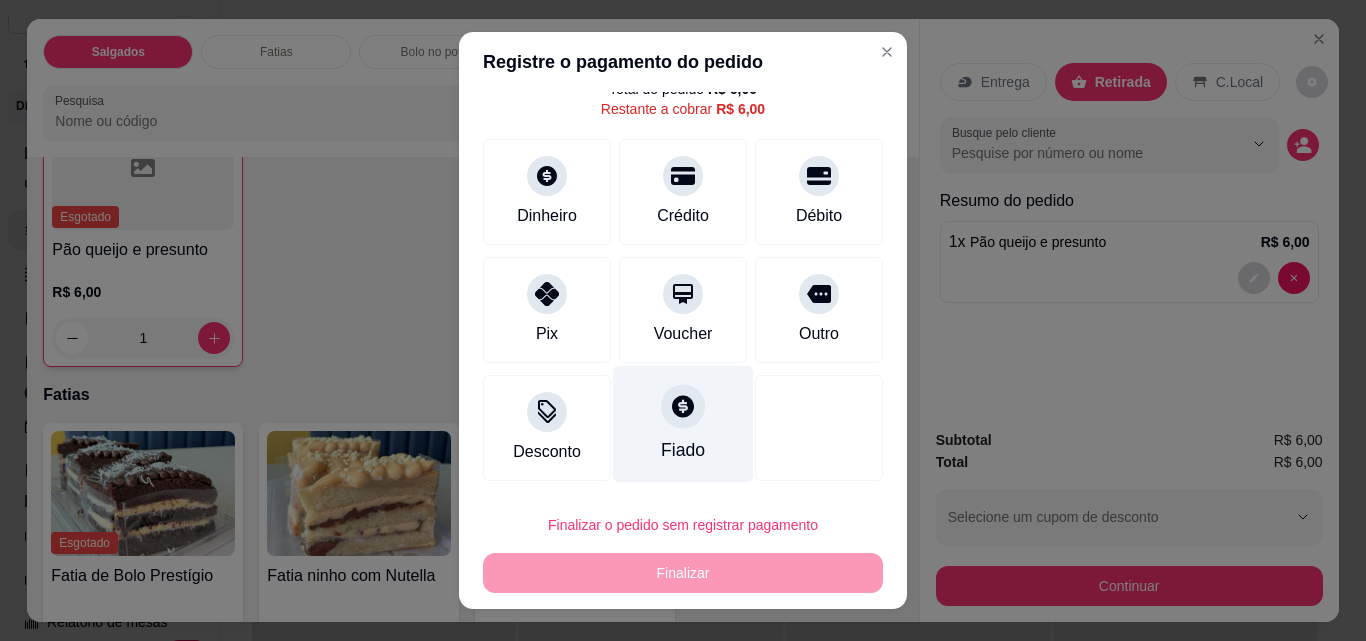 click on "Fiado" at bounding box center [683, 424] 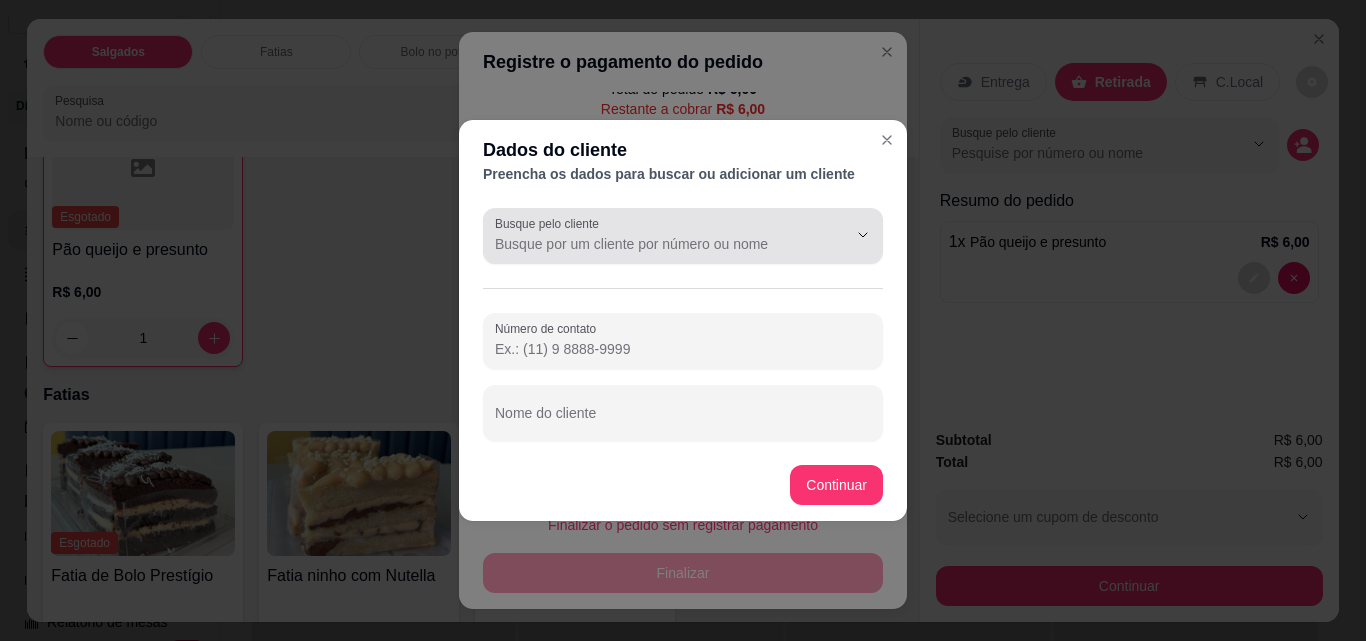 click at bounding box center [683, 236] 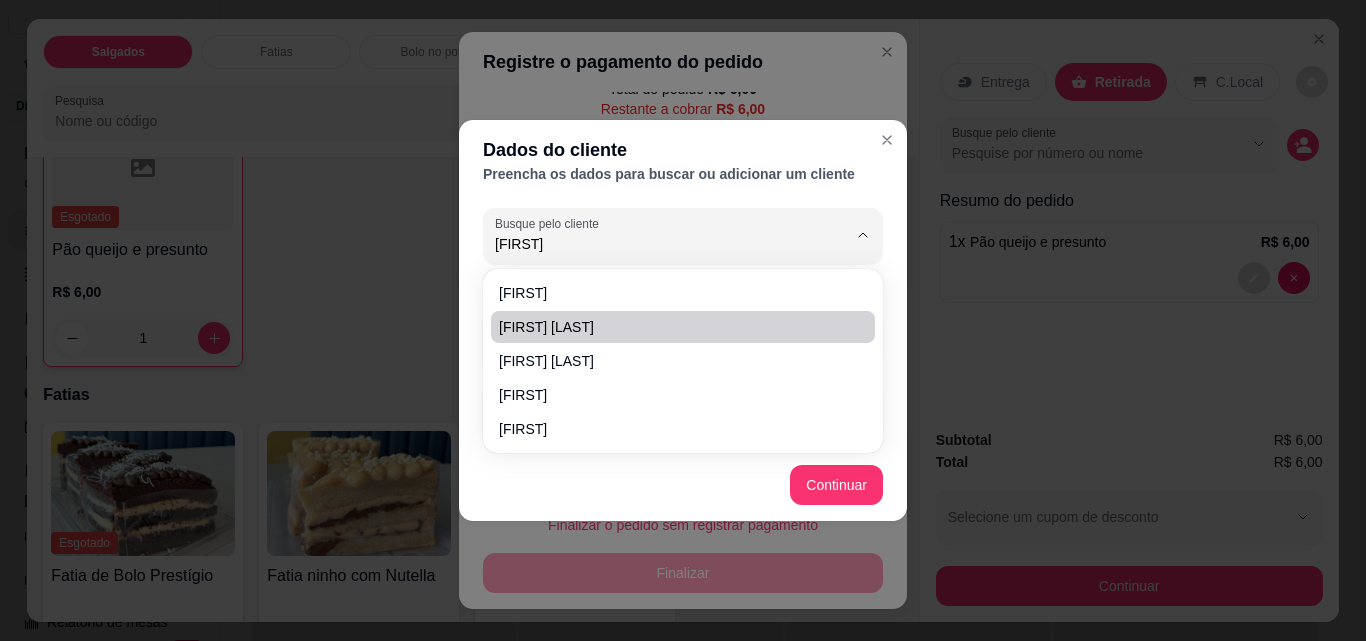 click on "[FIRST] [LAST]" at bounding box center [673, 327] 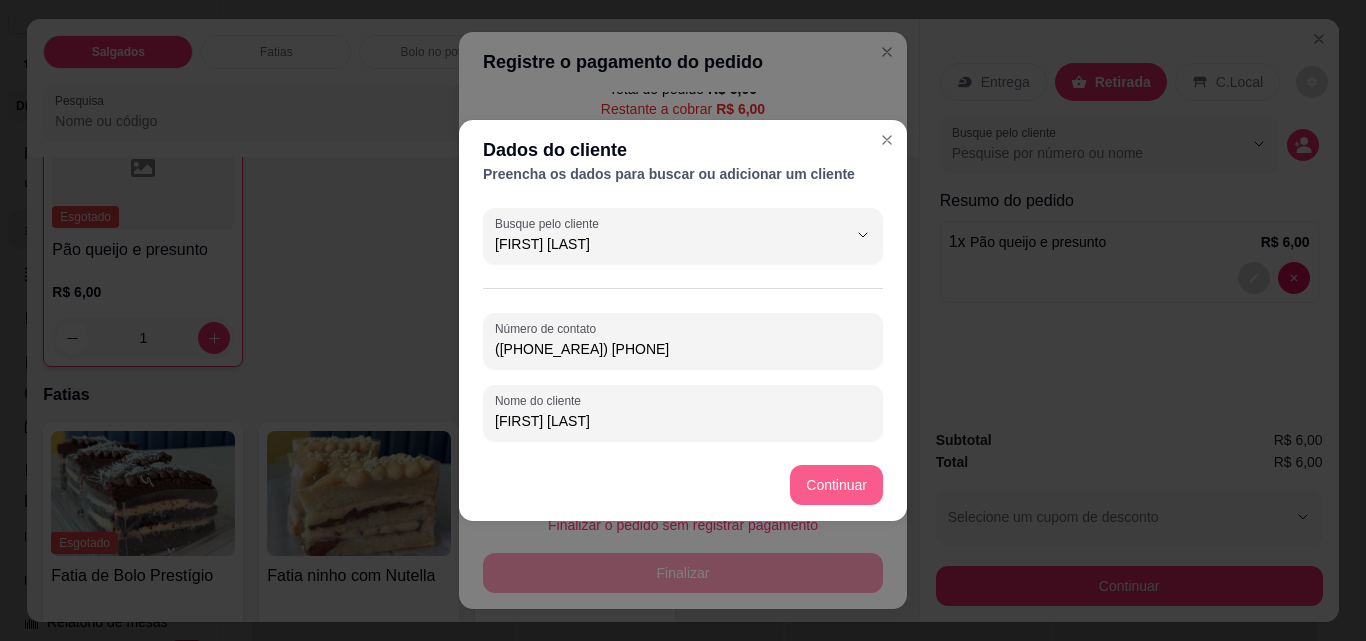 type on "[FIRST] [LAST]" 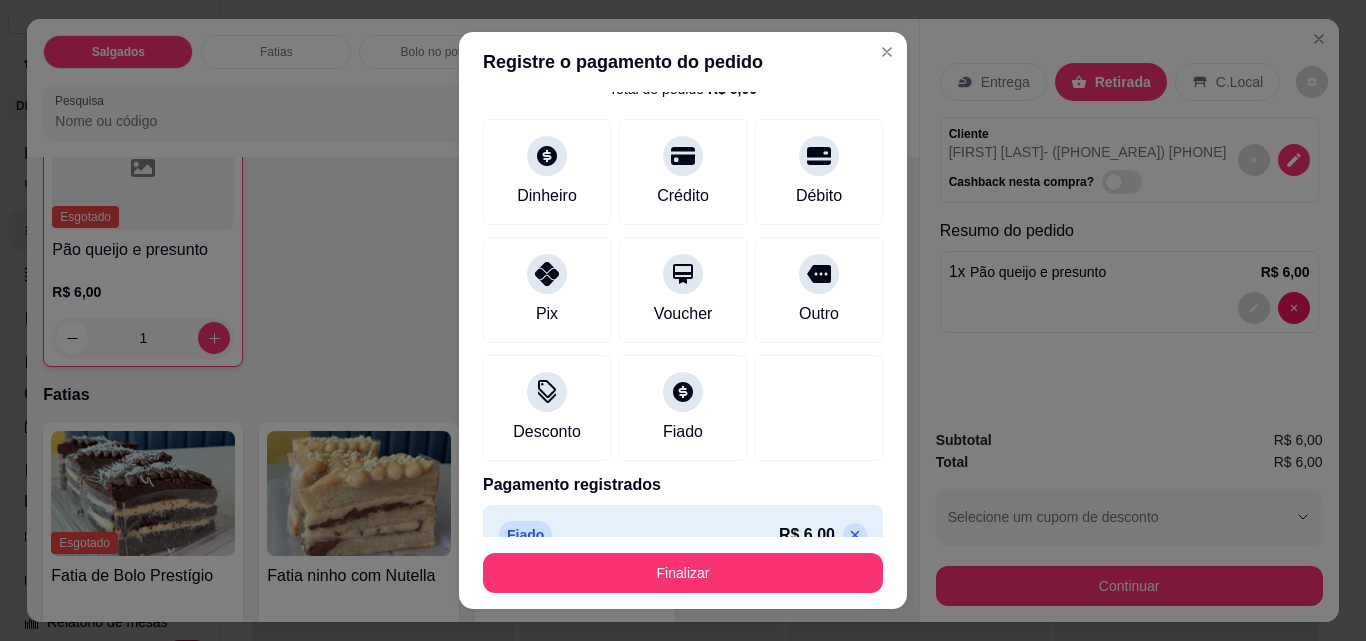 type on "R$ 0,00" 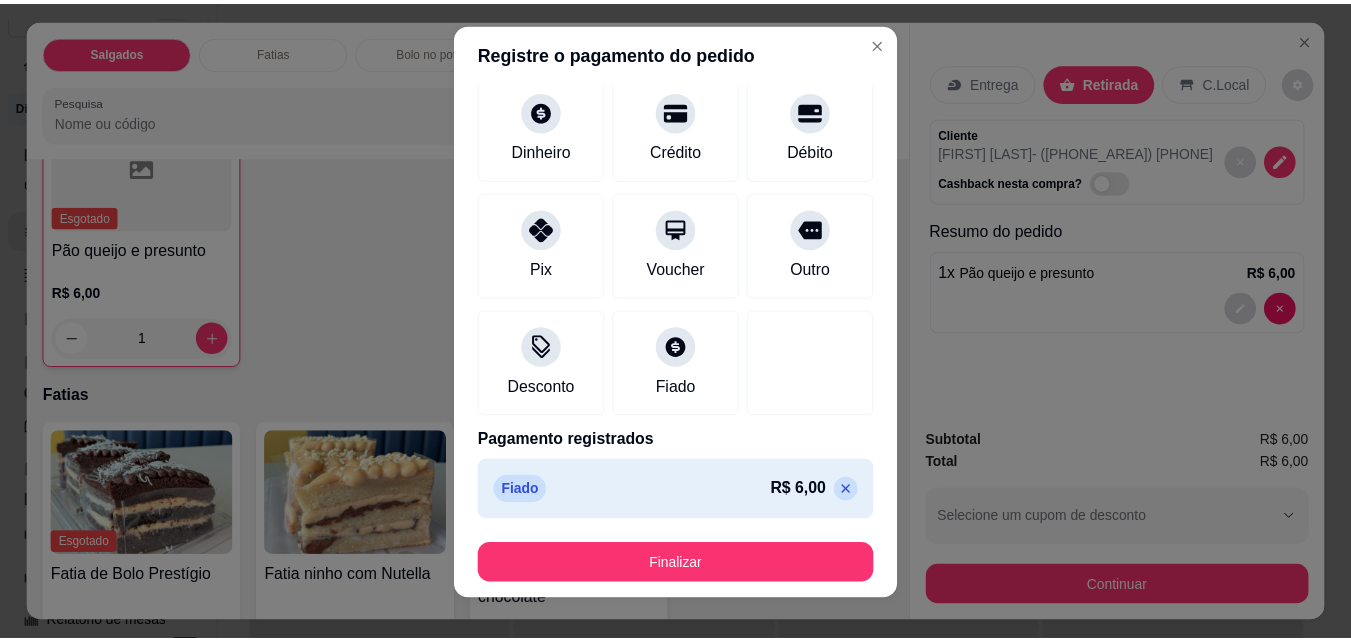 scroll, scrollTop: 32, scrollLeft: 0, axis: vertical 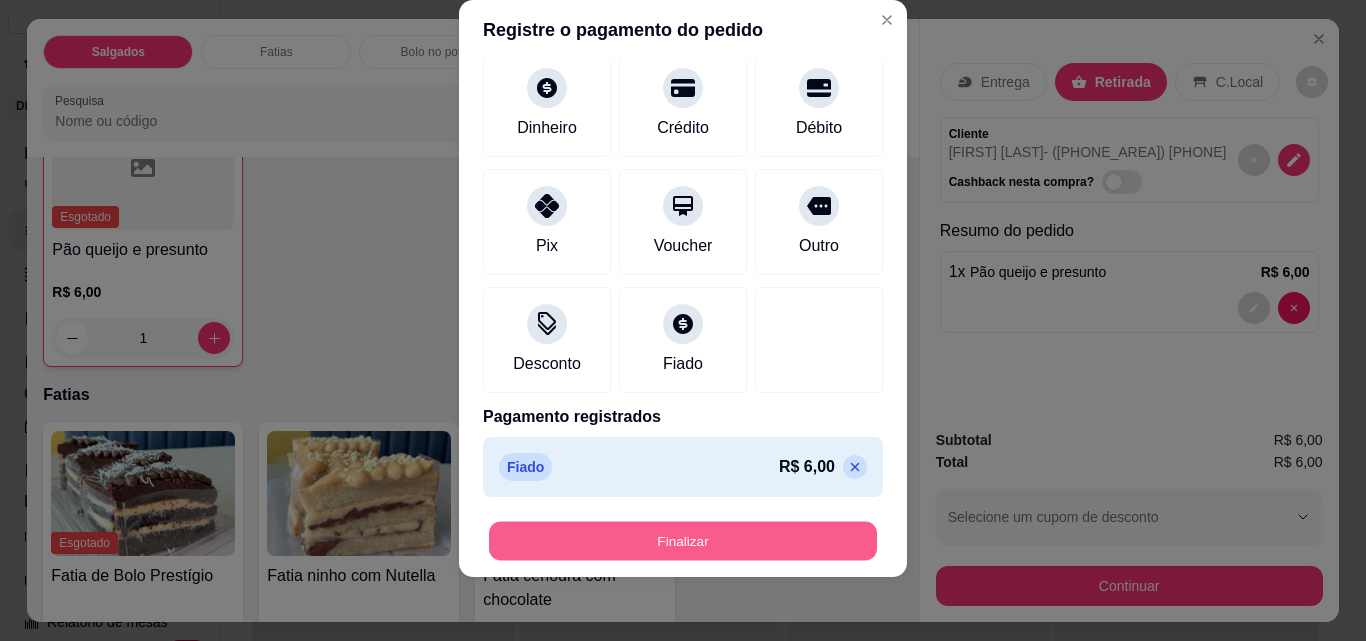 click on "Finalizar" at bounding box center (683, 541) 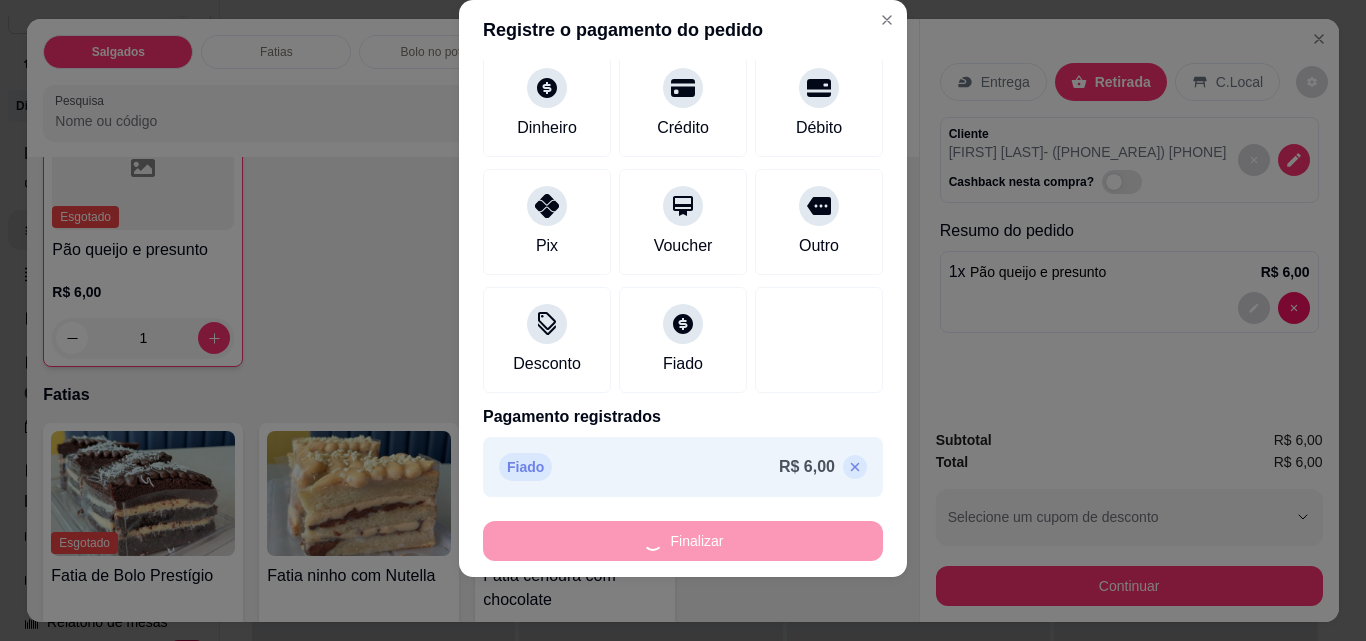 type on "0" 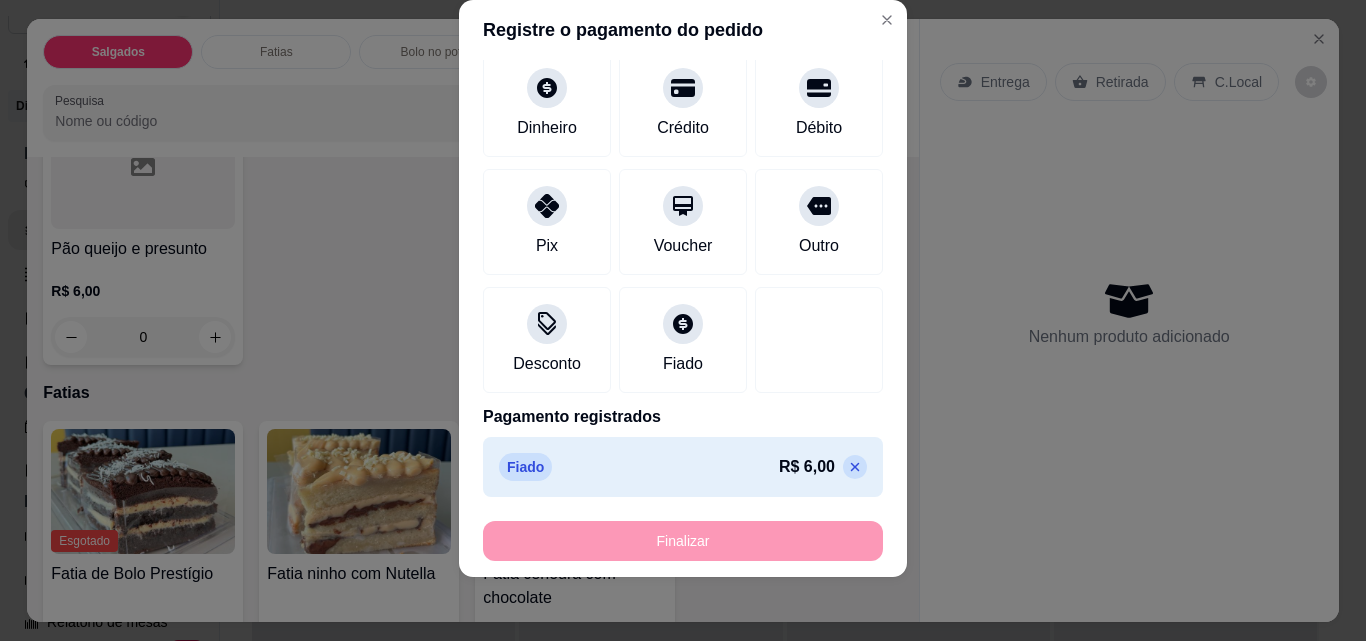 type on "-R$ 6,00" 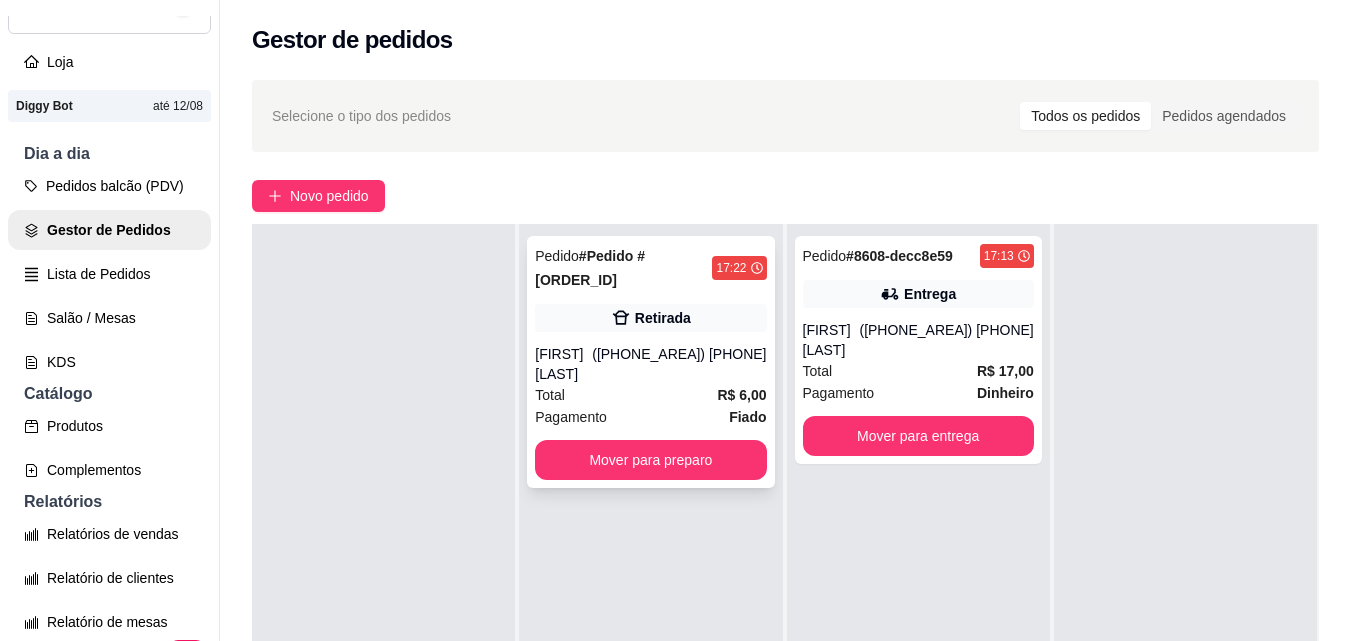 click on "[FIRST] [LAST]" at bounding box center (563, 364) 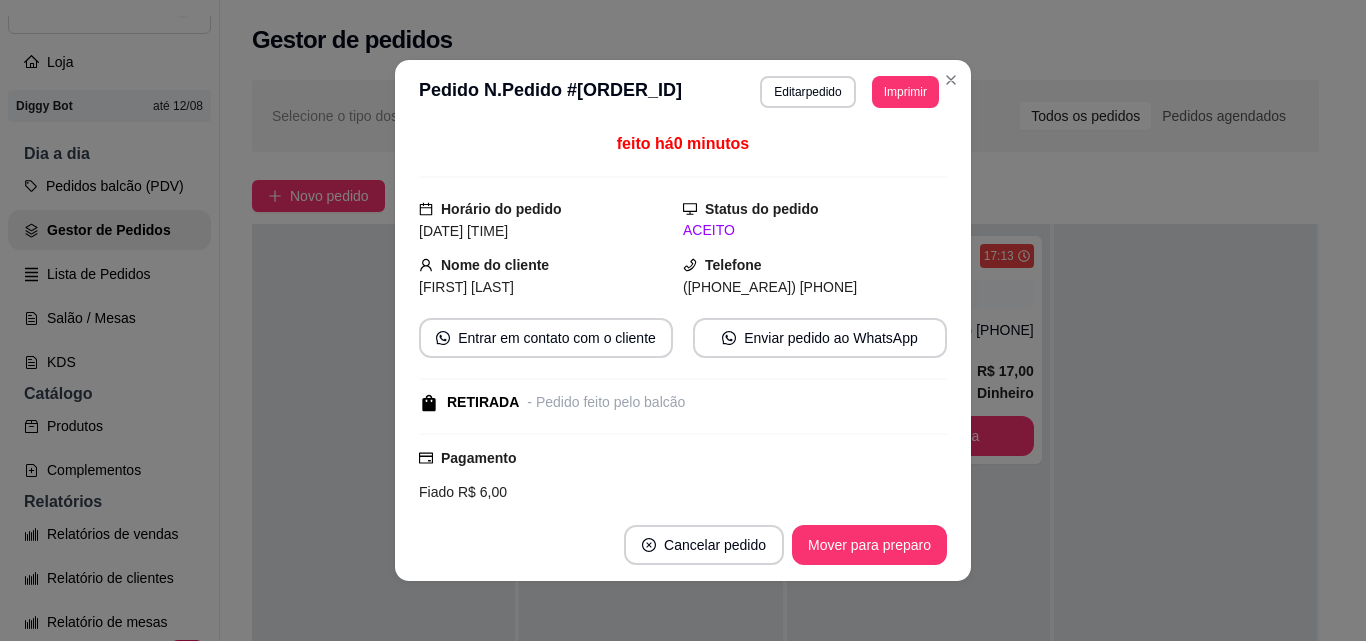 click on "Cancelar pedido Mover para preparo" at bounding box center (683, 545) 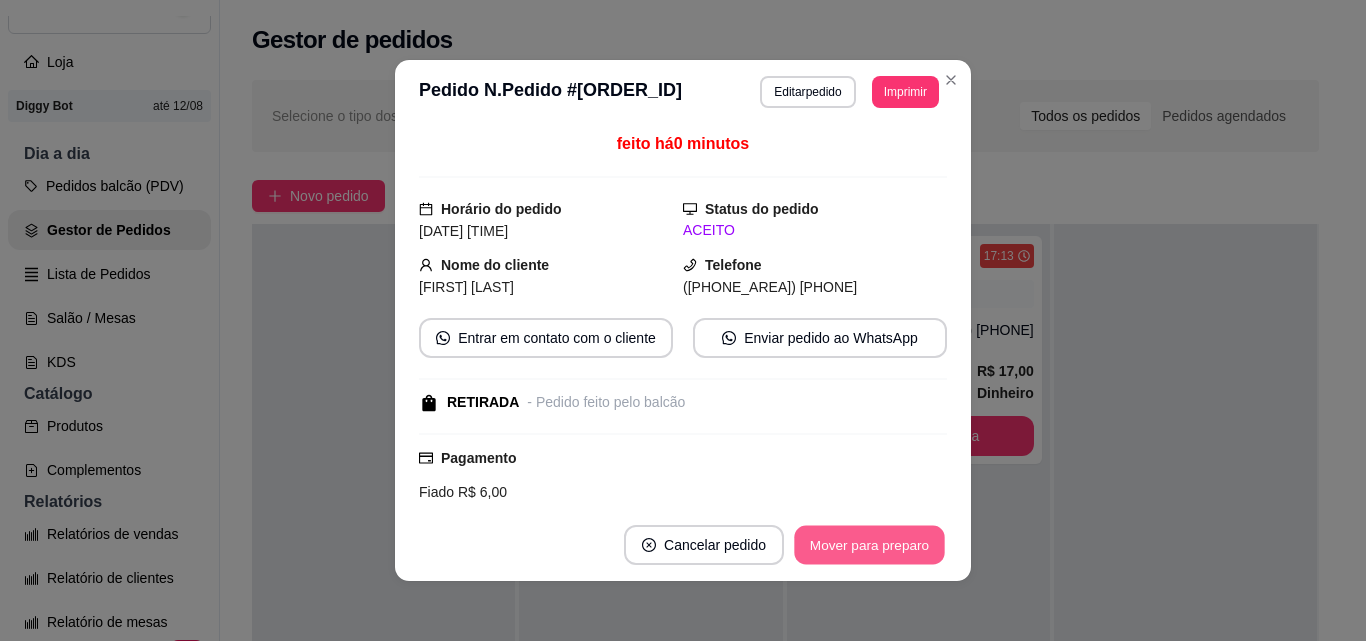 click on "Mover para preparo" at bounding box center [869, 545] 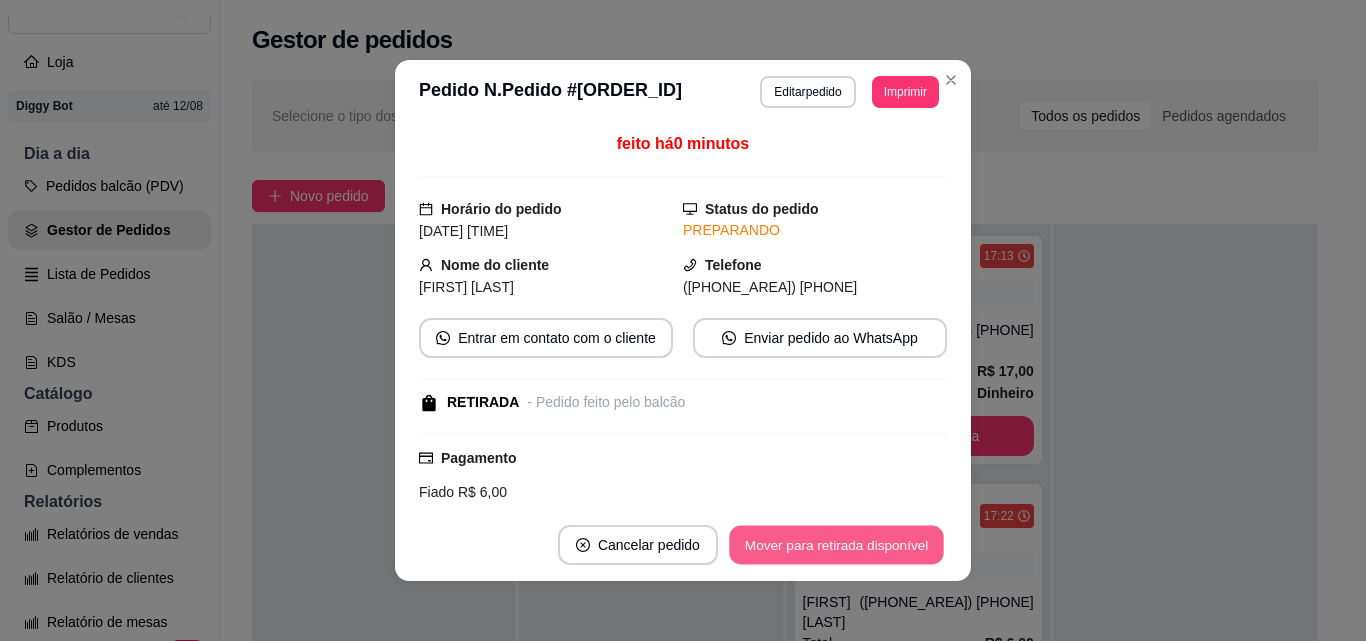 click on "Mover para retirada disponível" at bounding box center [836, 545] 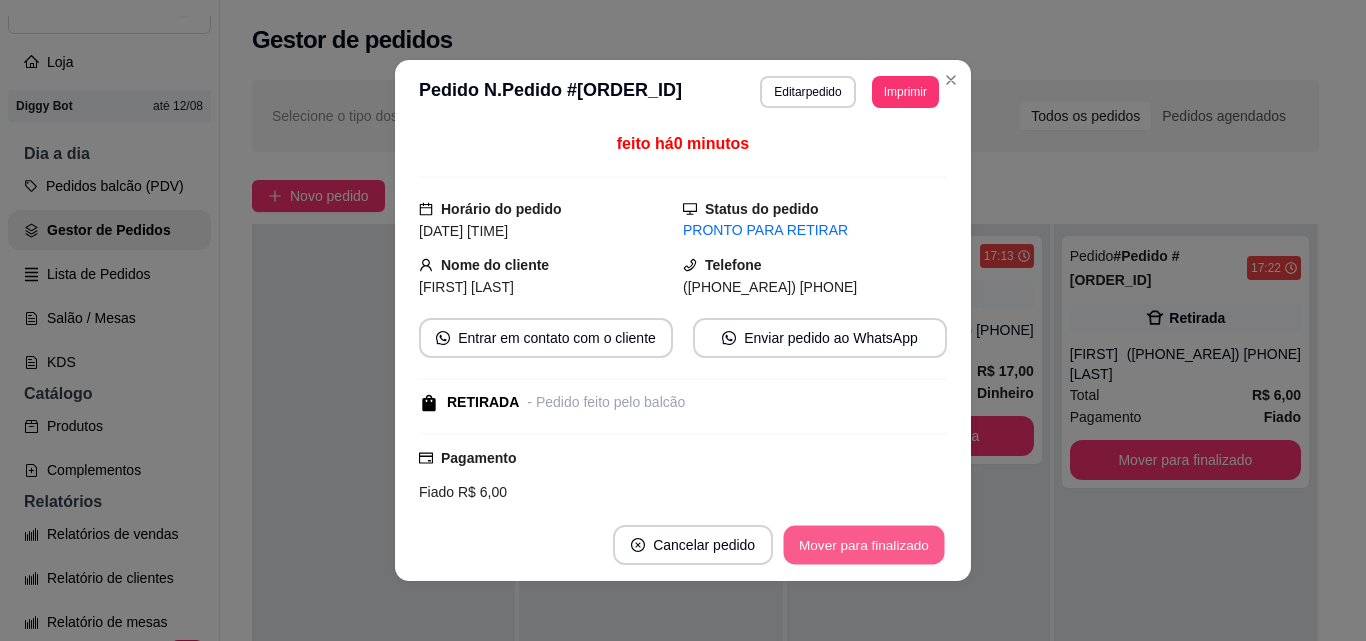 click on "Mover para finalizado" at bounding box center [864, 545] 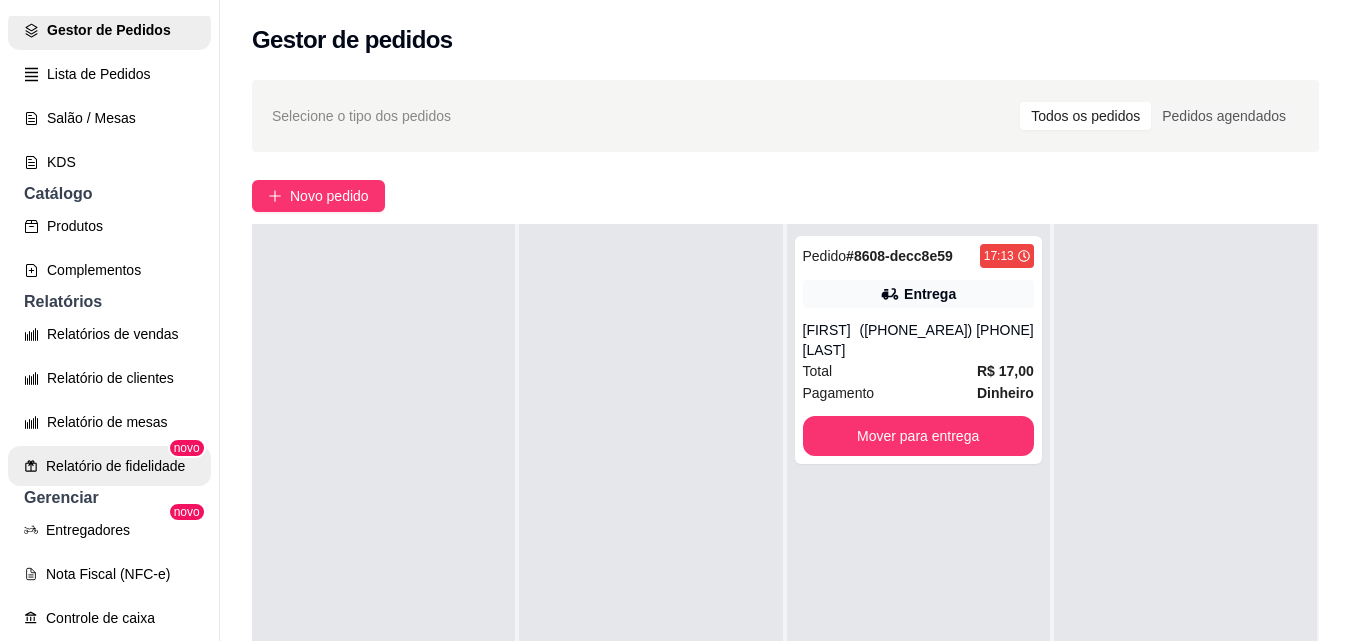 scroll, scrollTop: 600, scrollLeft: 0, axis: vertical 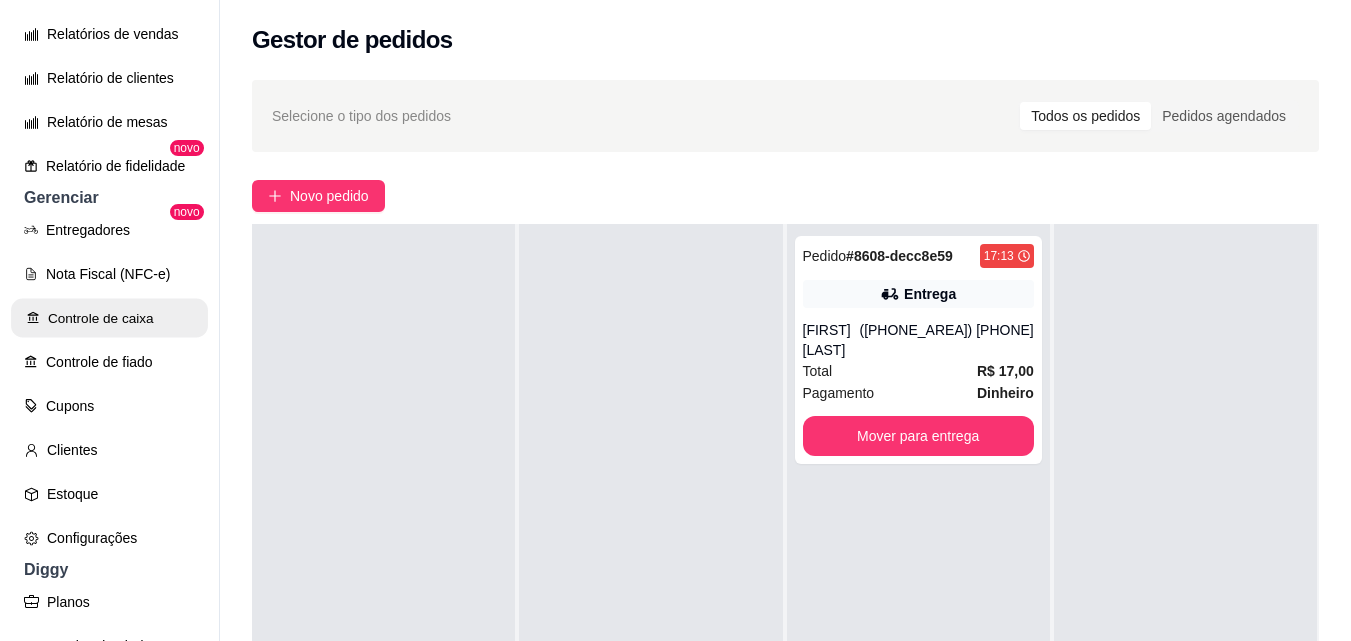 click on "Controle de caixa" at bounding box center (109, 318) 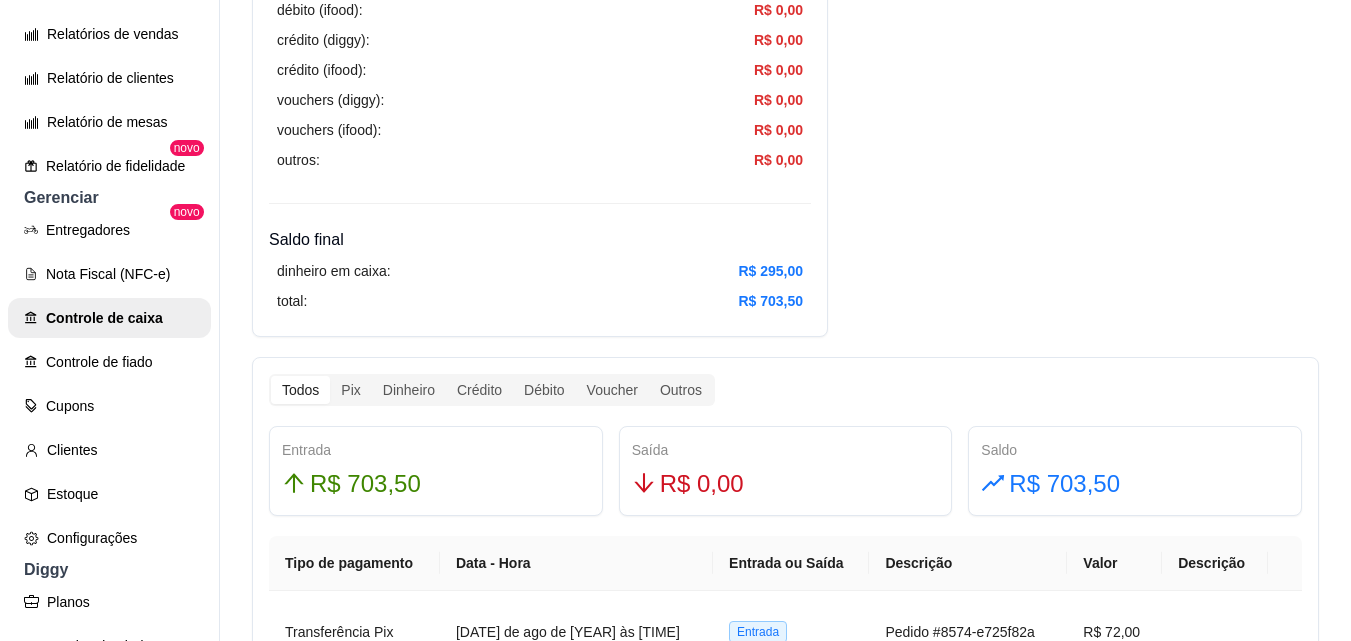 scroll, scrollTop: 1000, scrollLeft: 0, axis: vertical 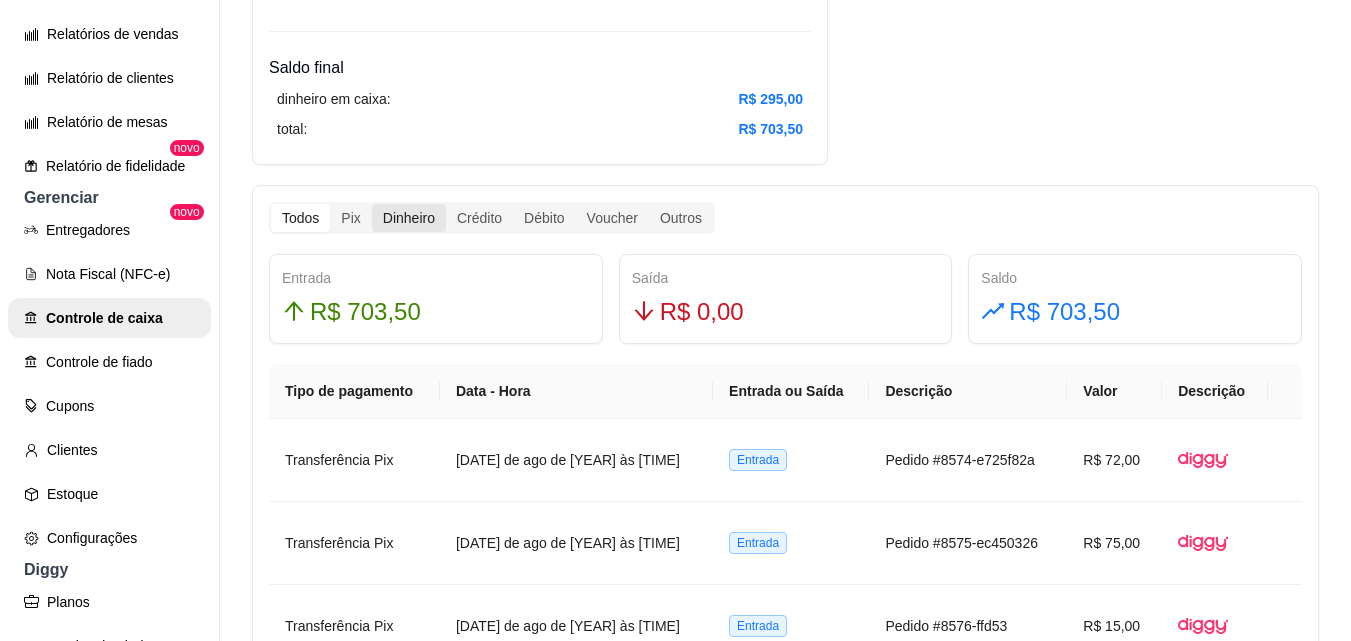 click on "Dinheiro" at bounding box center (409, 218) 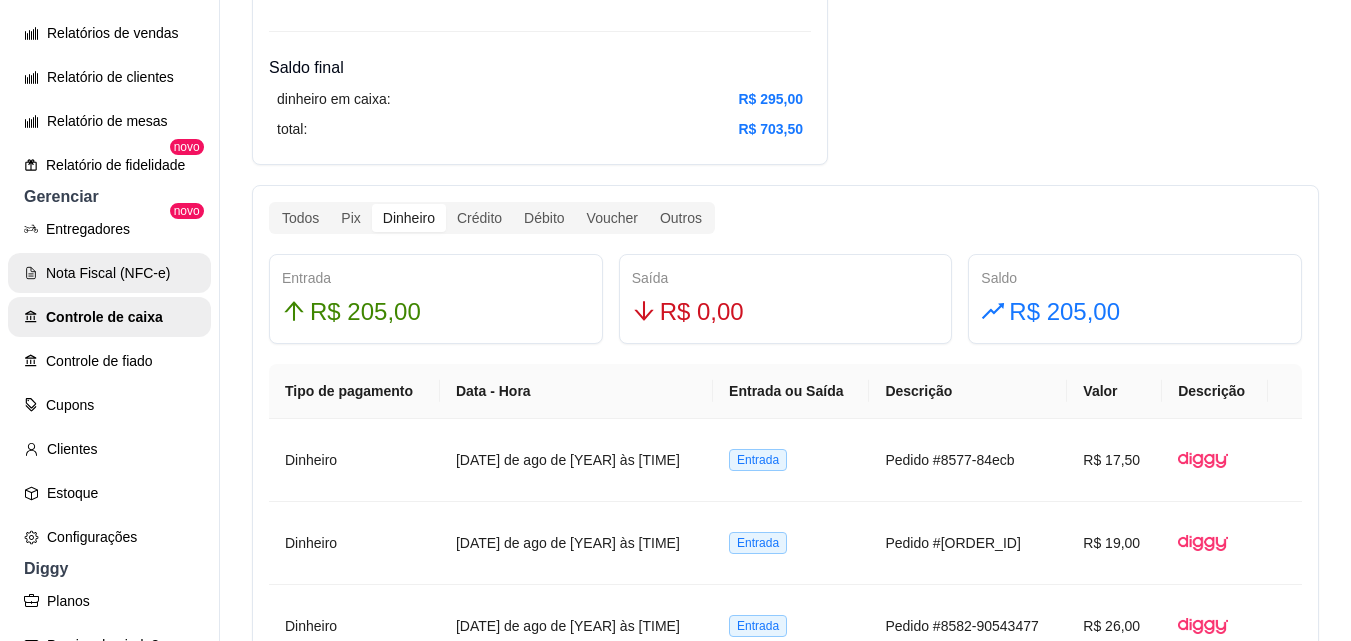 scroll, scrollTop: 600, scrollLeft: 0, axis: vertical 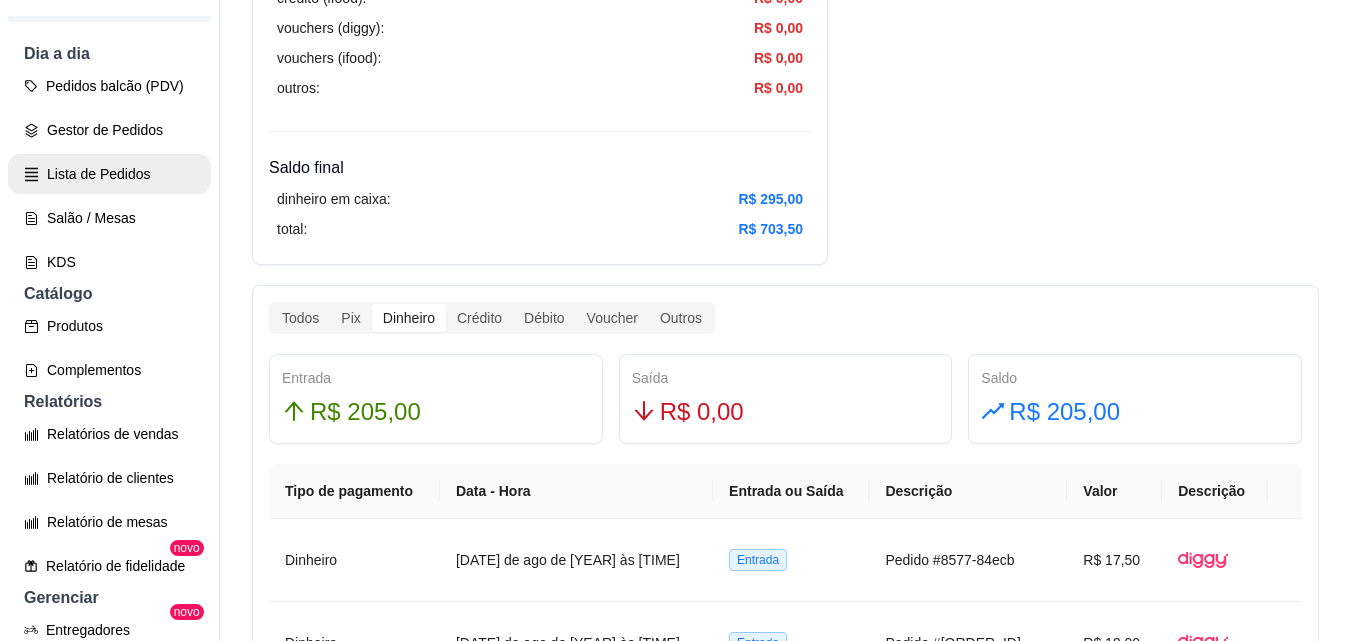 click on "Gestor de Pedidos" at bounding box center (109, 130) 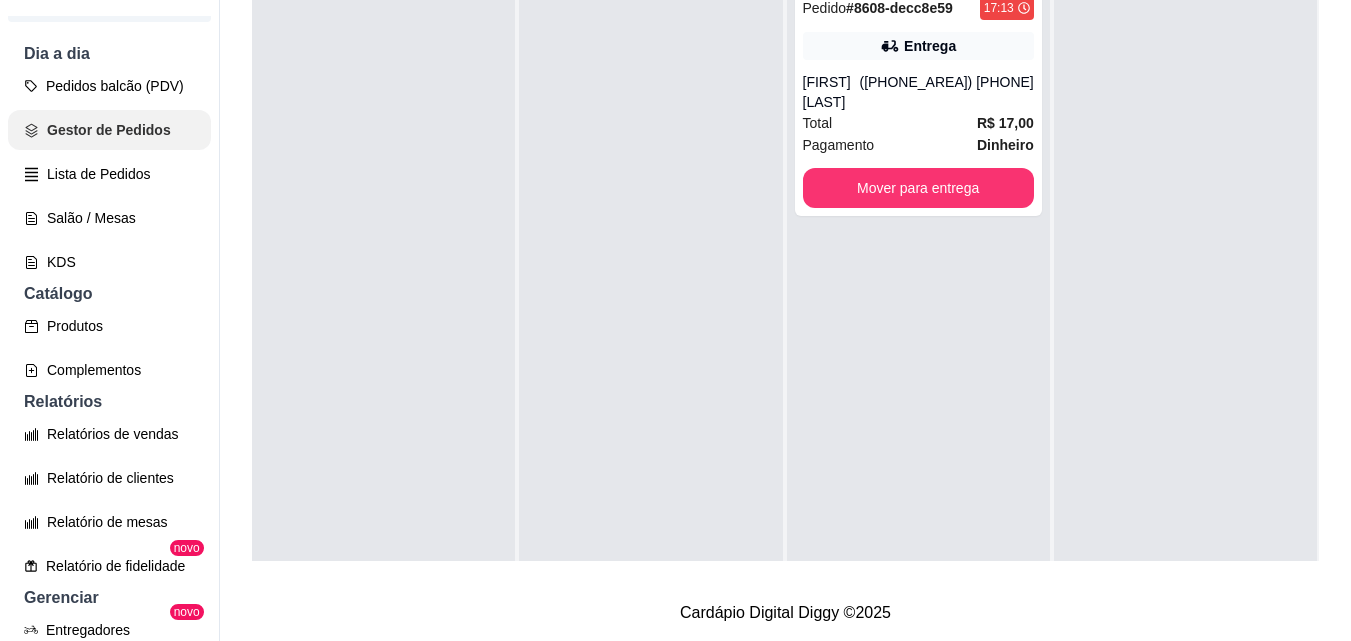 scroll, scrollTop: 0, scrollLeft: 0, axis: both 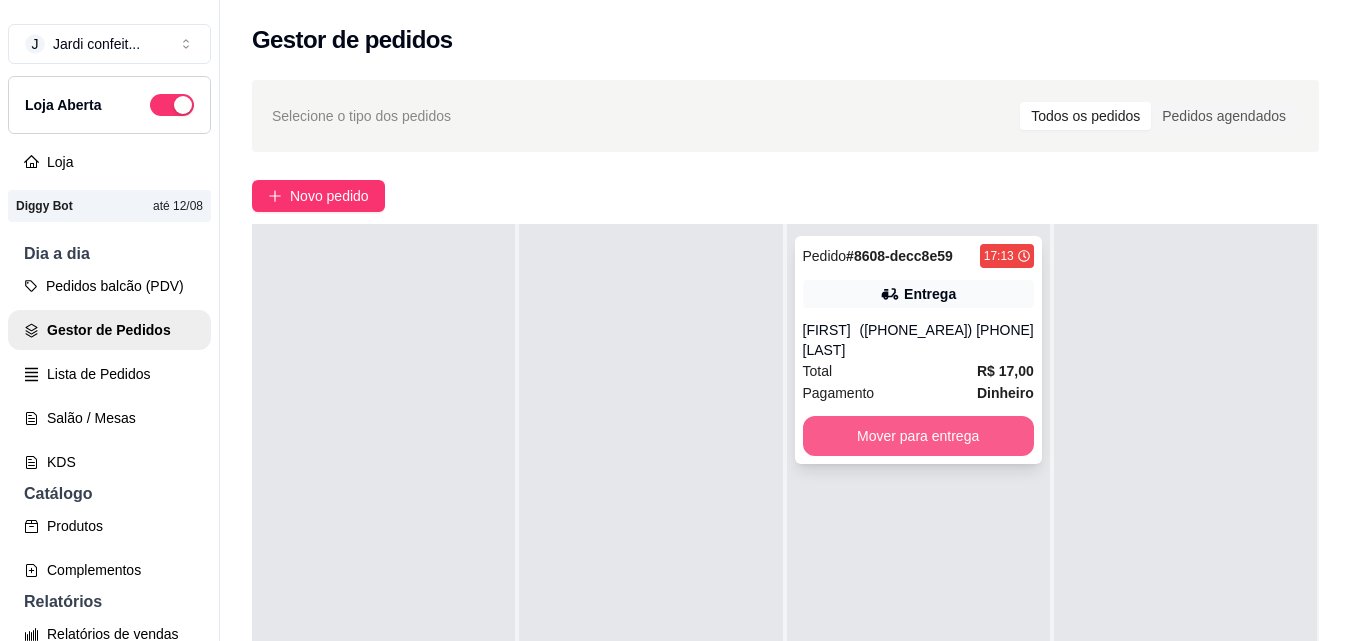 click on "Mover para entrega" at bounding box center (918, 436) 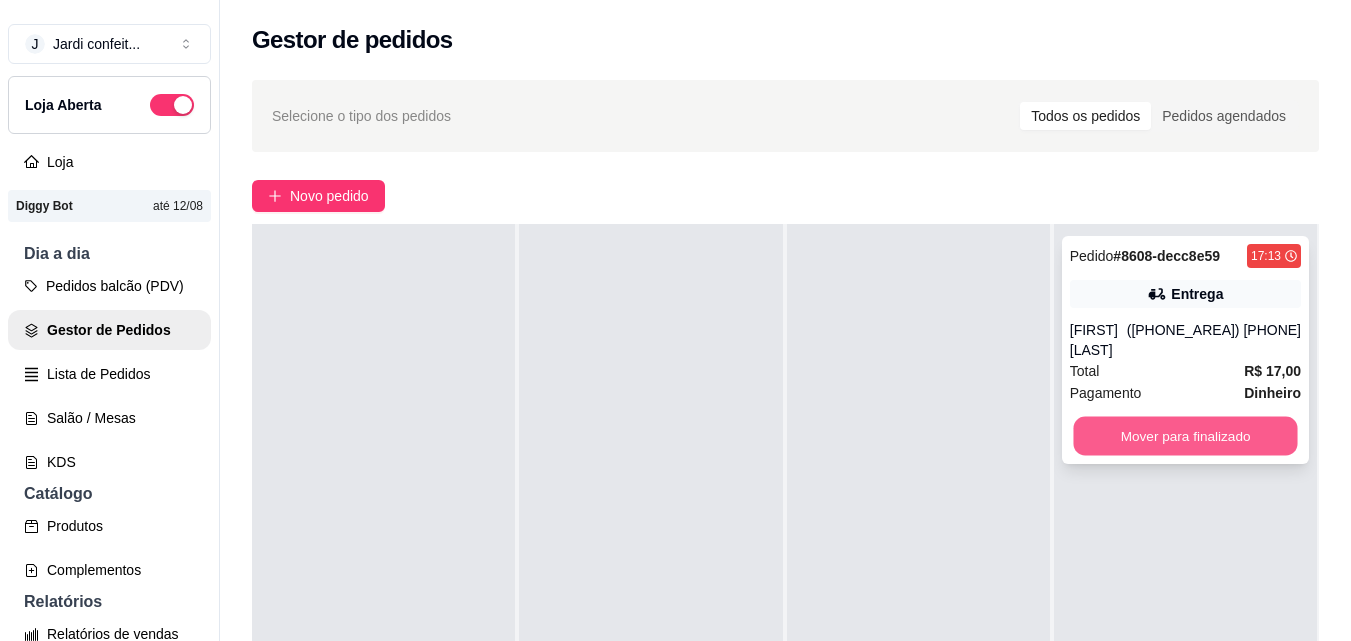 click on "Mover para finalizado" at bounding box center (1185, 436) 